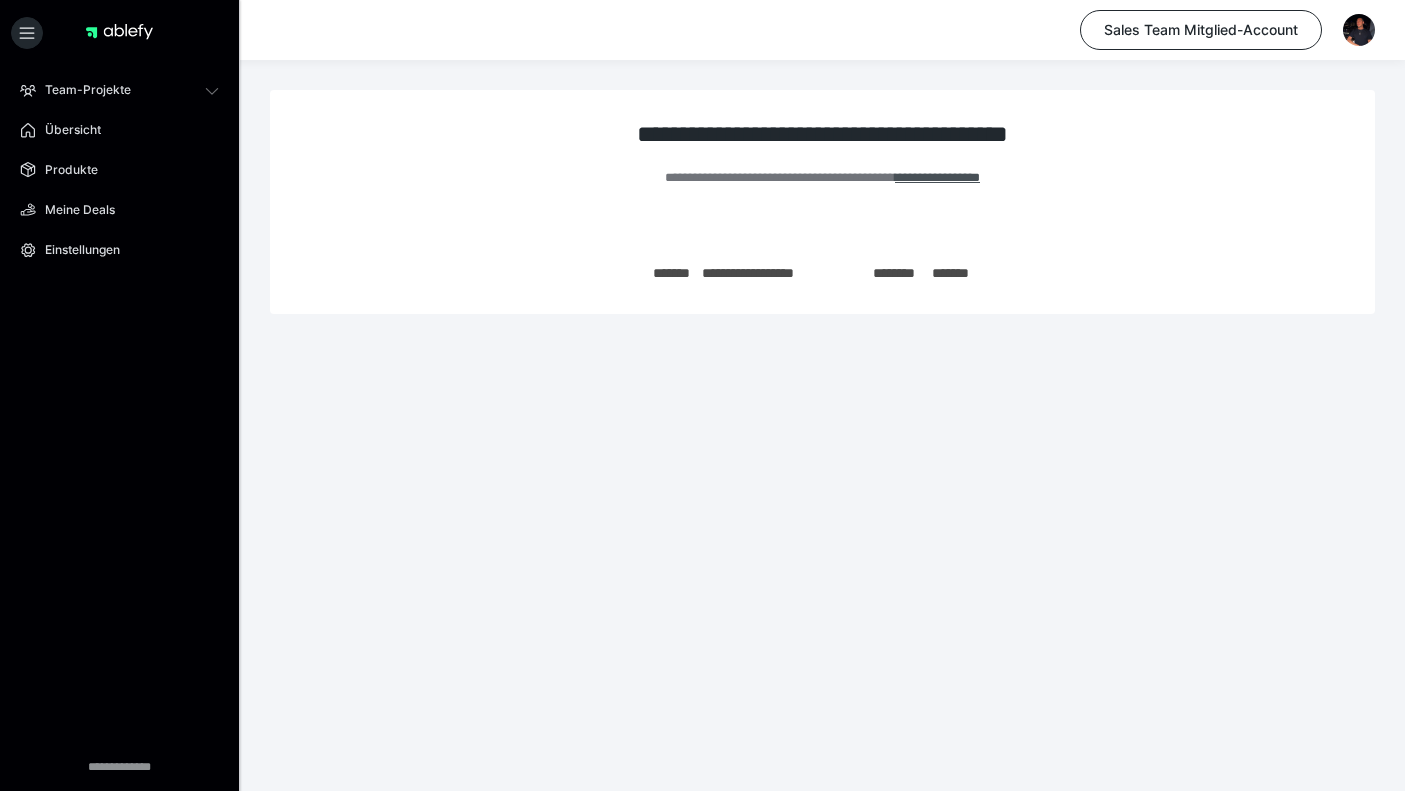 scroll, scrollTop: 0, scrollLeft: 0, axis: both 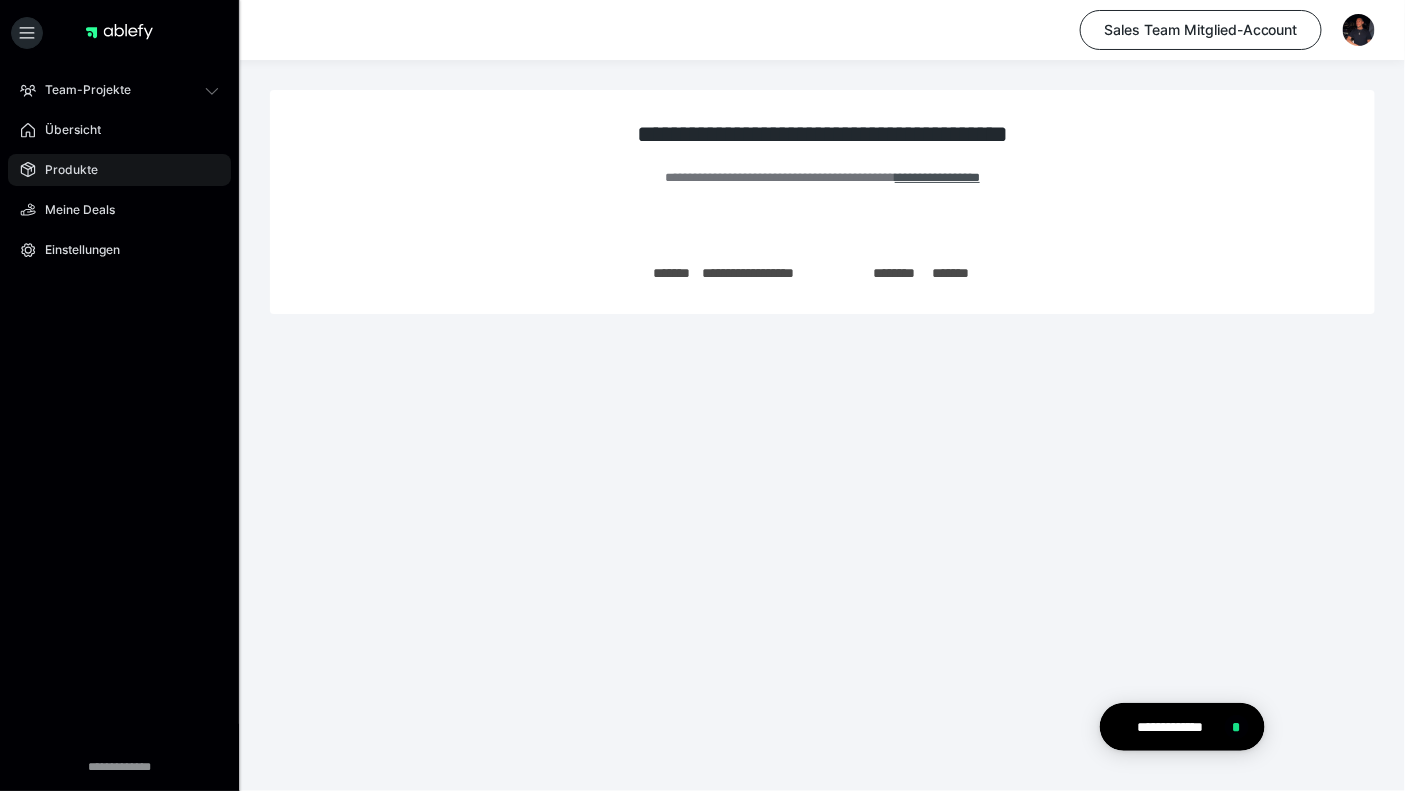 click on "Produkte" at bounding box center [119, 170] 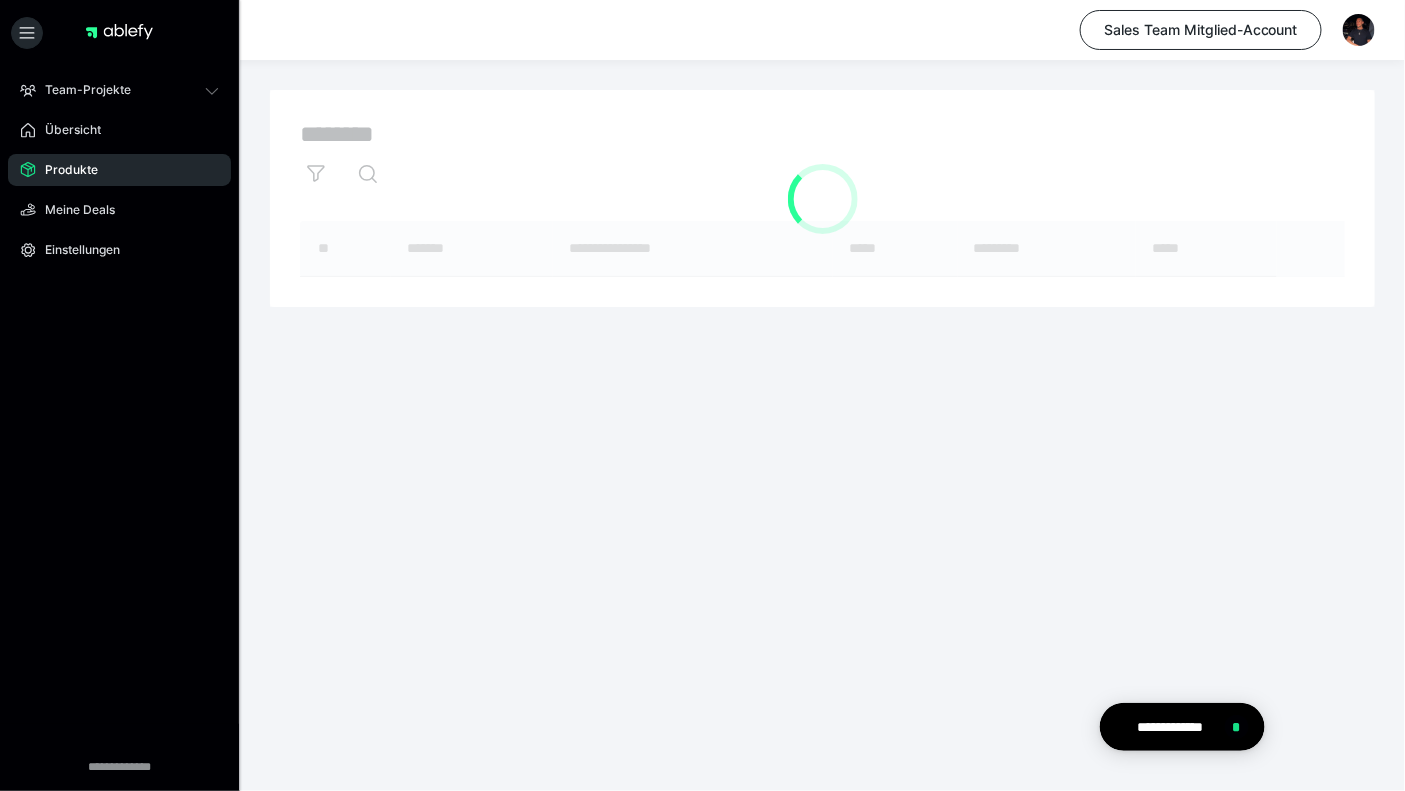 click at bounding box center [822, 198] 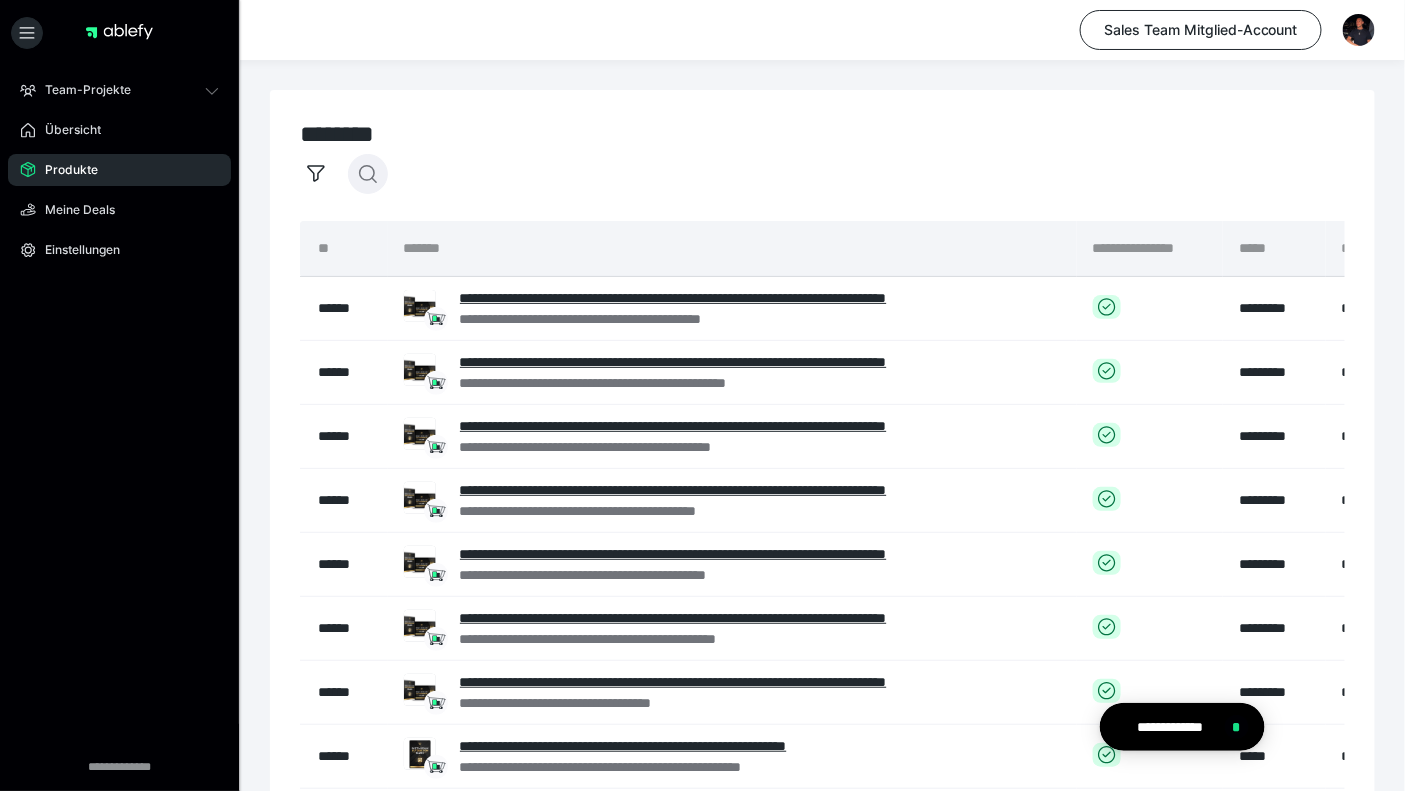 click 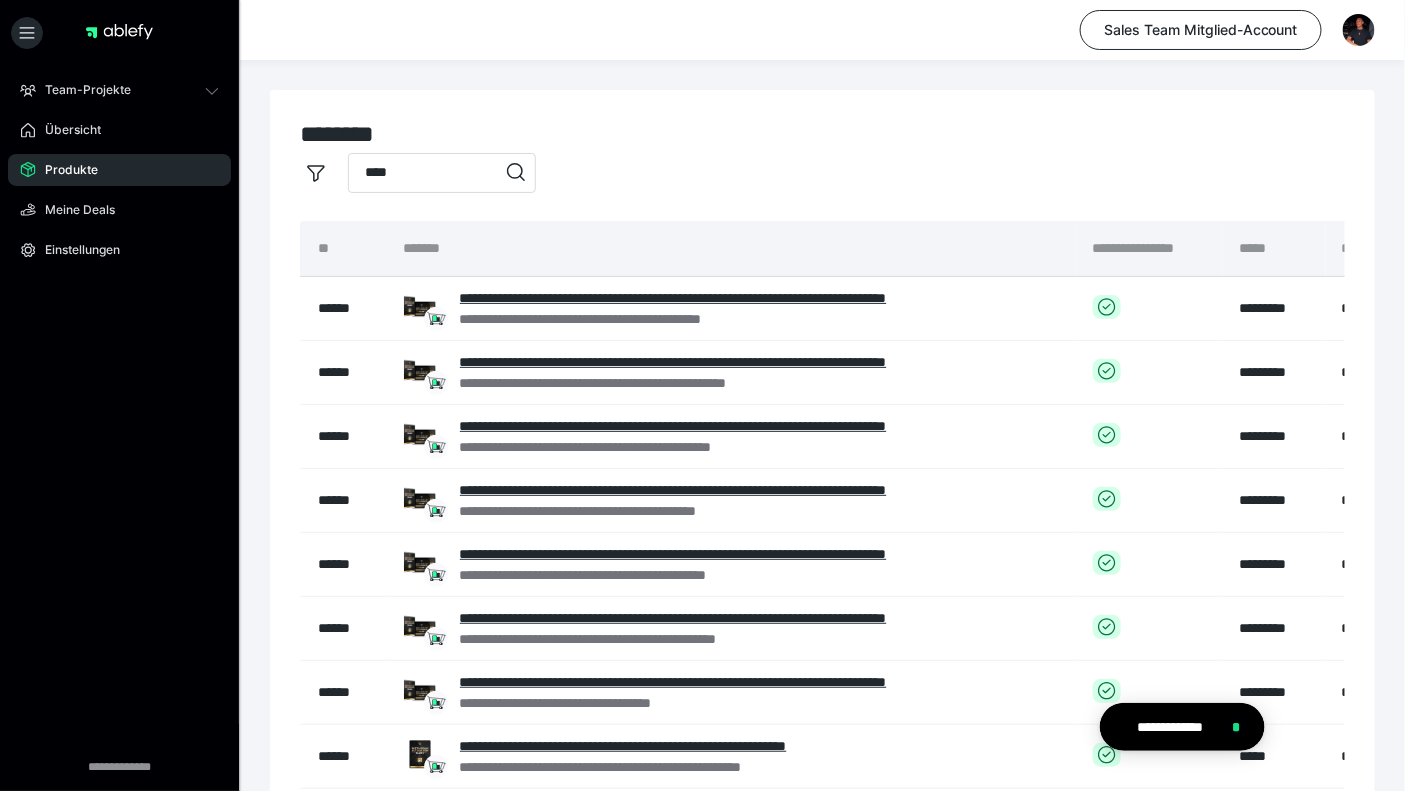 type on "****" 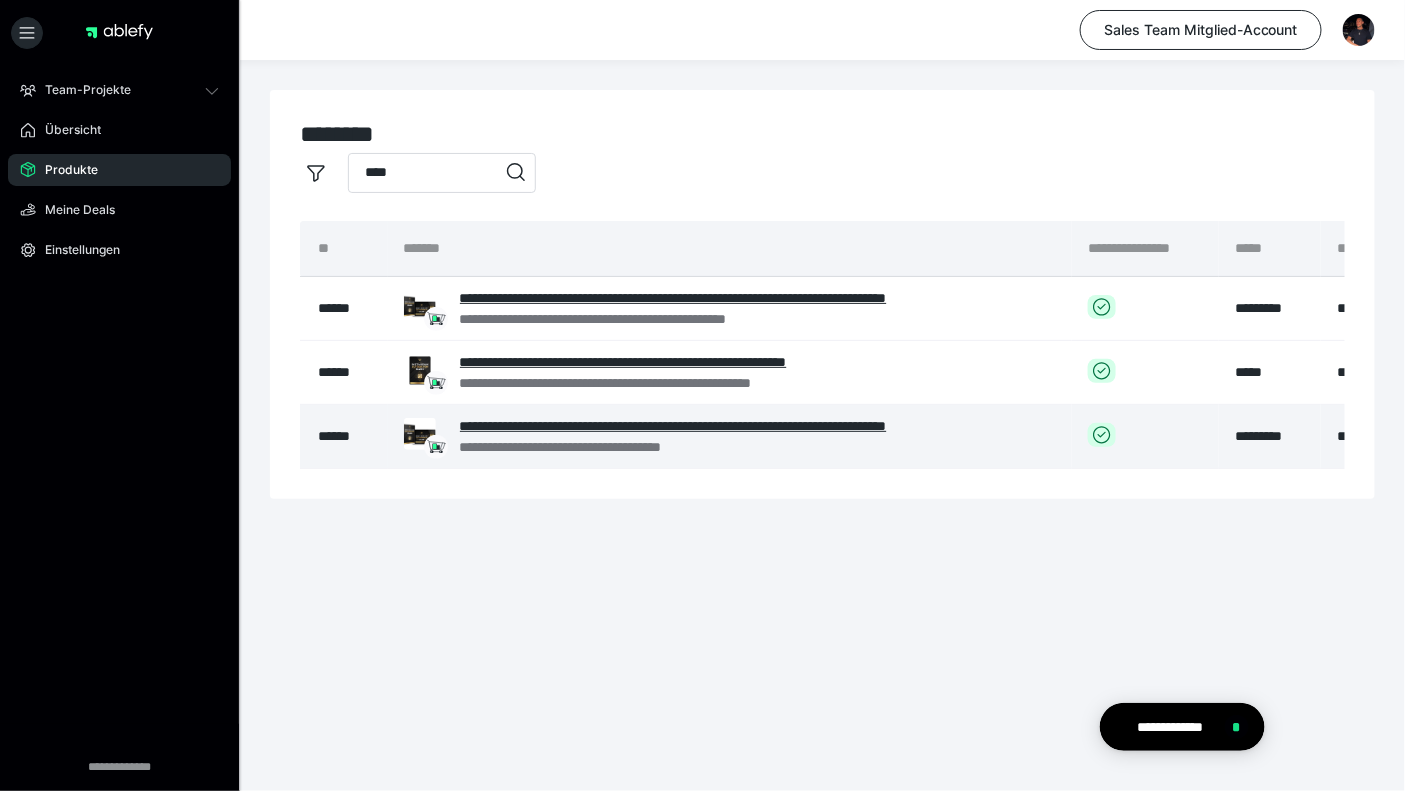 scroll, scrollTop: 0, scrollLeft: 319, axis: horizontal 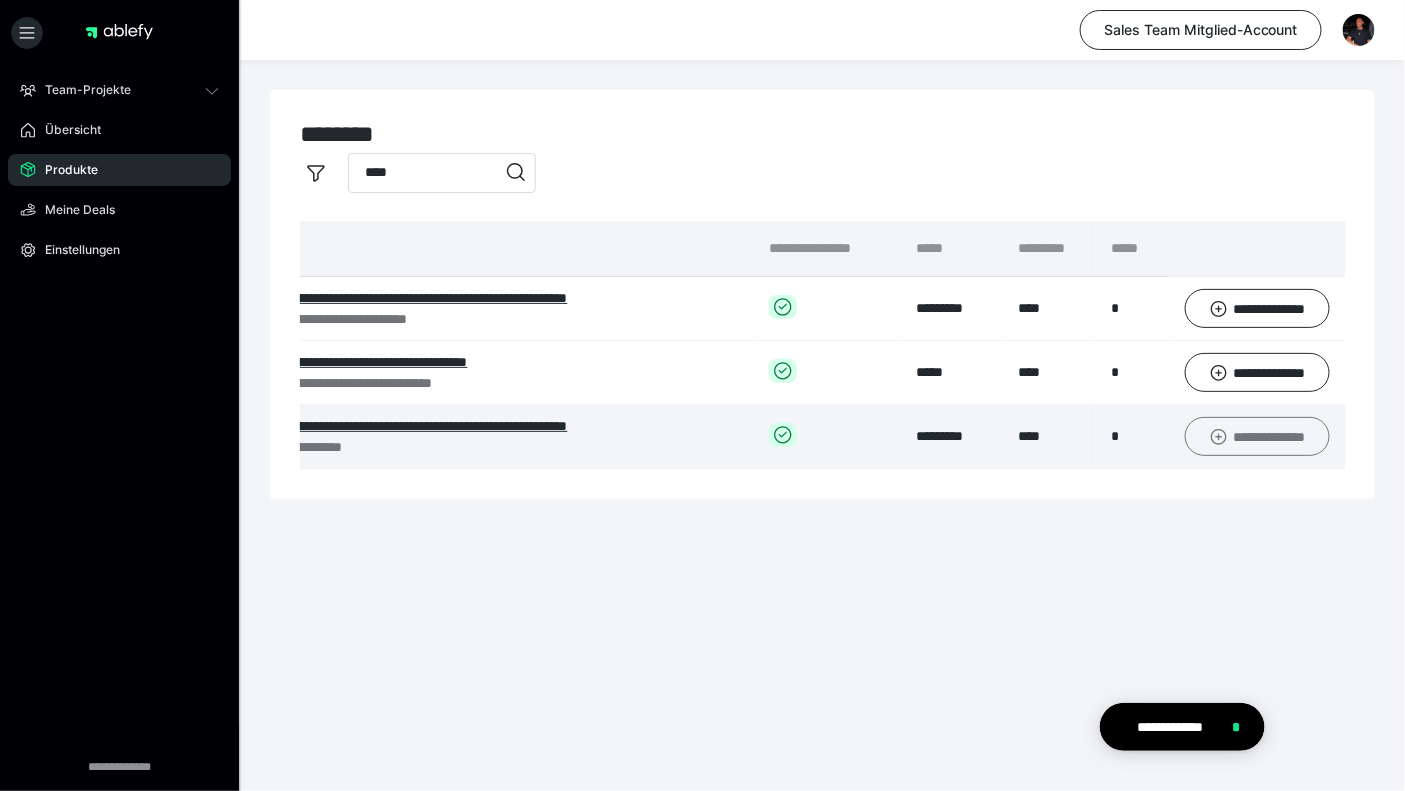 click 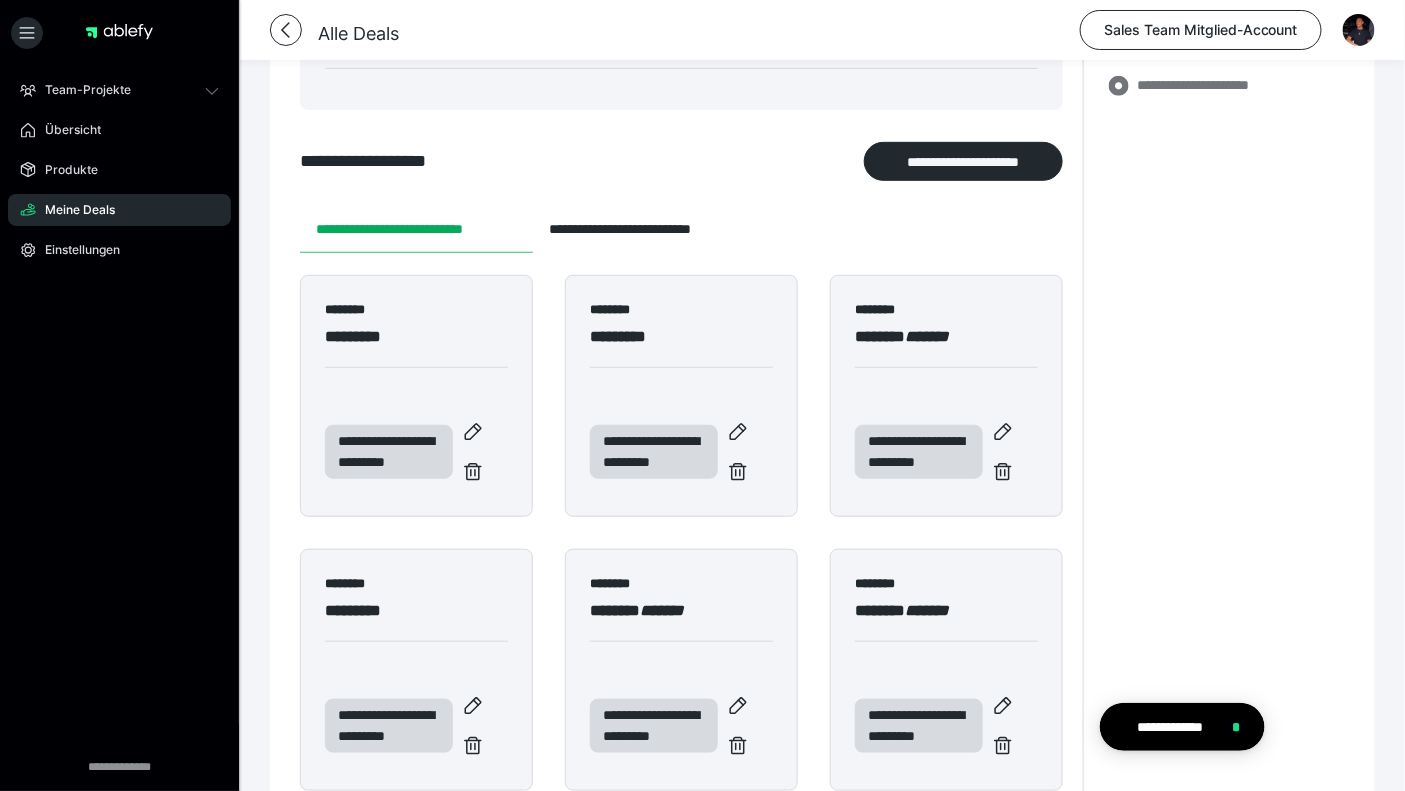 scroll, scrollTop: 245, scrollLeft: 0, axis: vertical 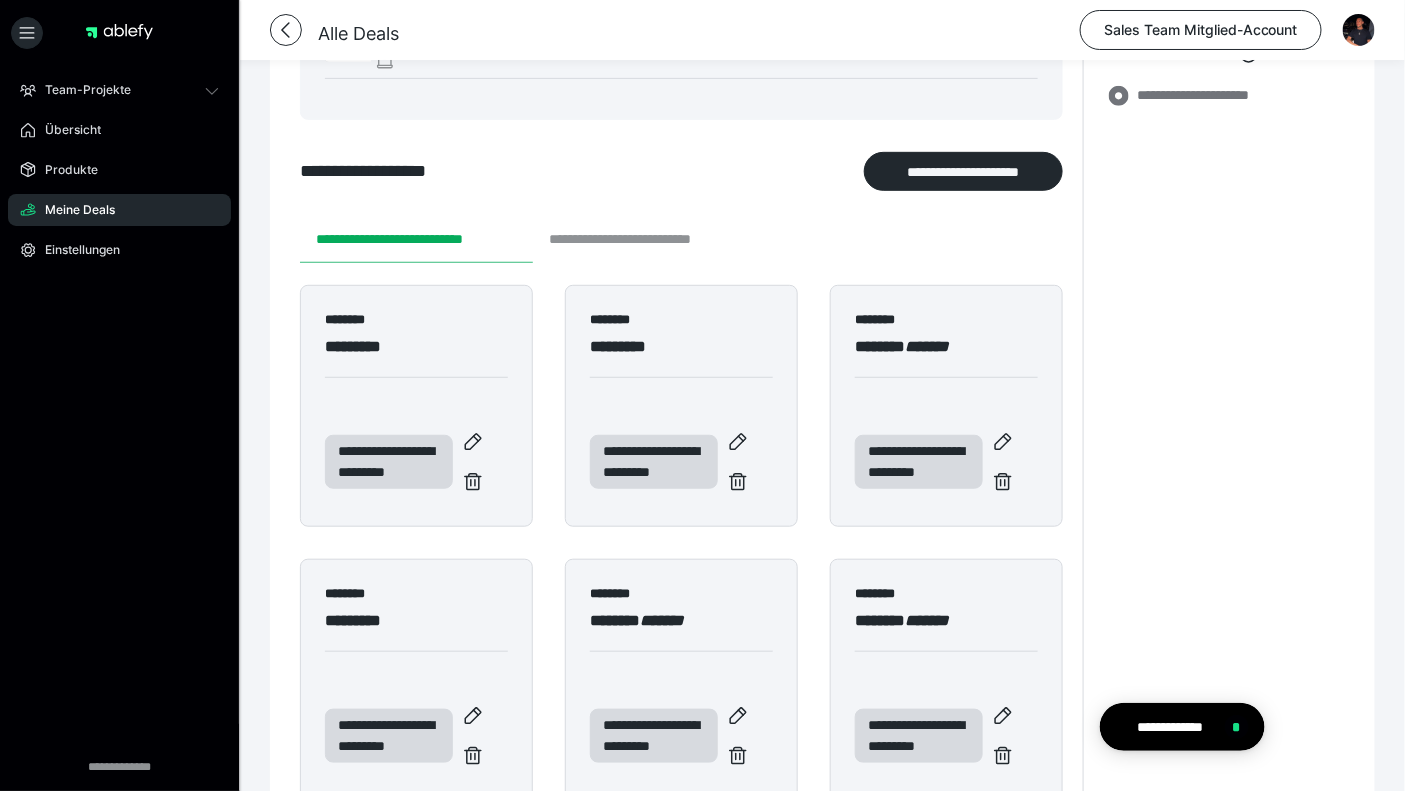 click on "**********" at bounding box center [648, 239] 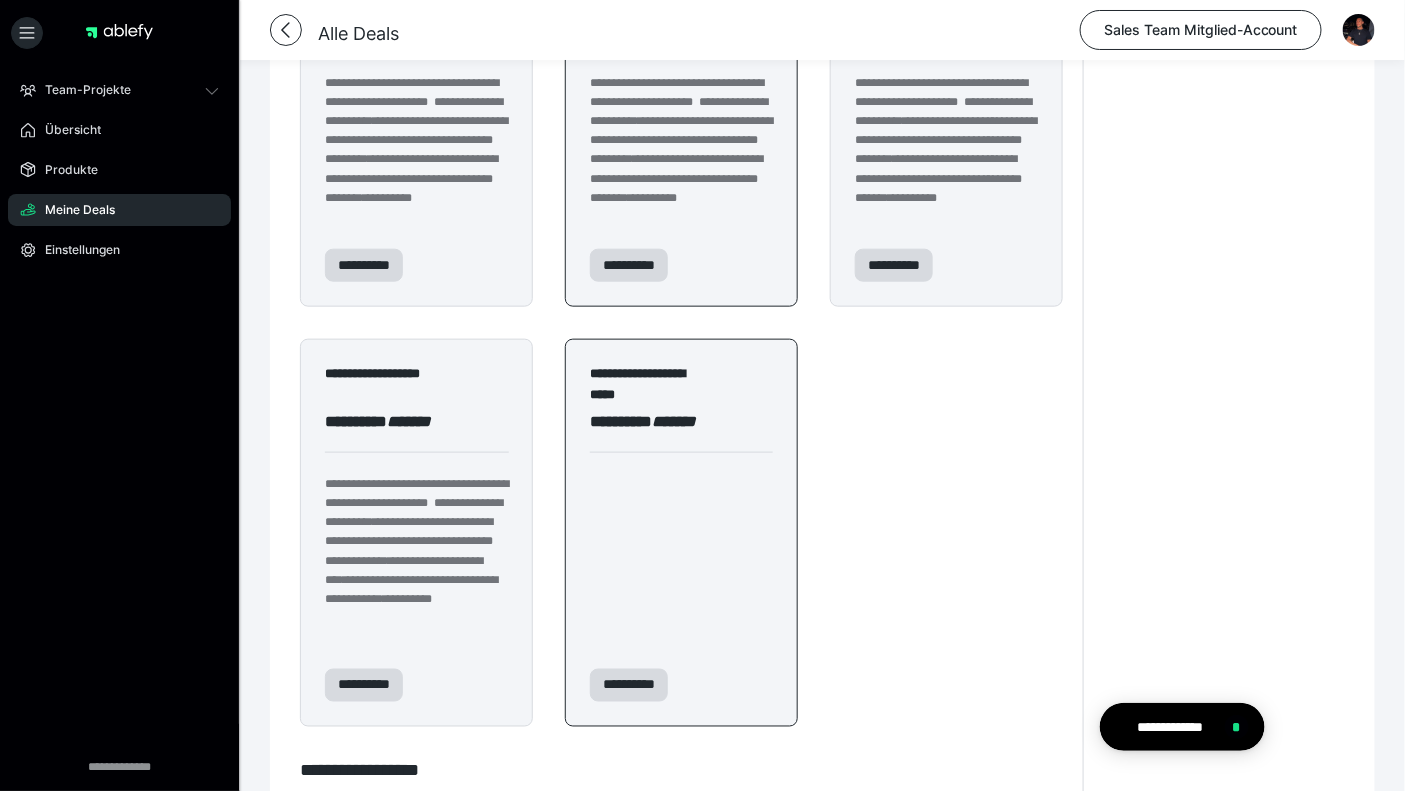 scroll, scrollTop: 594, scrollLeft: 0, axis: vertical 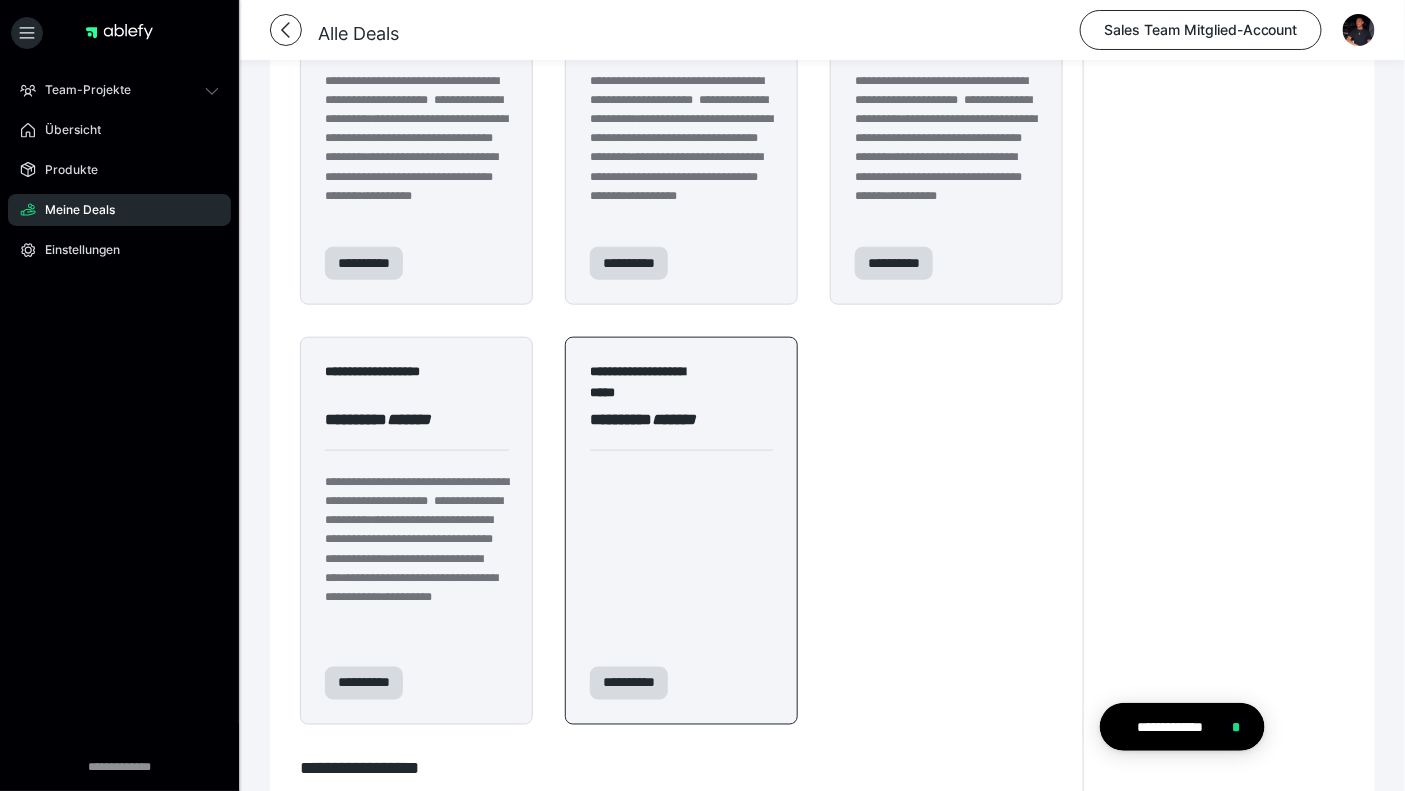 click on "*******" at bounding box center (674, 419) 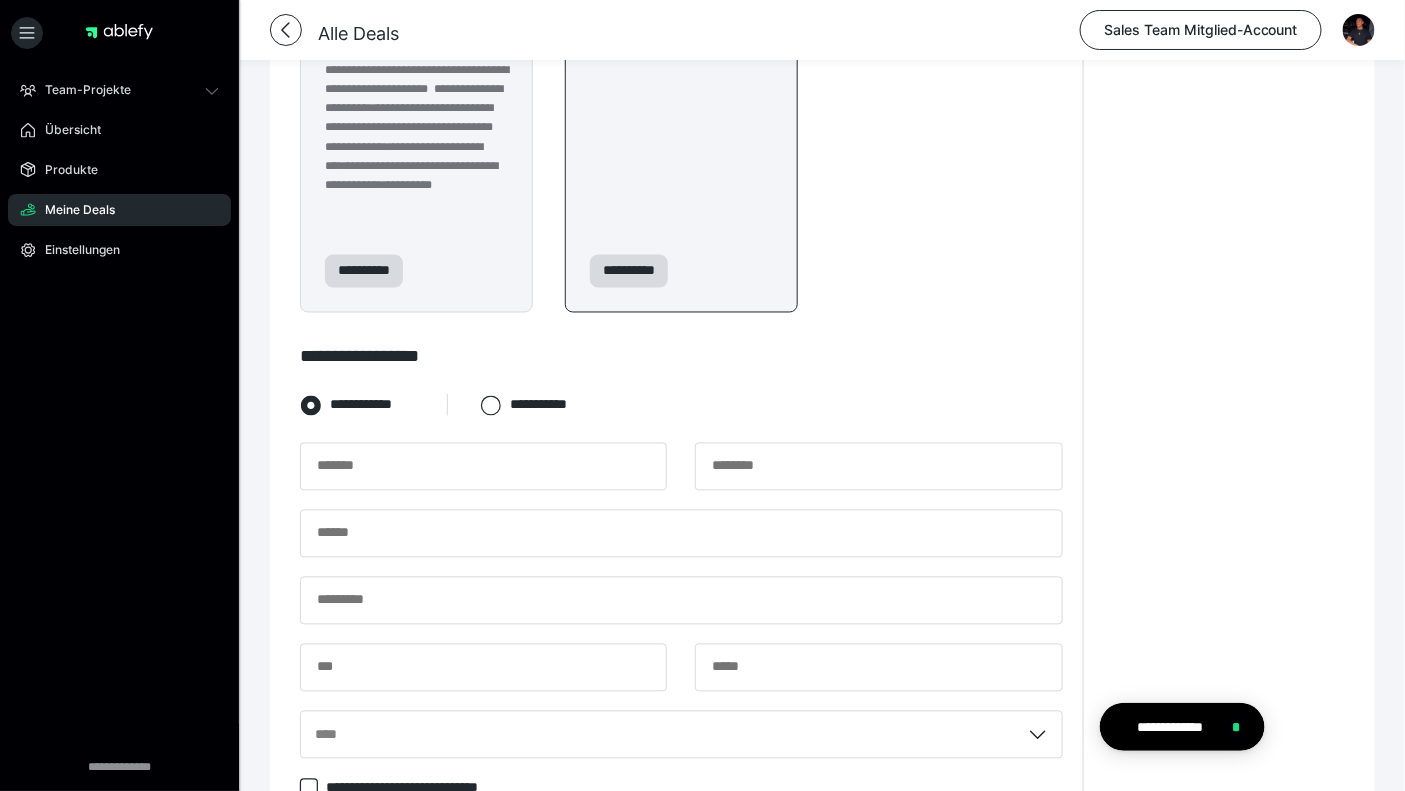 scroll, scrollTop: 1024, scrollLeft: 0, axis: vertical 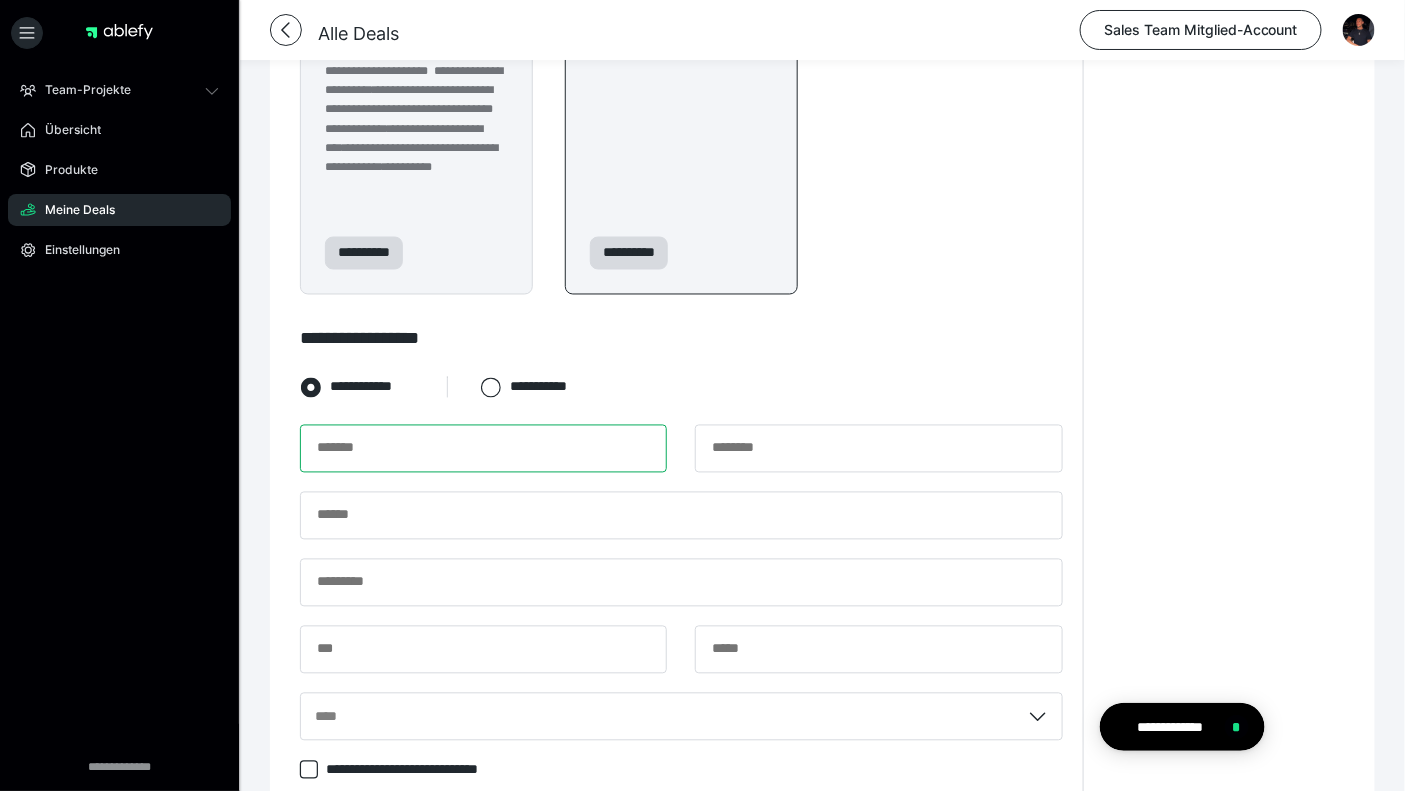 click at bounding box center [483, 449] 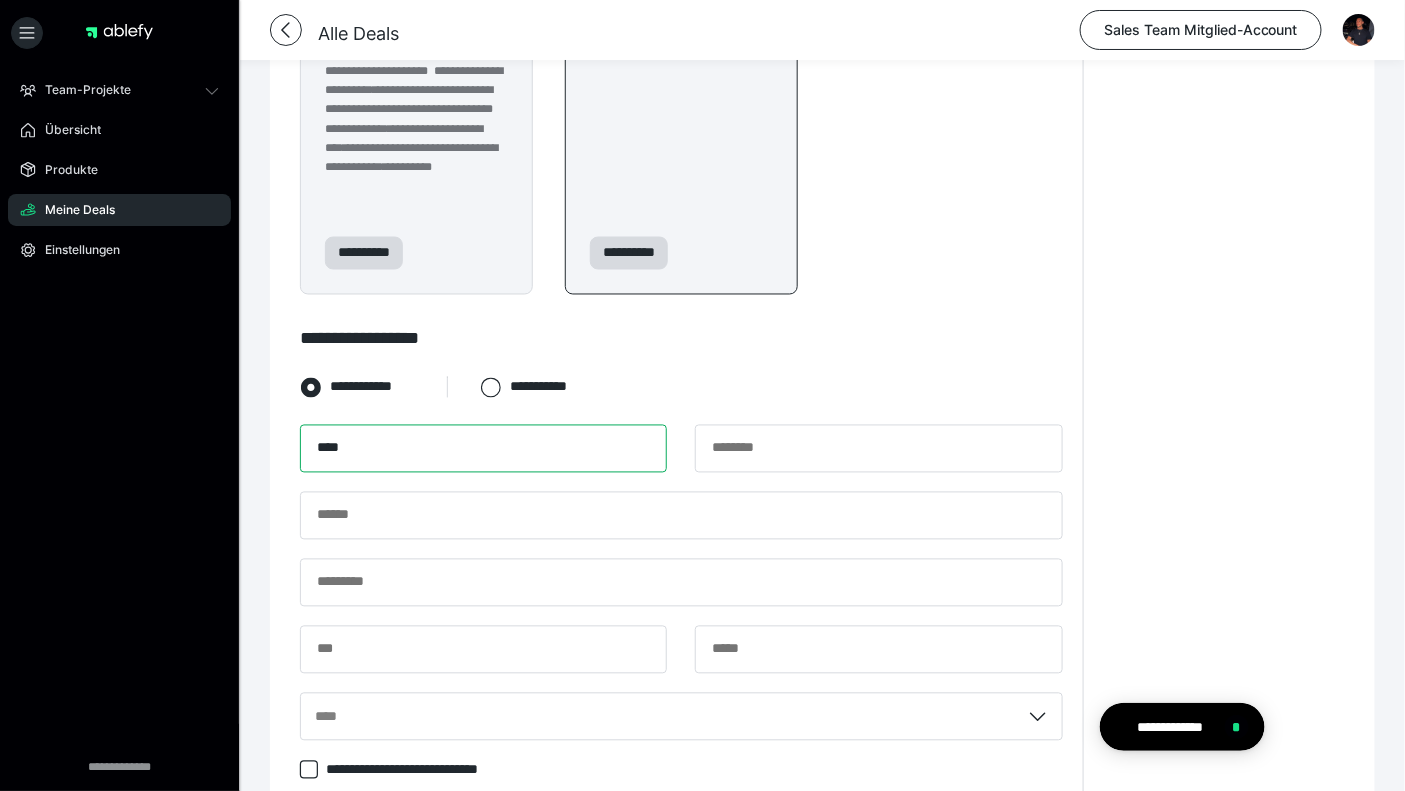 type on "****" 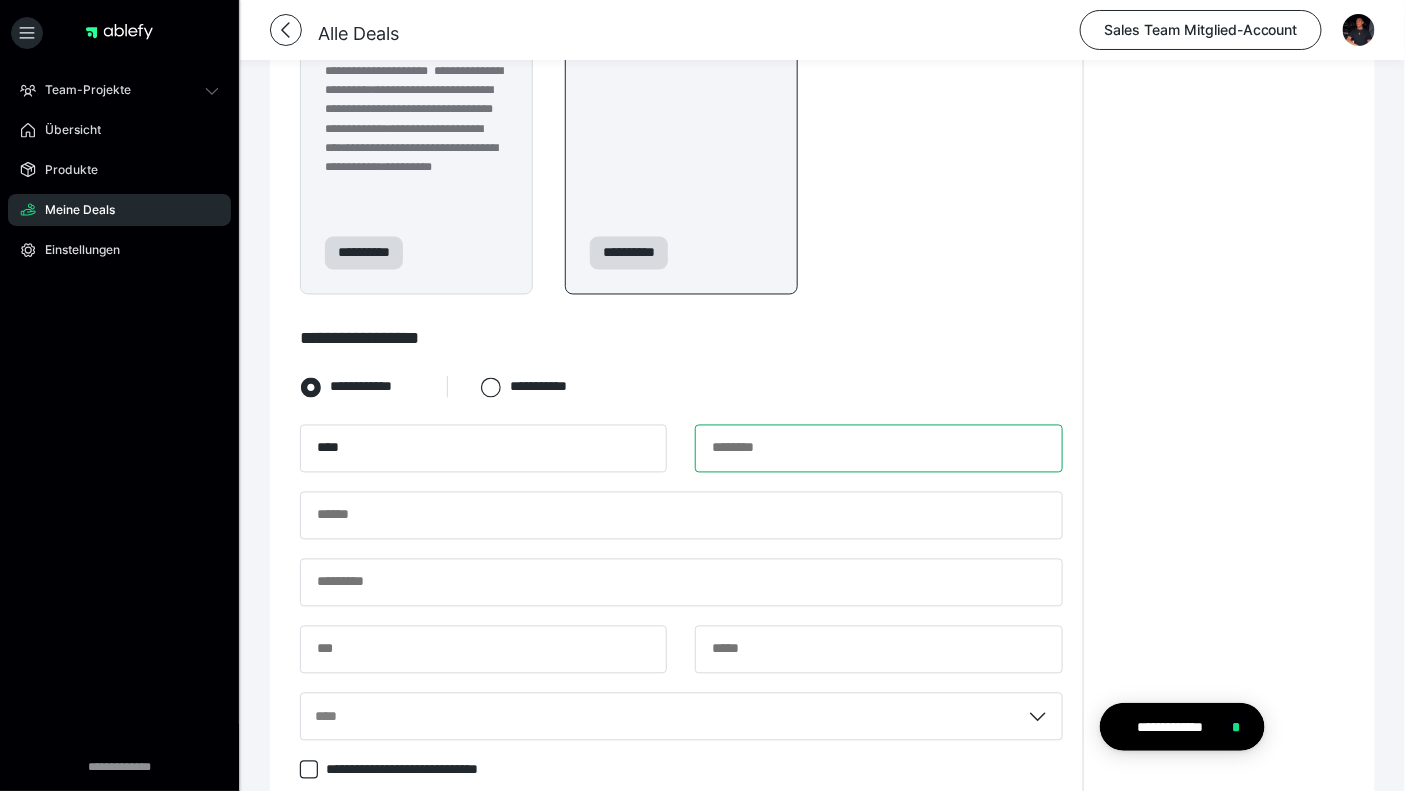 click at bounding box center [878, 449] 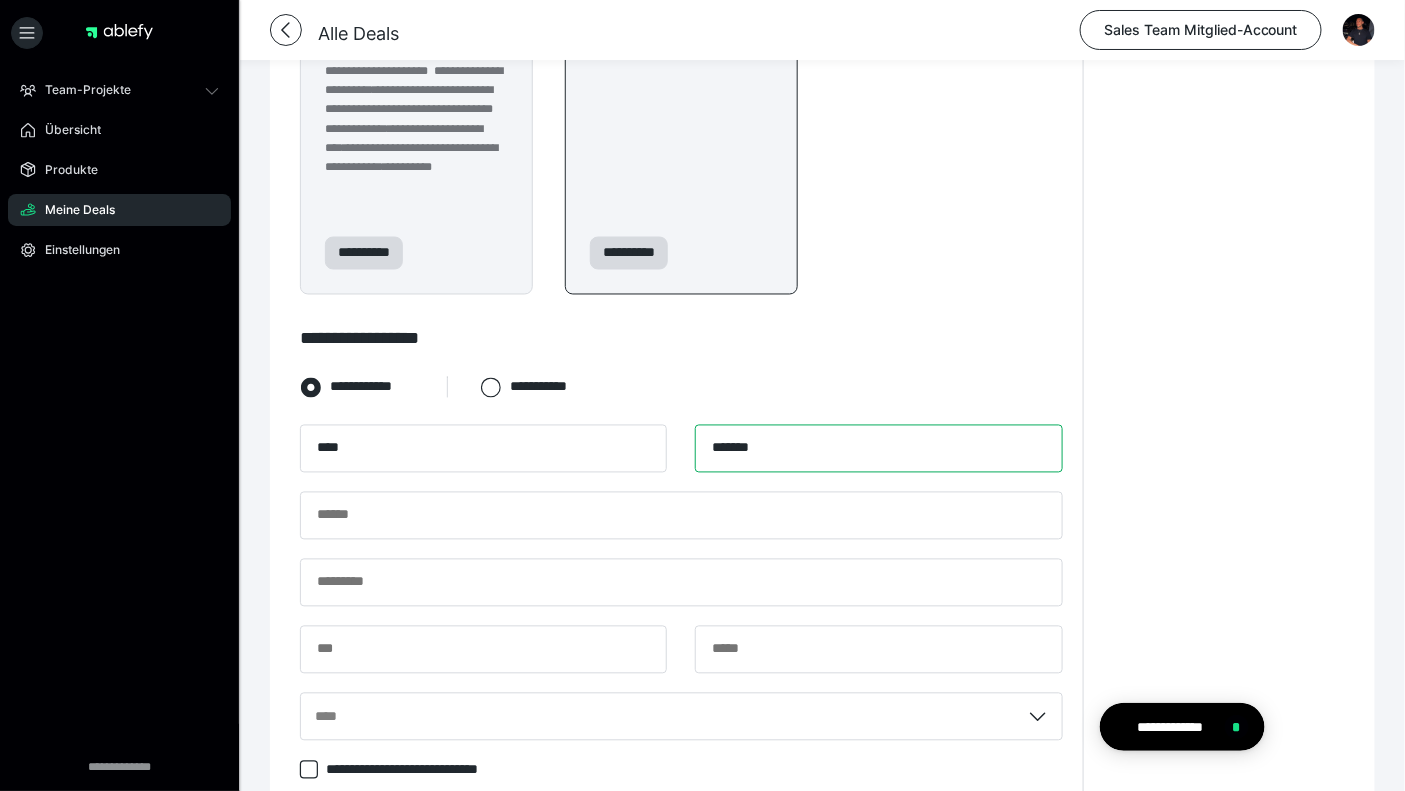 type on "*******" 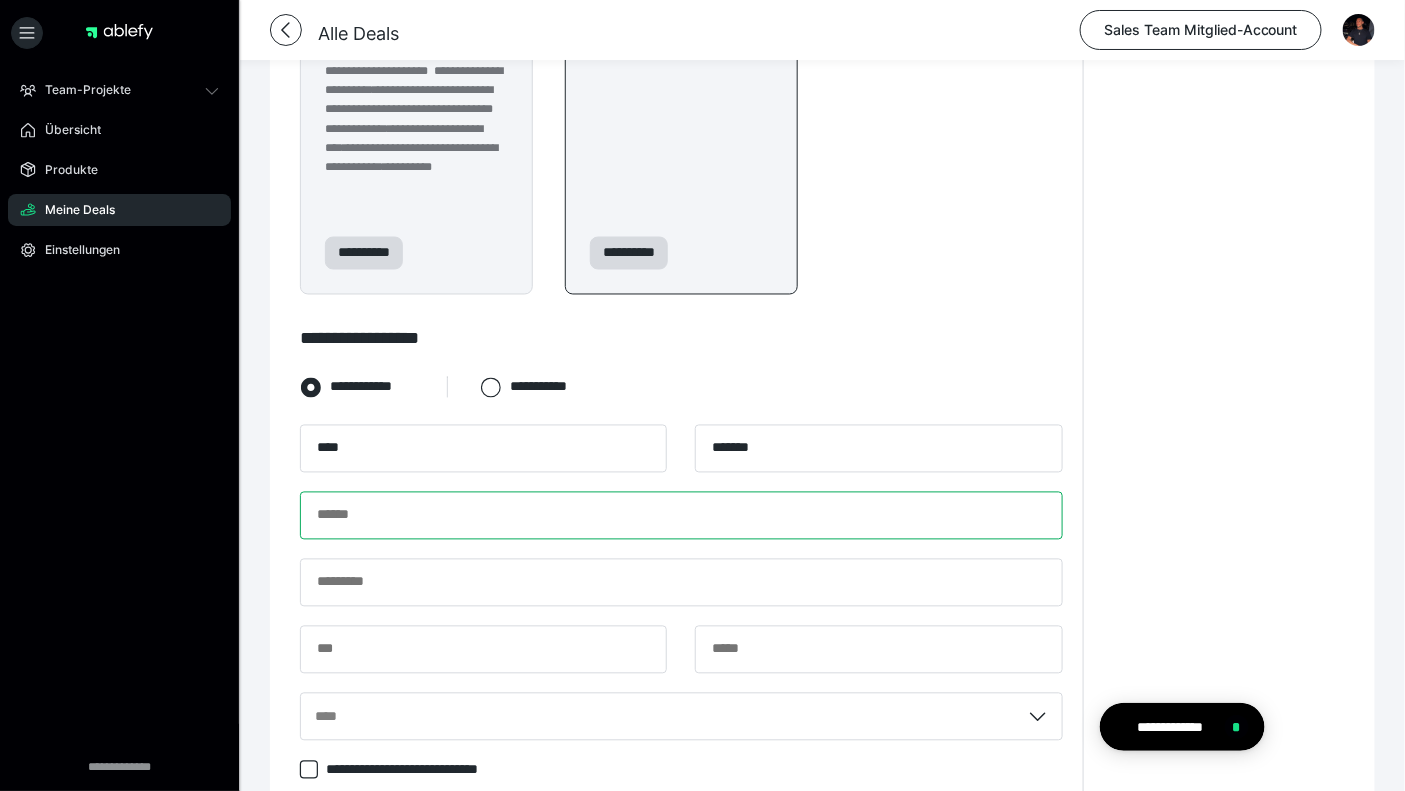 click at bounding box center [681, 516] 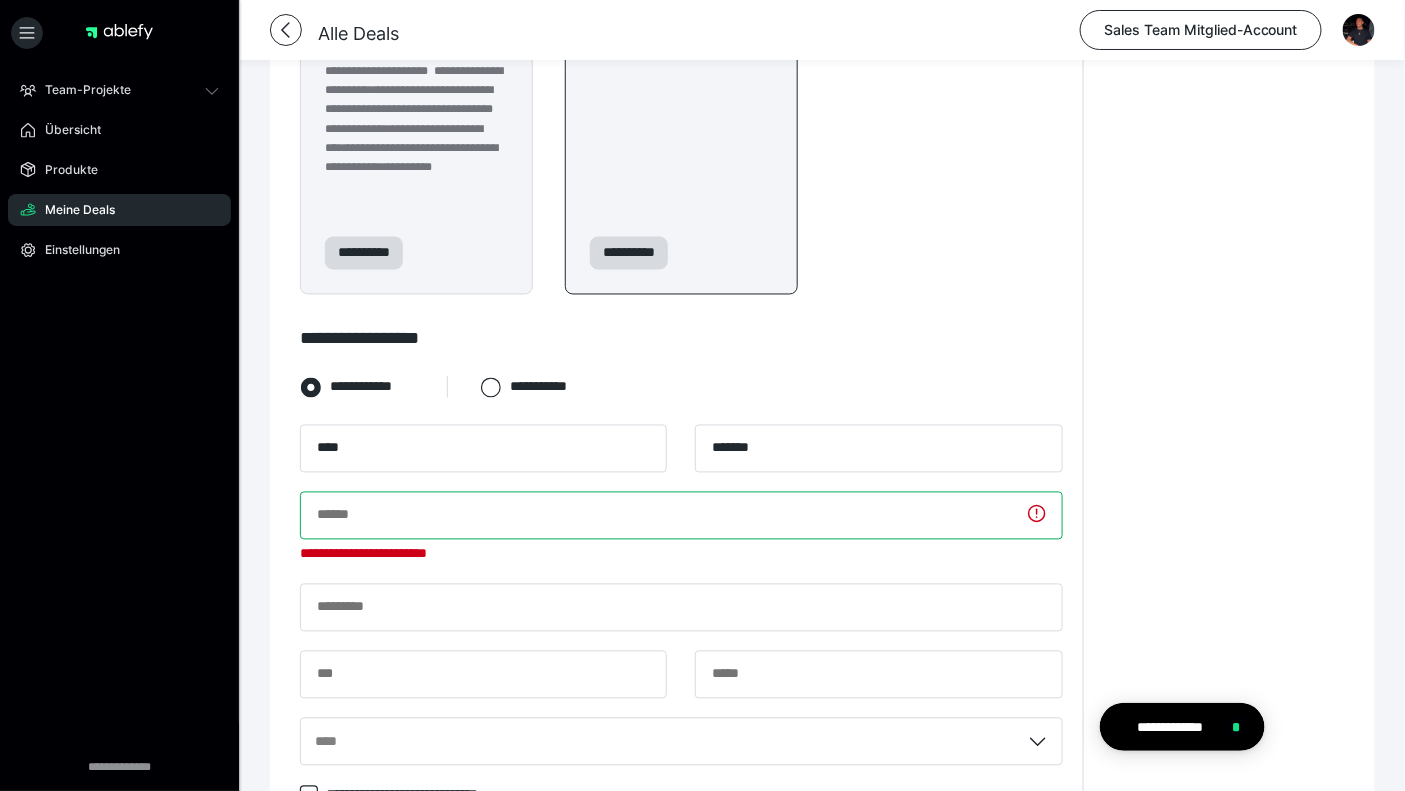 paste on "**********" 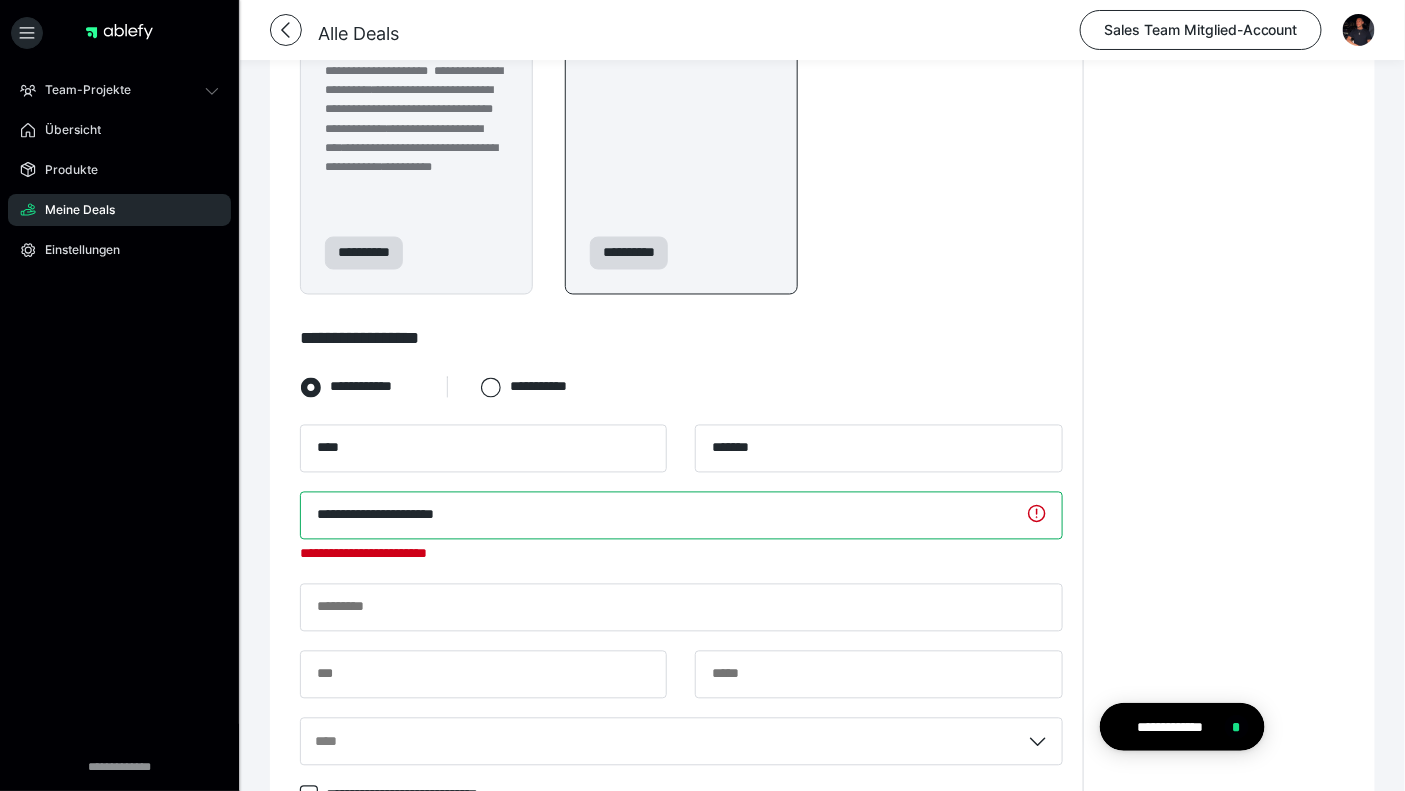 type on "**********" 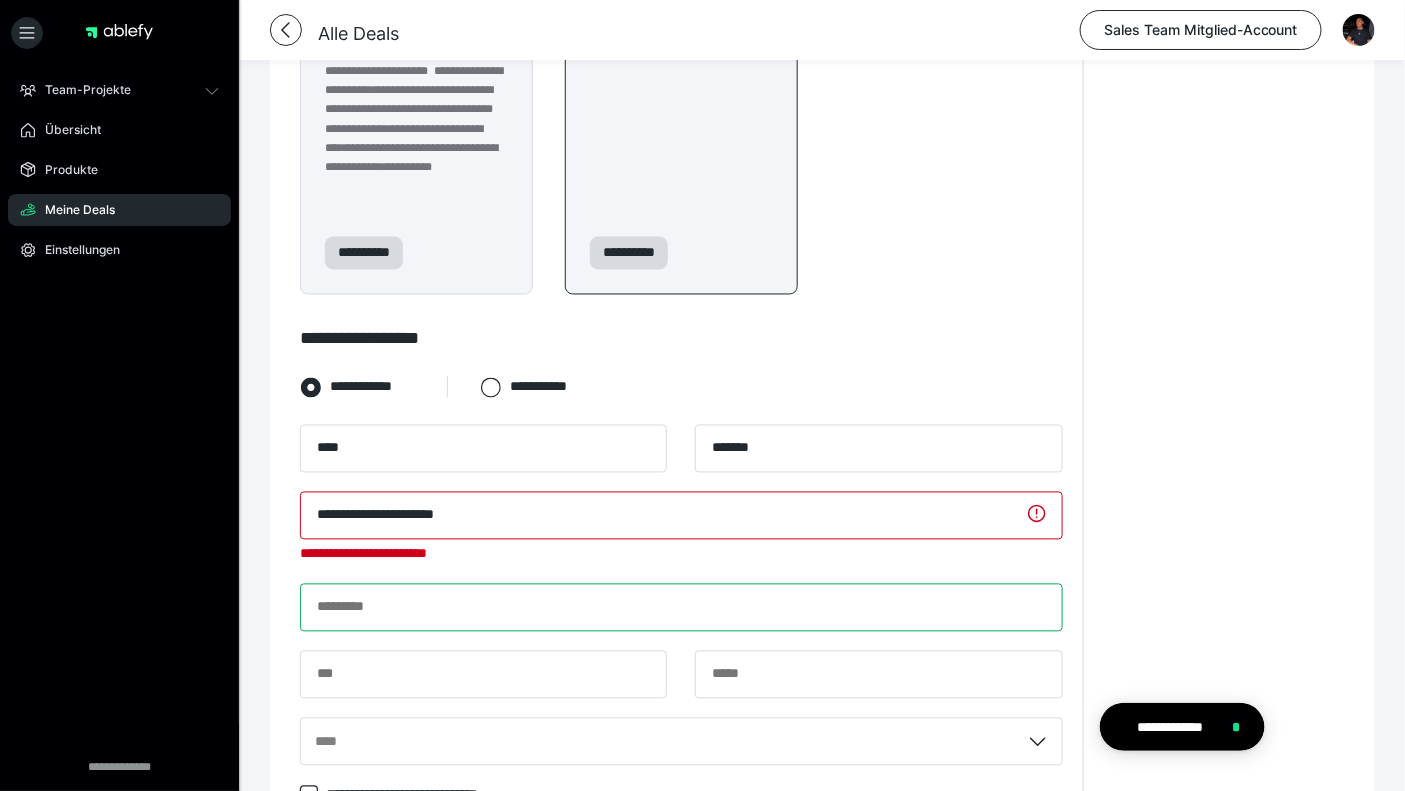 click on "**********" at bounding box center (681, 605) 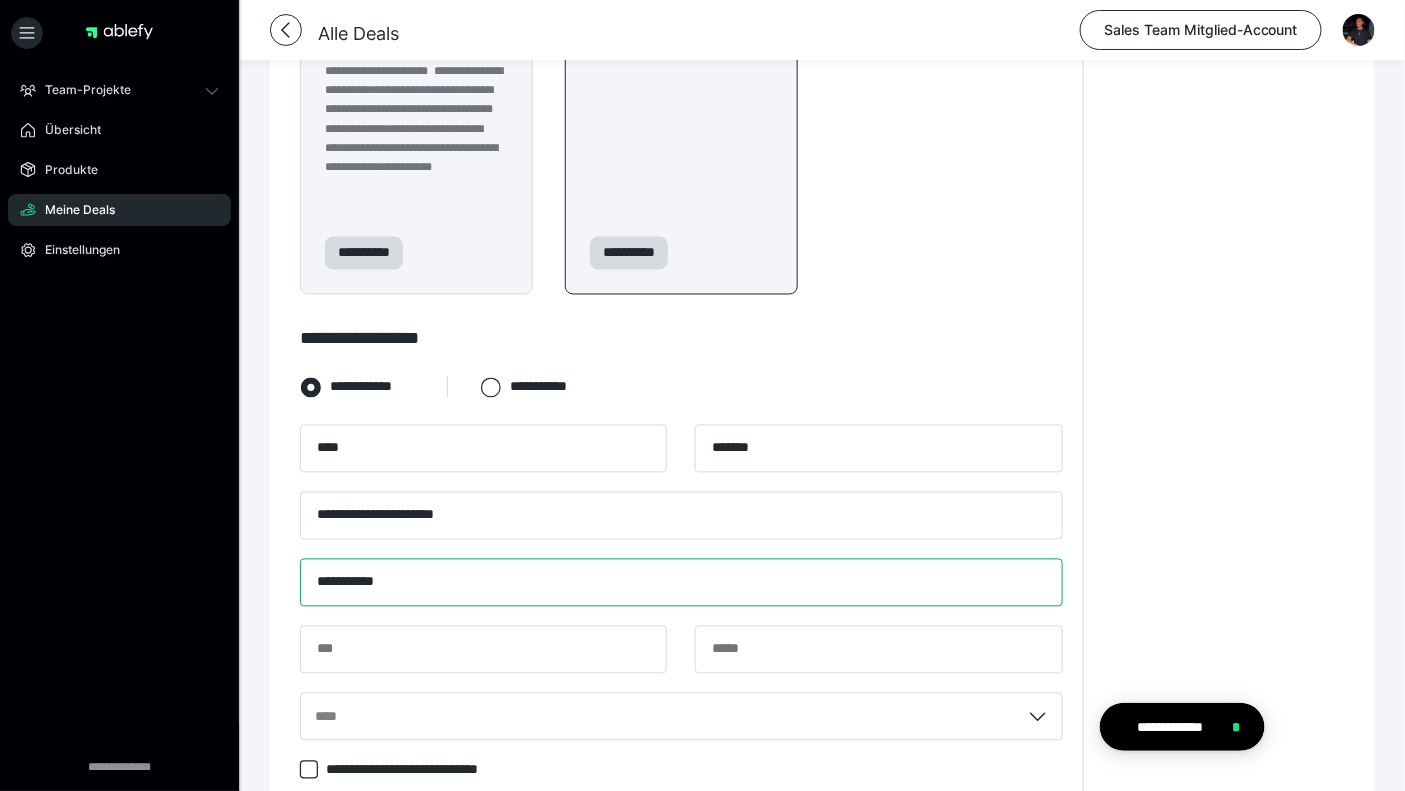 type on "**********" 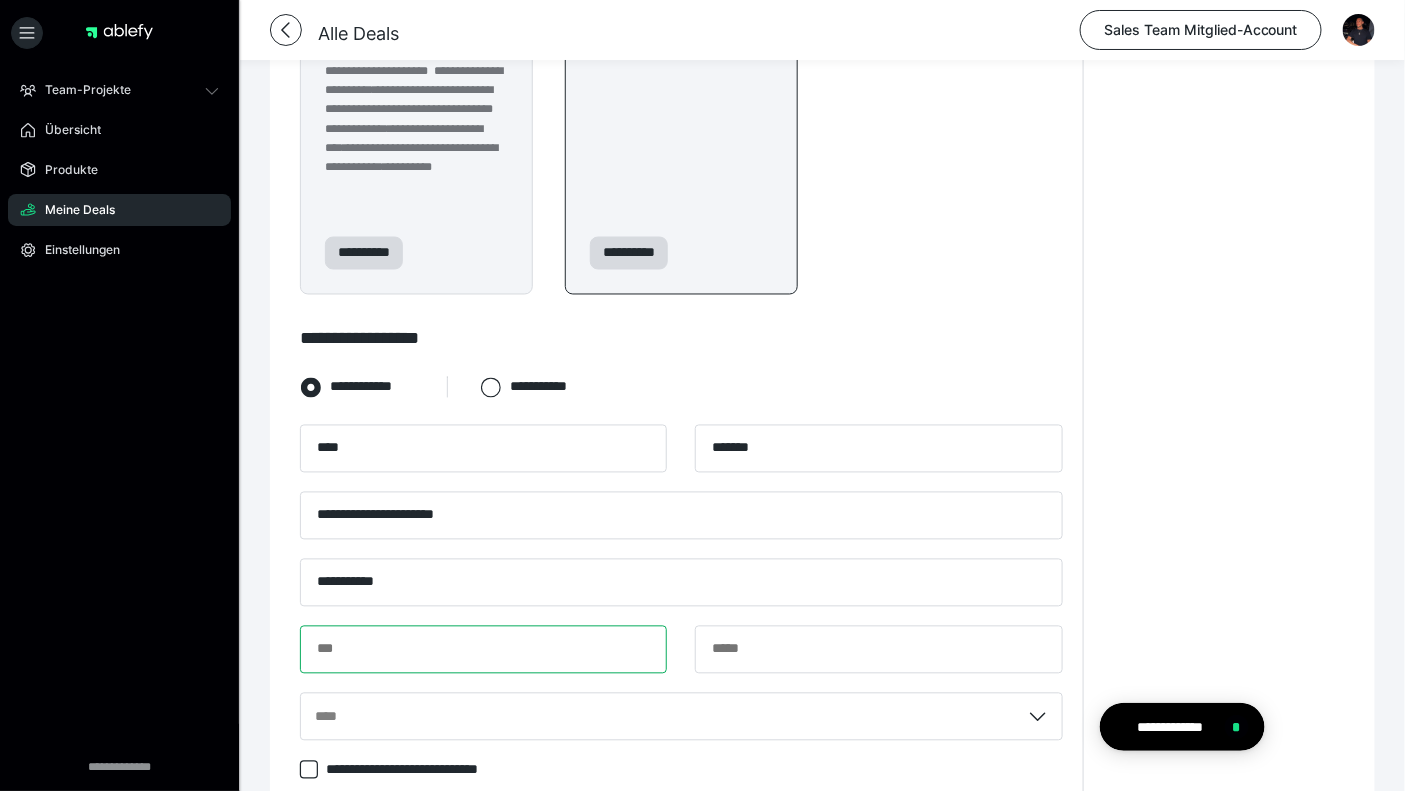 click at bounding box center (483, 650) 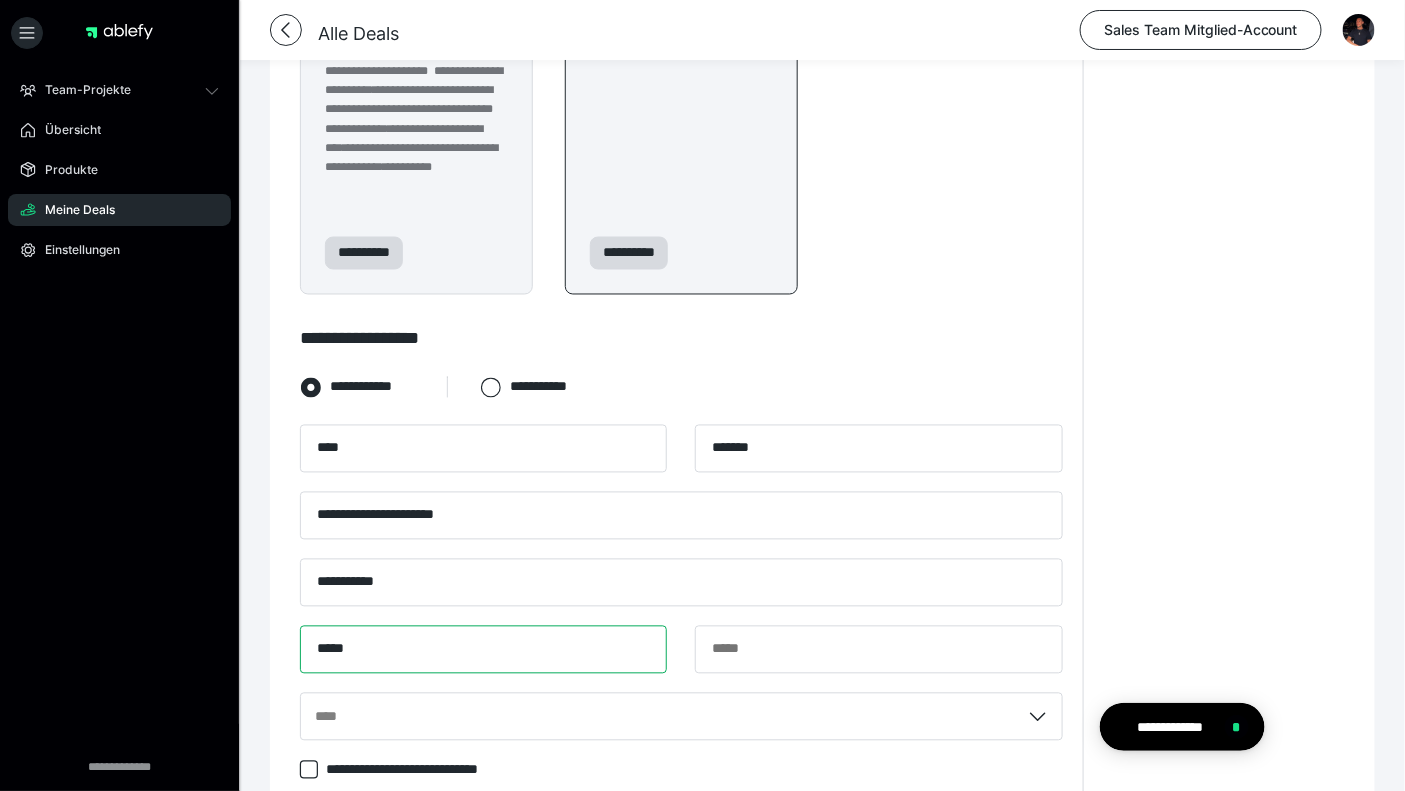 type on "*****" 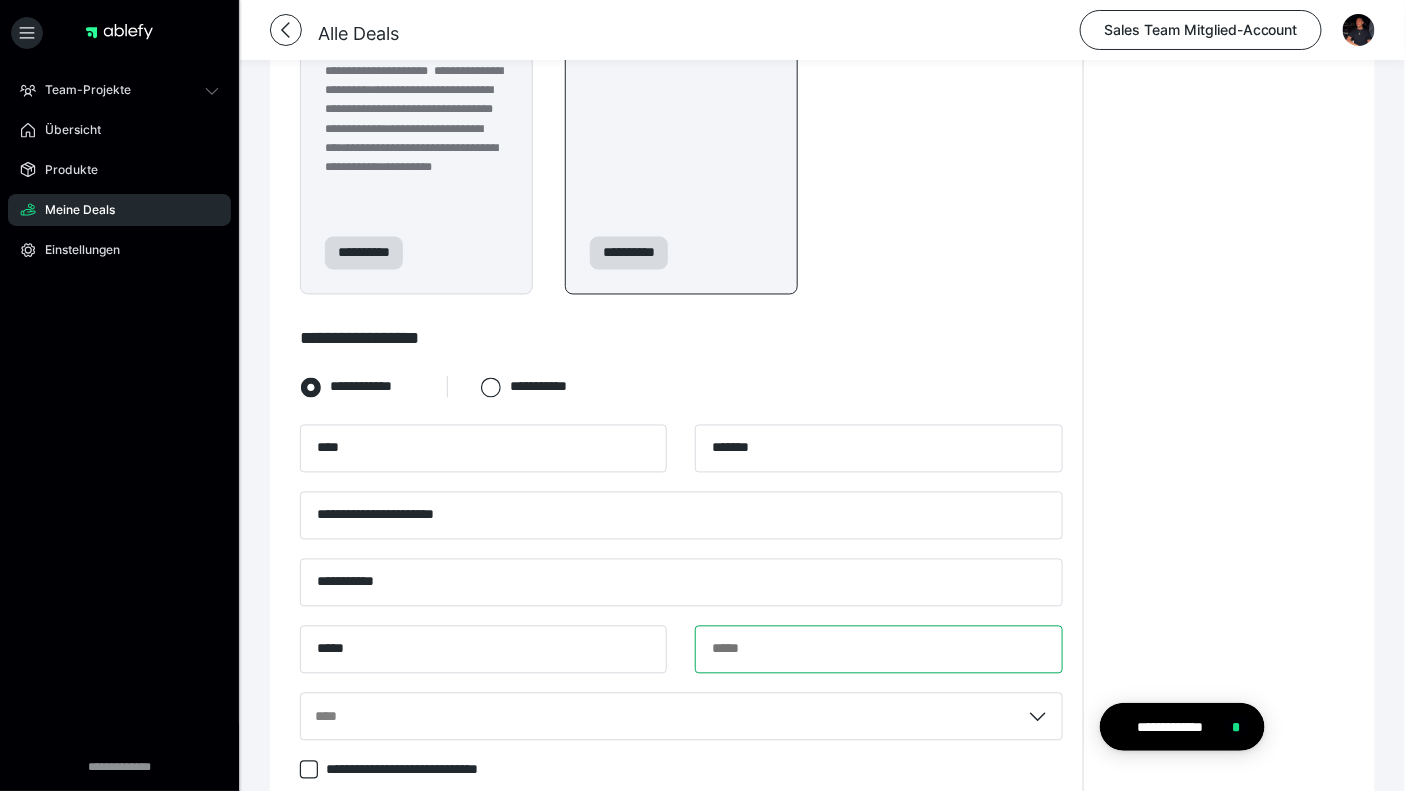 click at bounding box center (878, 650) 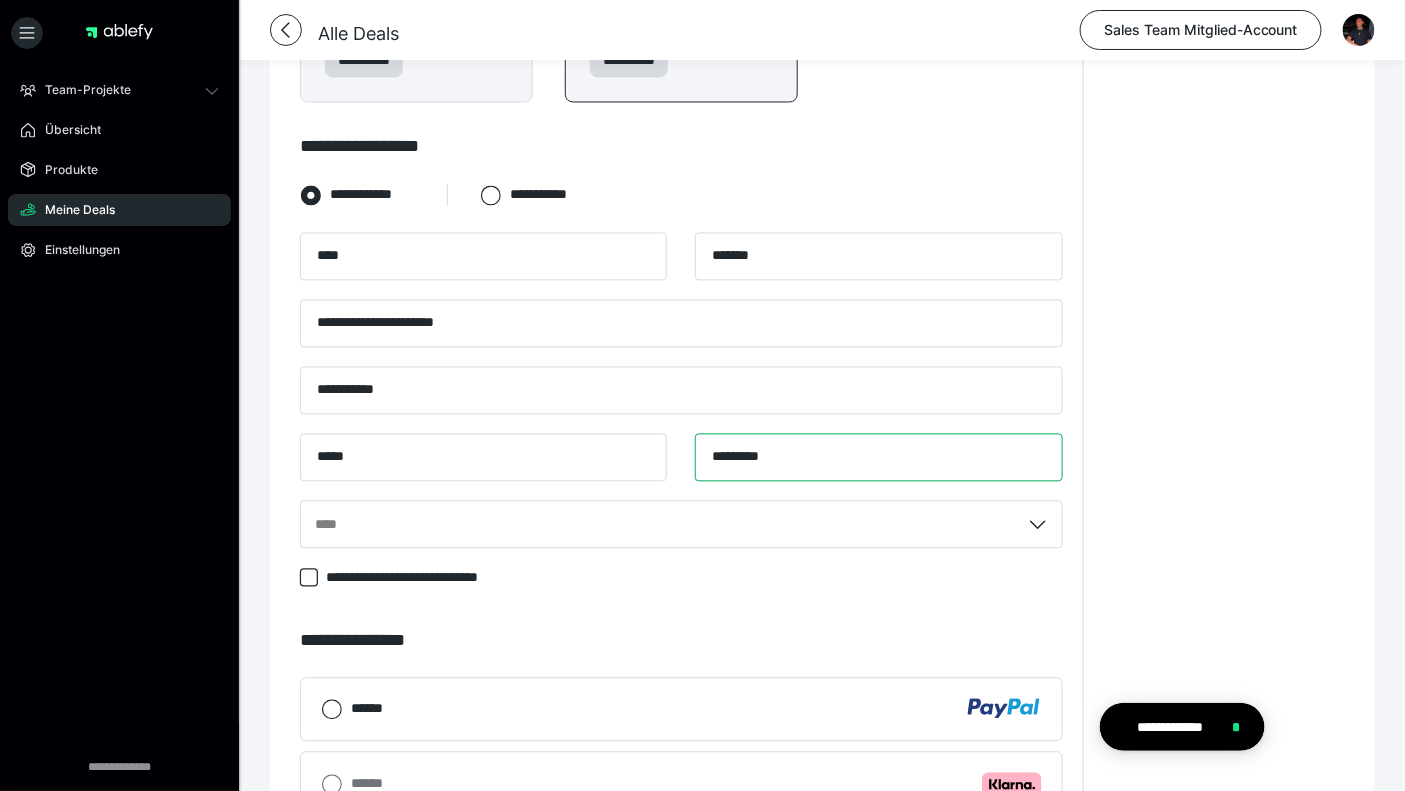 scroll, scrollTop: 1246, scrollLeft: 0, axis: vertical 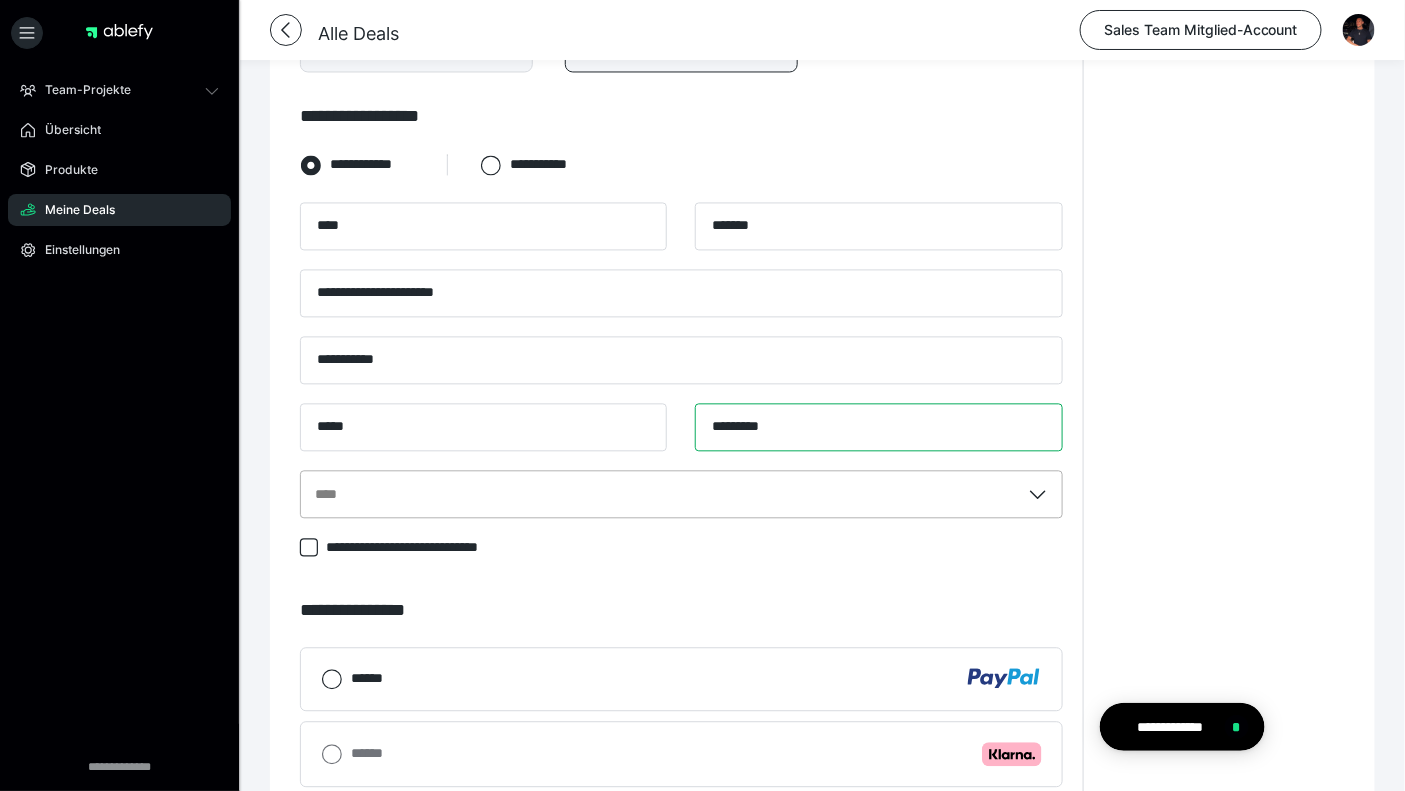type on "*********" 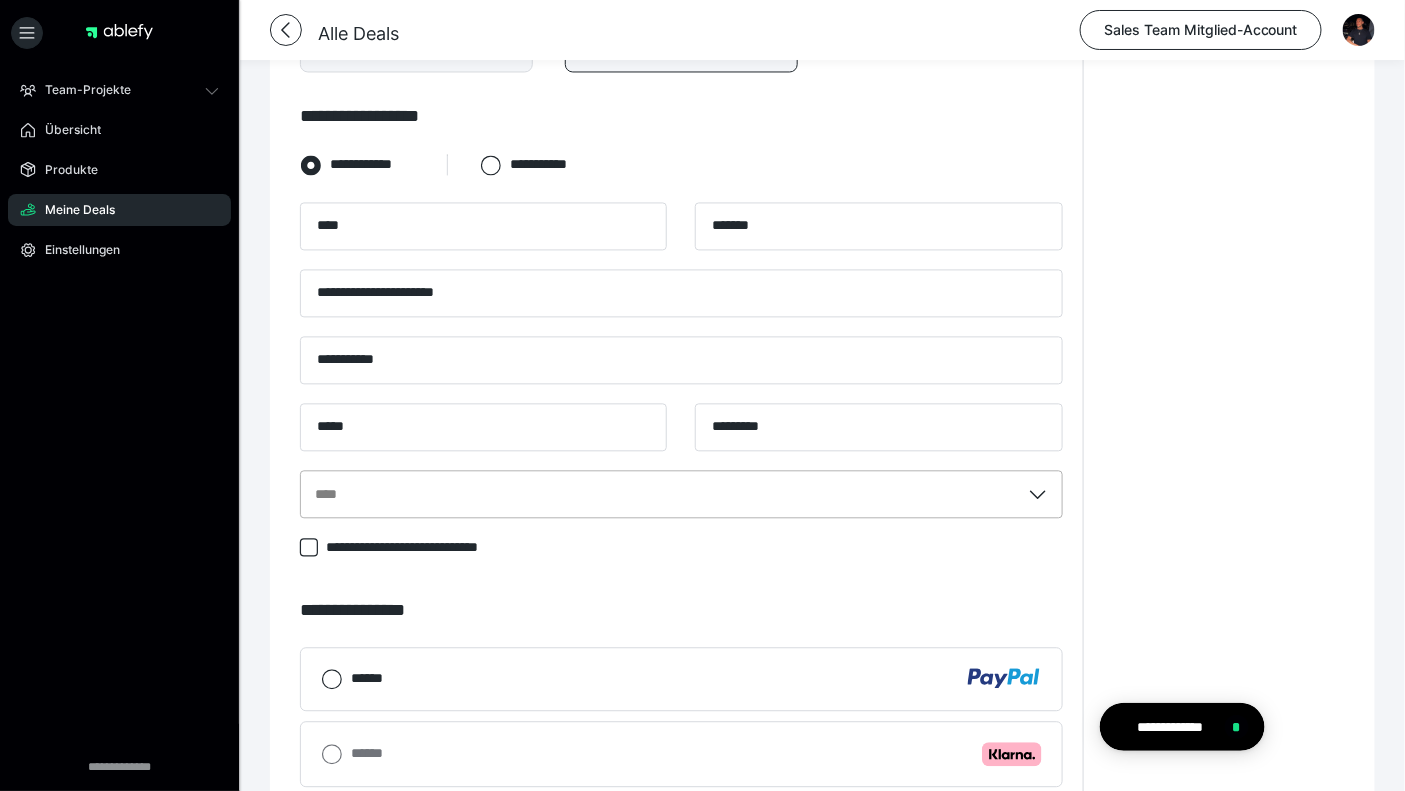click on "****" at bounding box center [660, 495] 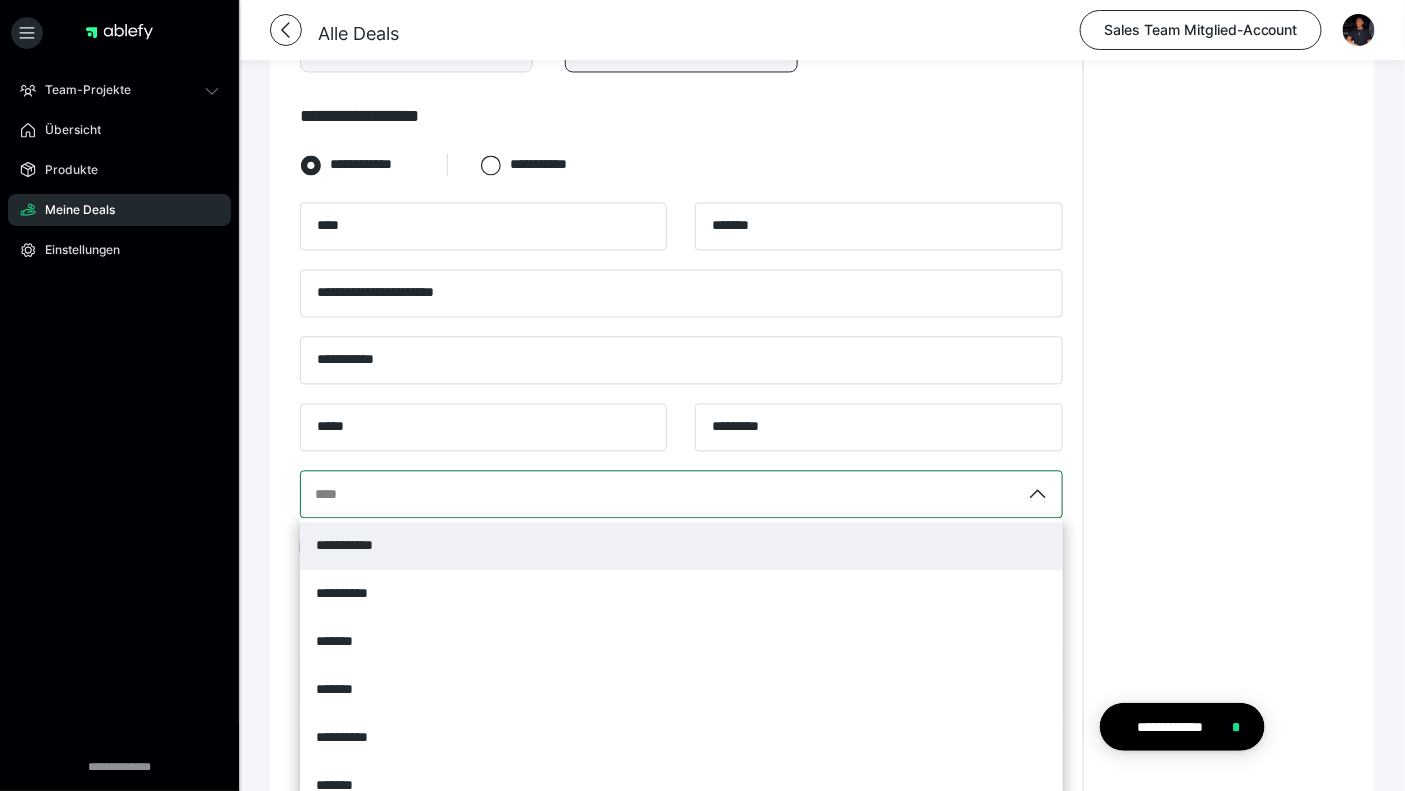 scroll, scrollTop: 1275, scrollLeft: 0, axis: vertical 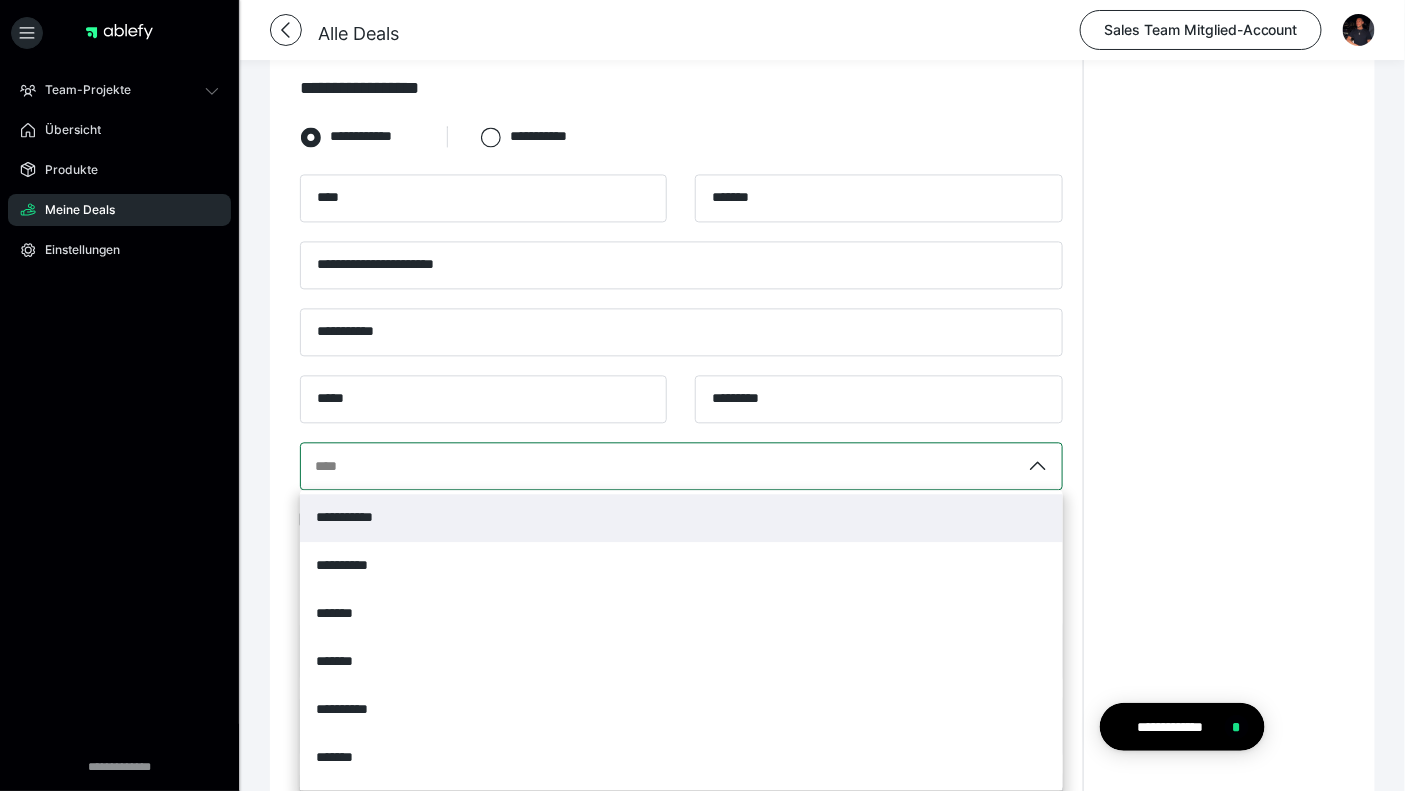 click on "**********" at bounding box center [681, 518] 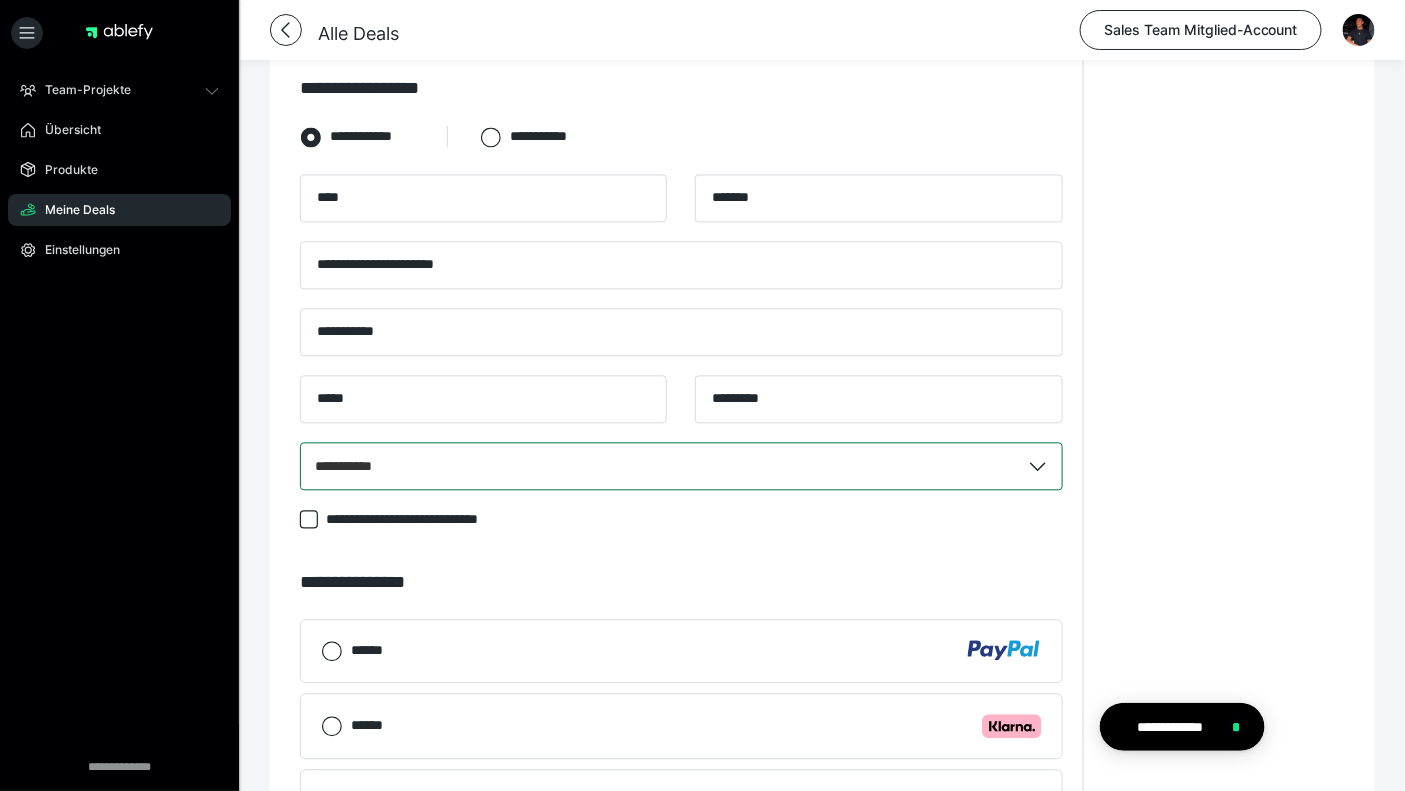 click on "**********" at bounding box center (1224, 117) 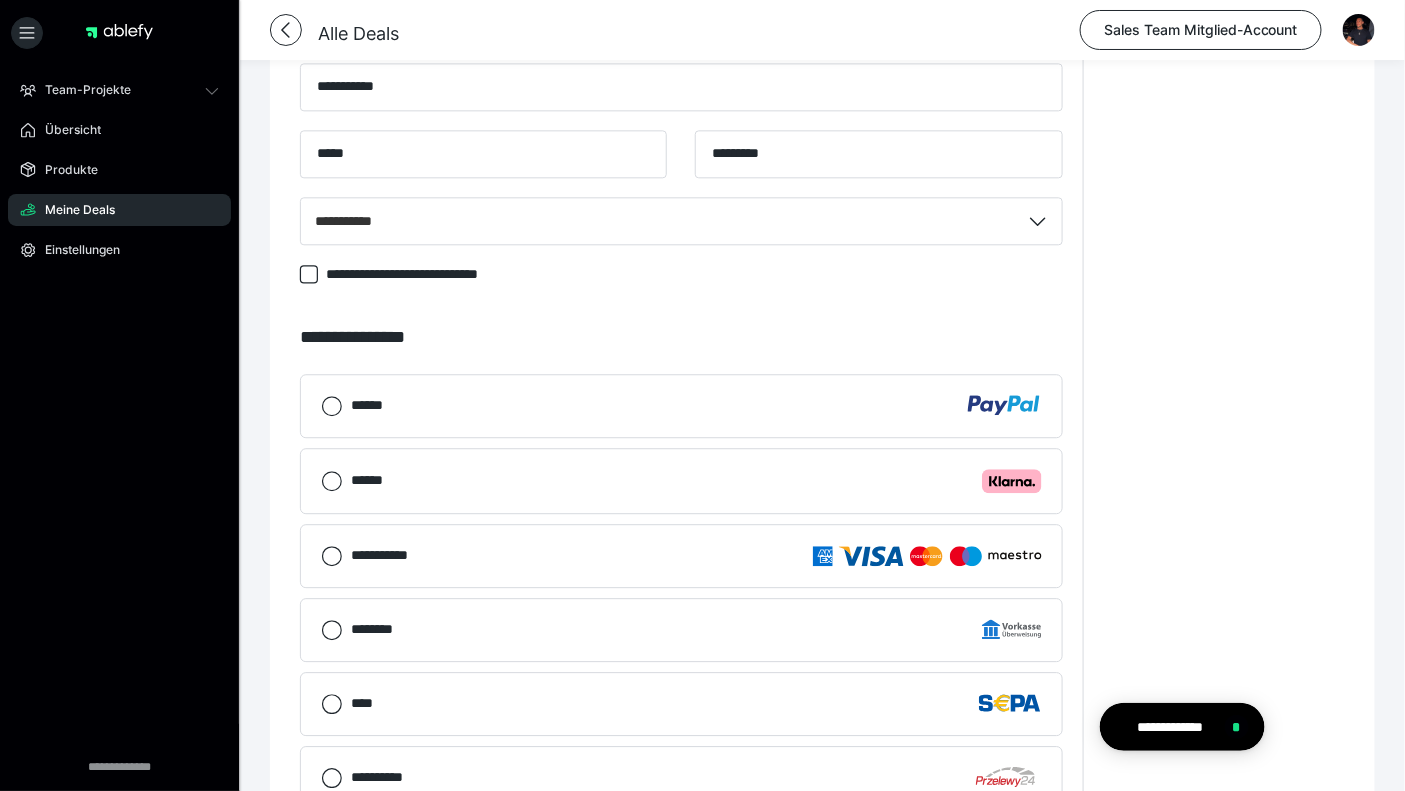 scroll, scrollTop: 1523, scrollLeft: 0, axis: vertical 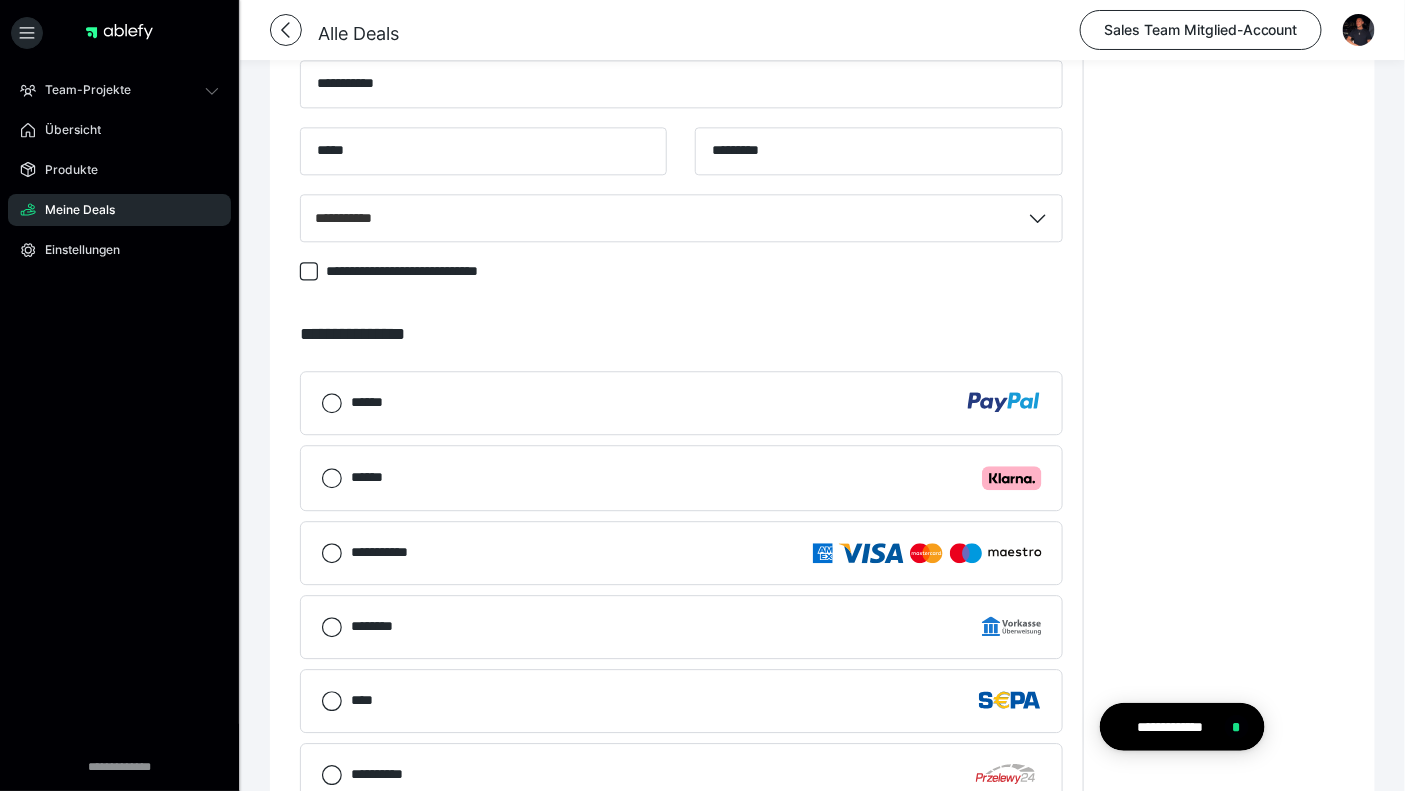 click on "****** .cls-1 {fill: #ffb3c7;}" at bounding box center (696, 478) 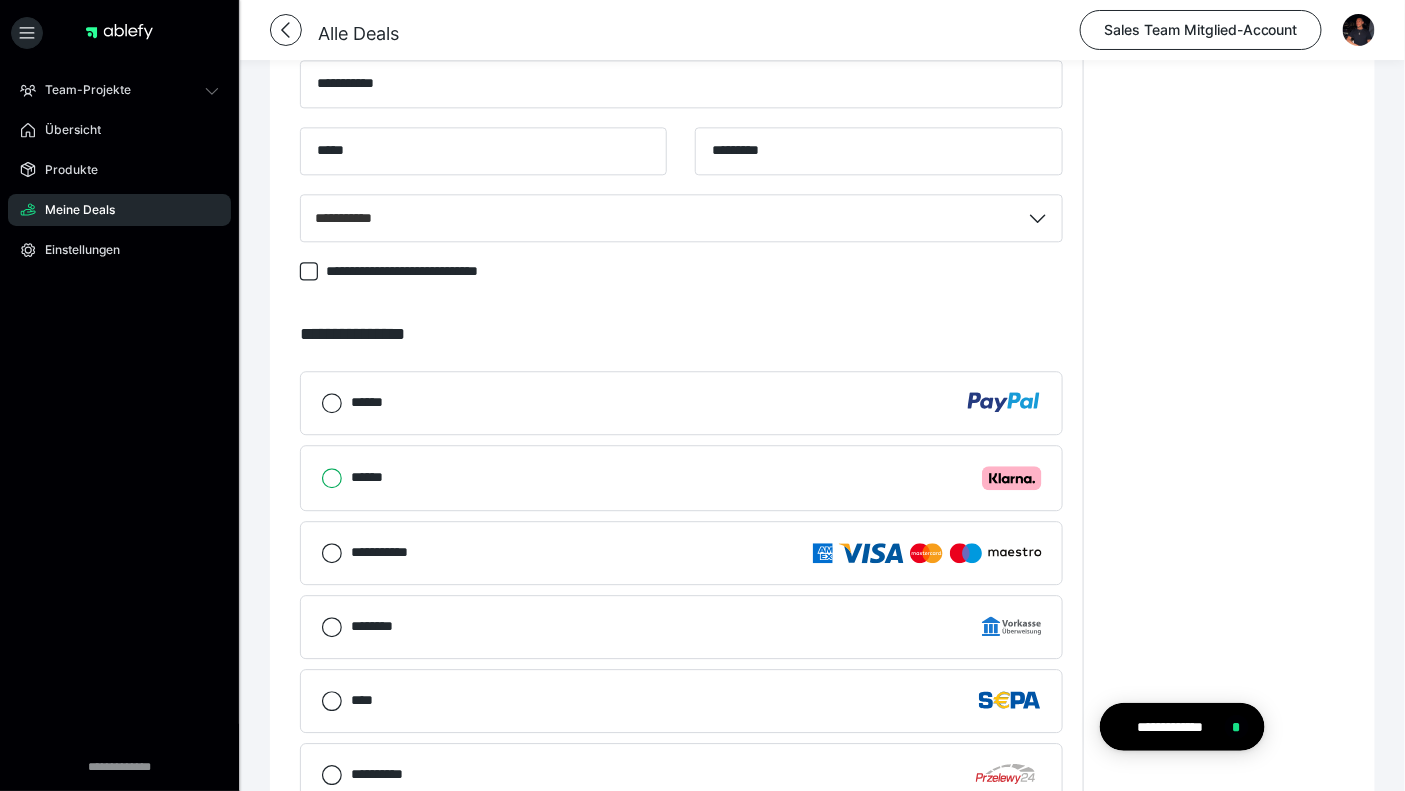 click on "****** .cls-1 {fill: #ffb3c7;}" at bounding box center [321, 478] 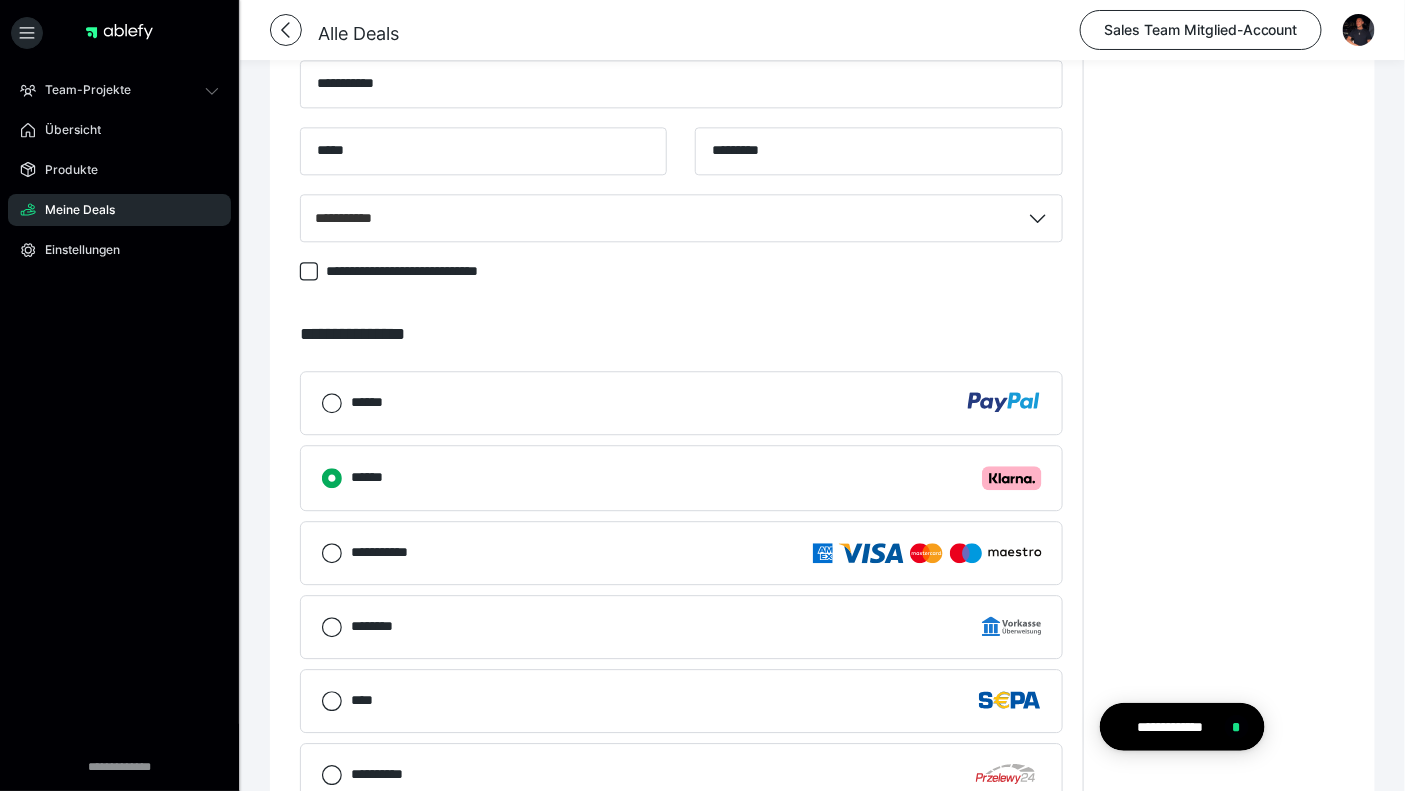 scroll, scrollTop: 1986, scrollLeft: 0, axis: vertical 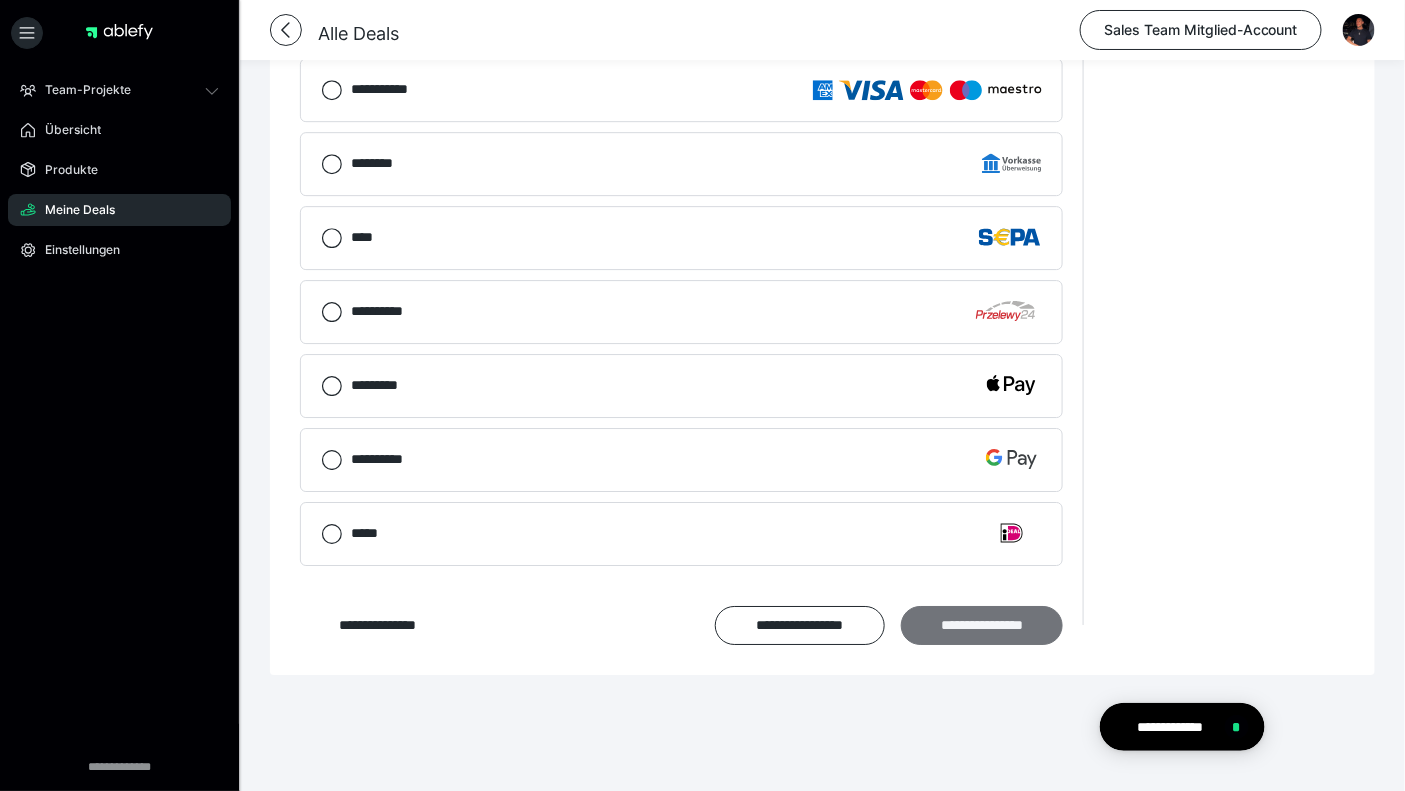 click on "**********" at bounding box center (982, 625) 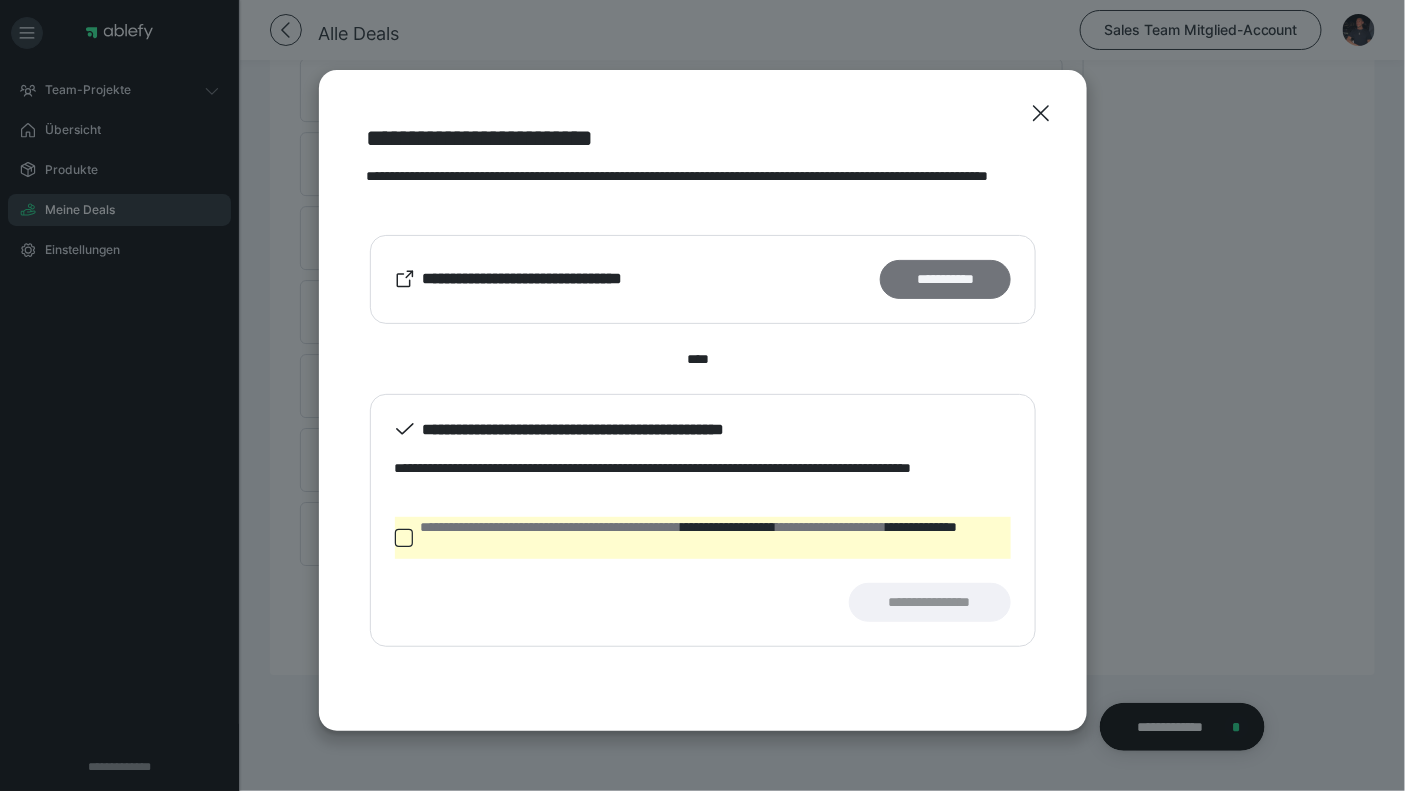 click on "**********" at bounding box center (945, 279) 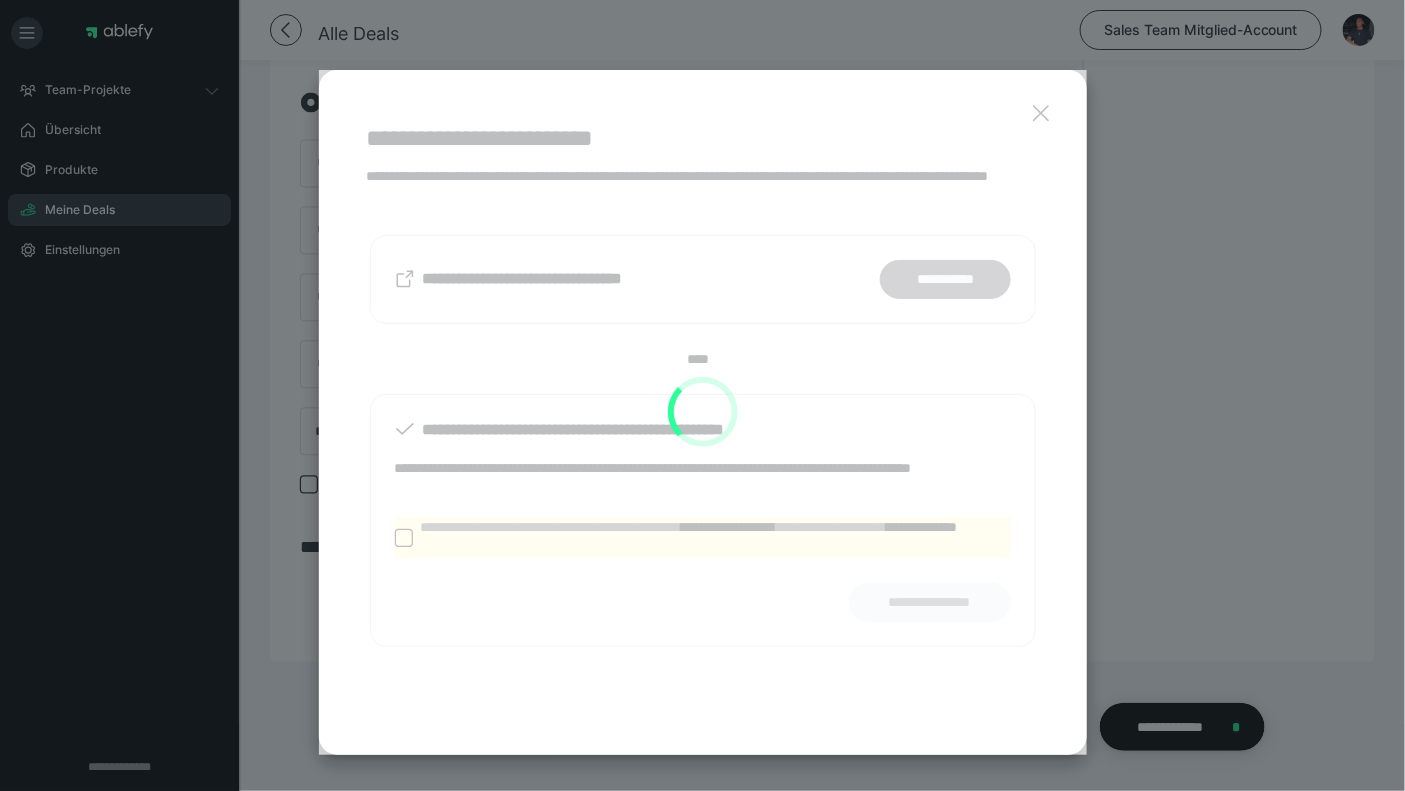 scroll, scrollTop: 1303, scrollLeft: 0, axis: vertical 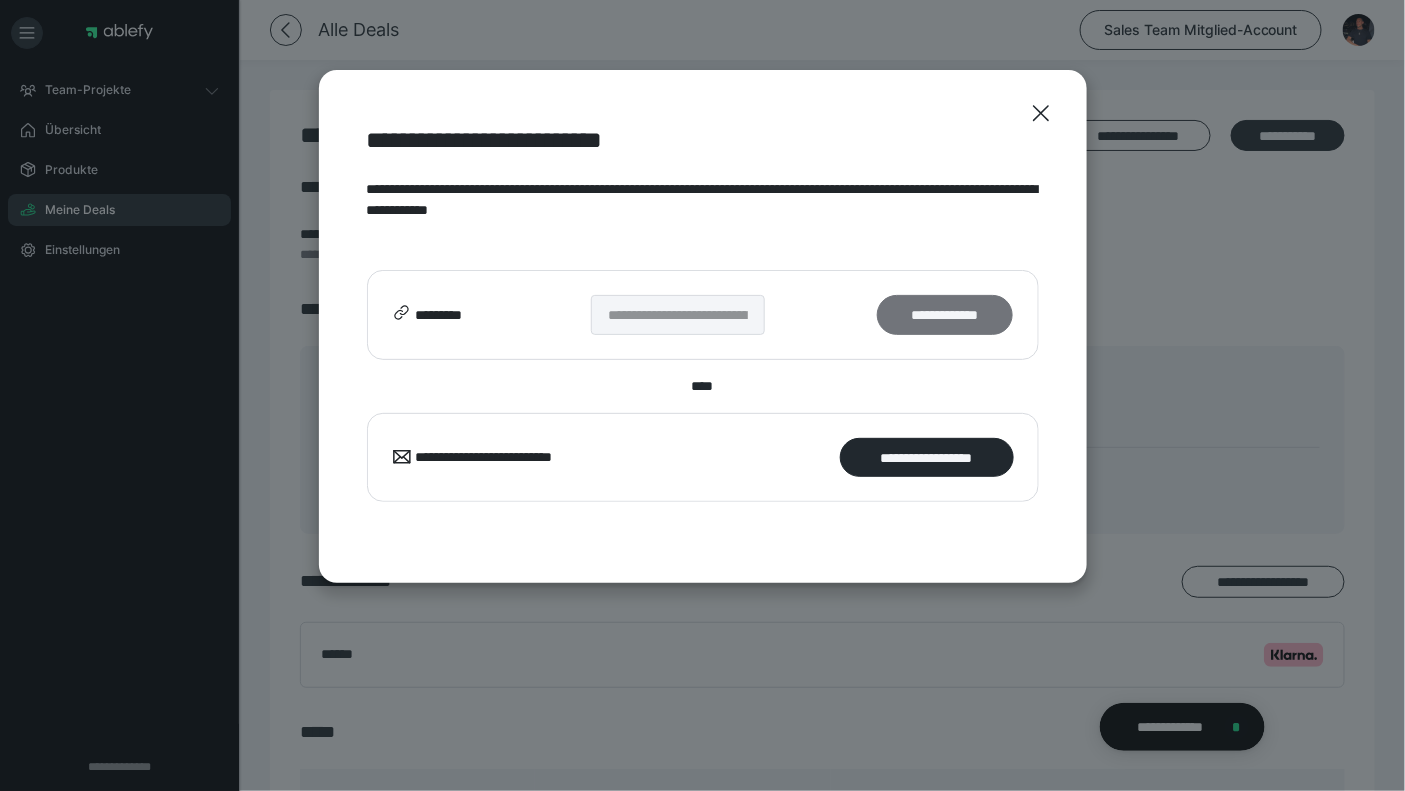 click on "**********" at bounding box center (945, 314) 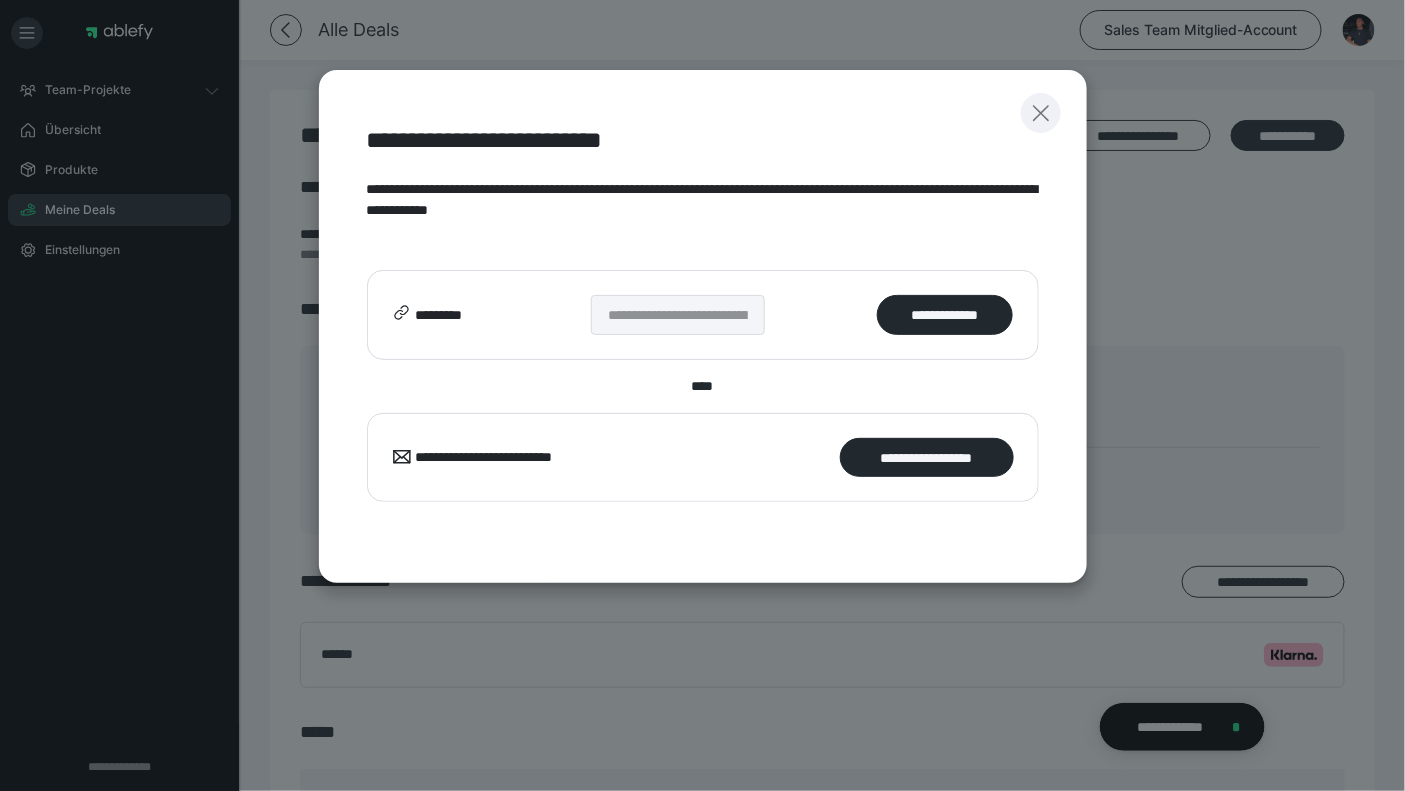 click 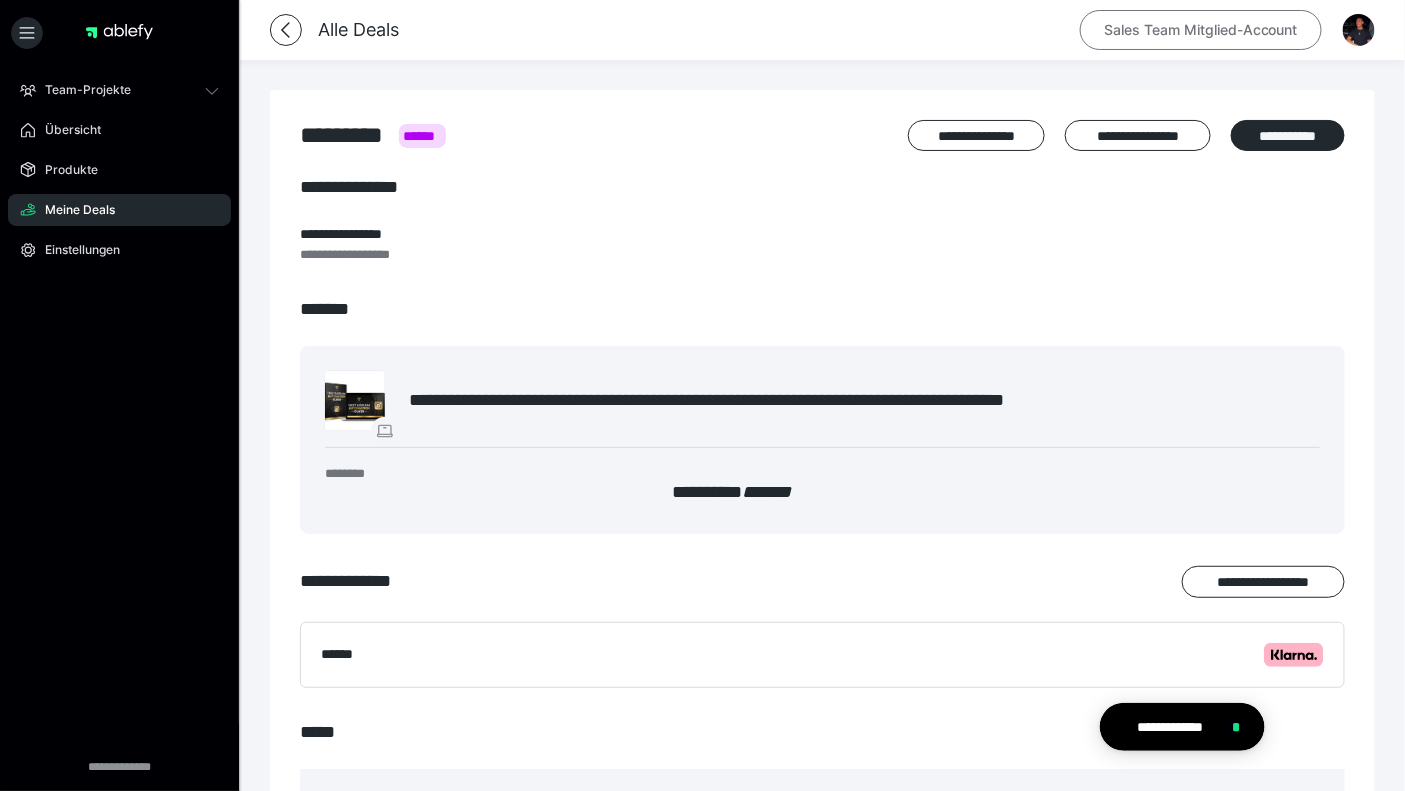 click on "Sales Team Mitglied-Account" at bounding box center (1201, 30) 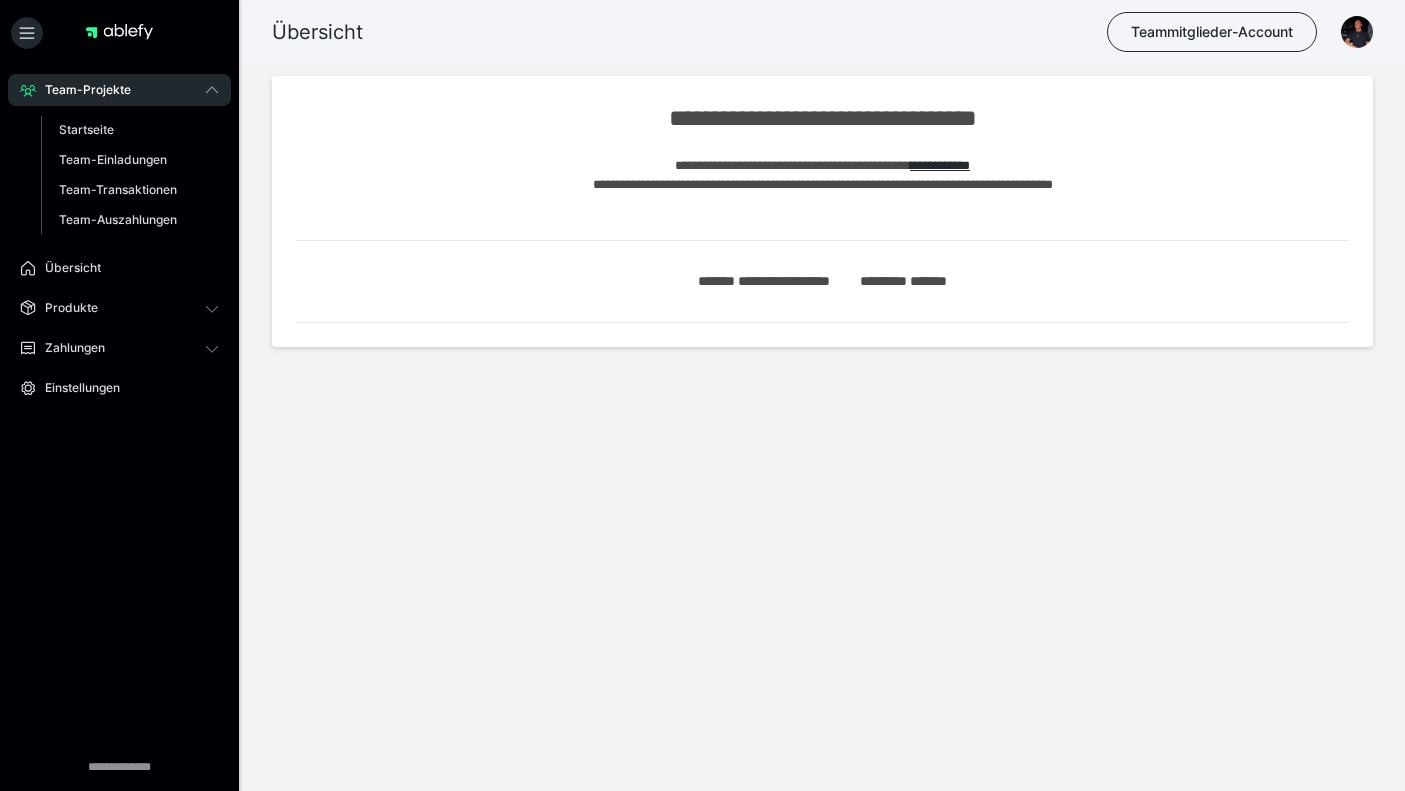 scroll, scrollTop: 0, scrollLeft: 0, axis: both 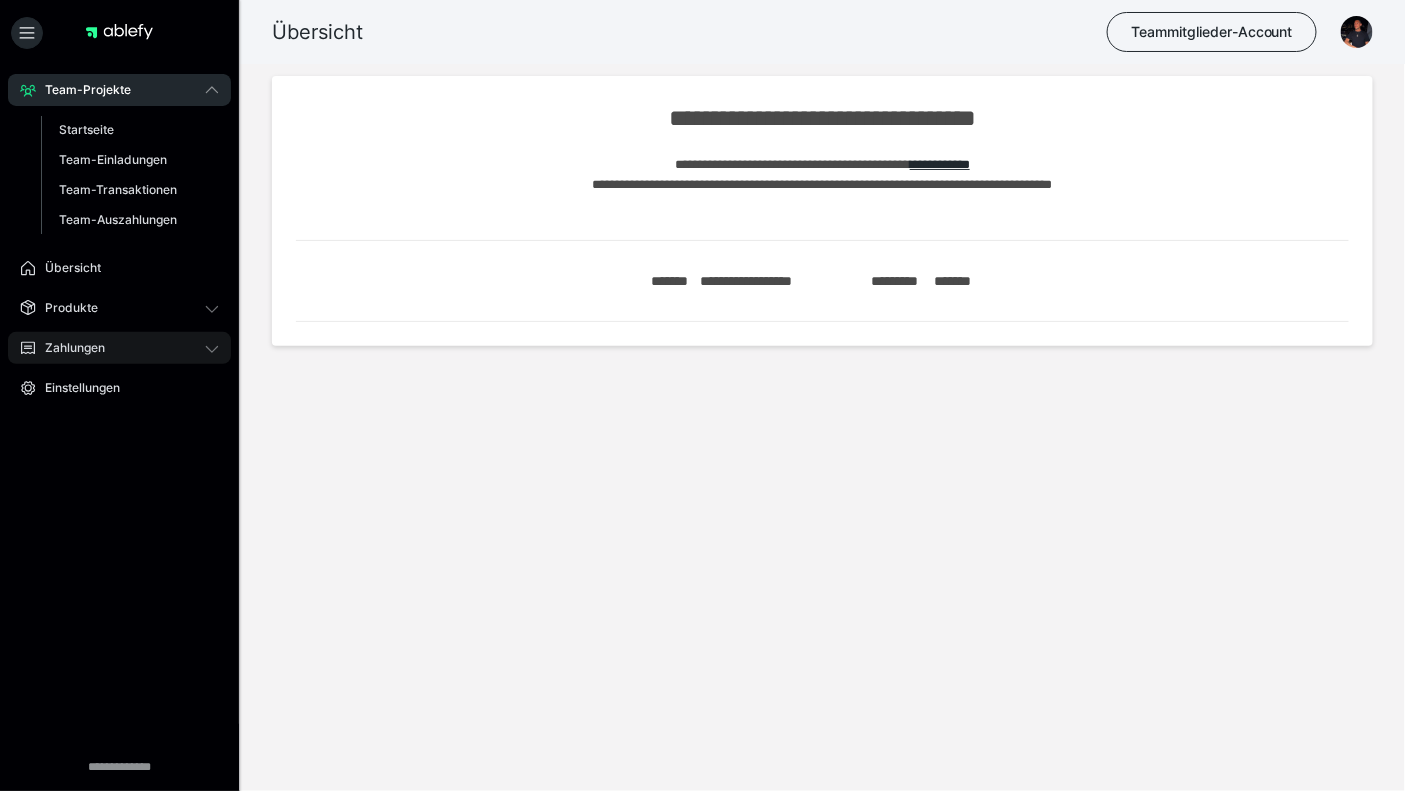 click on "Zahlungen" at bounding box center [119, 348] 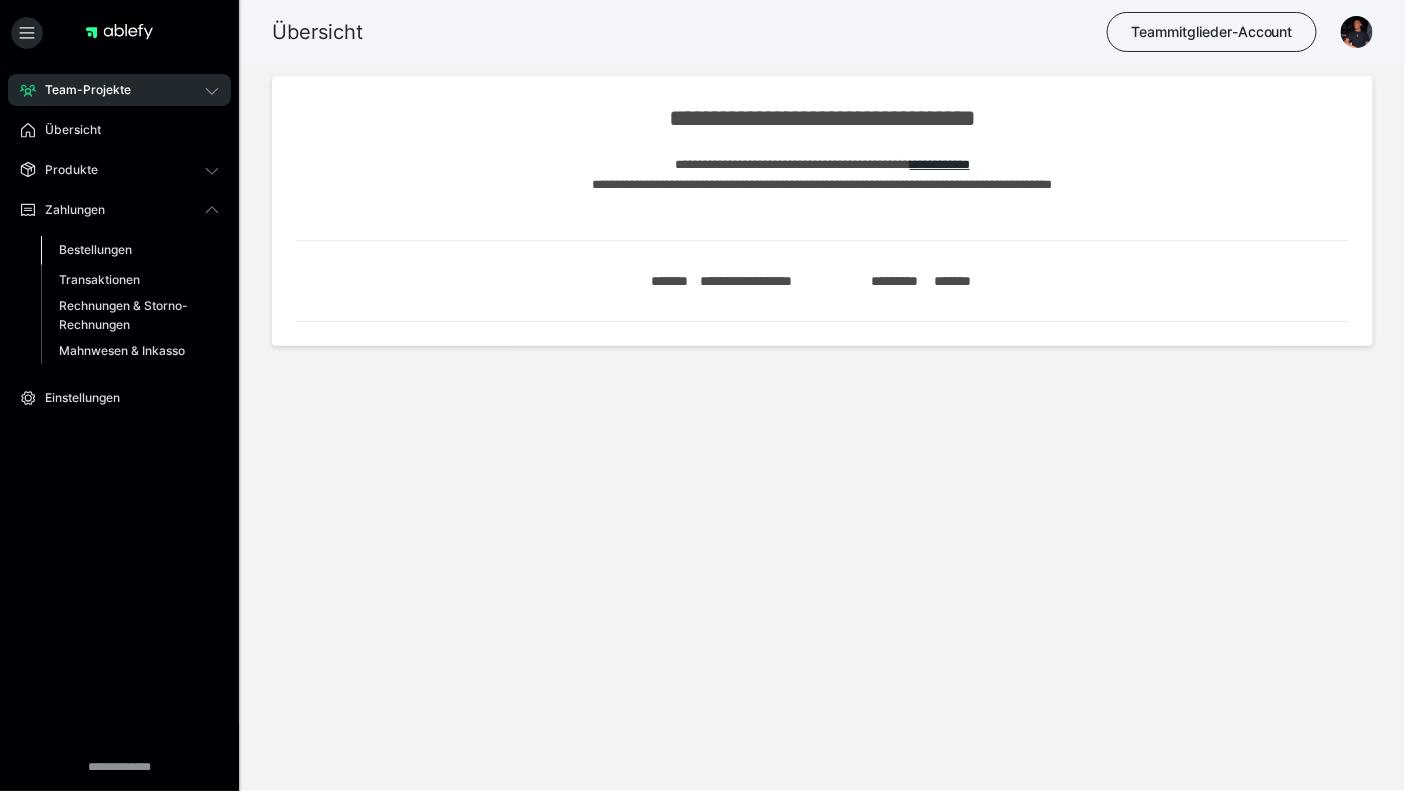 click on "Bestellungen" at bounding box center (95, 249) 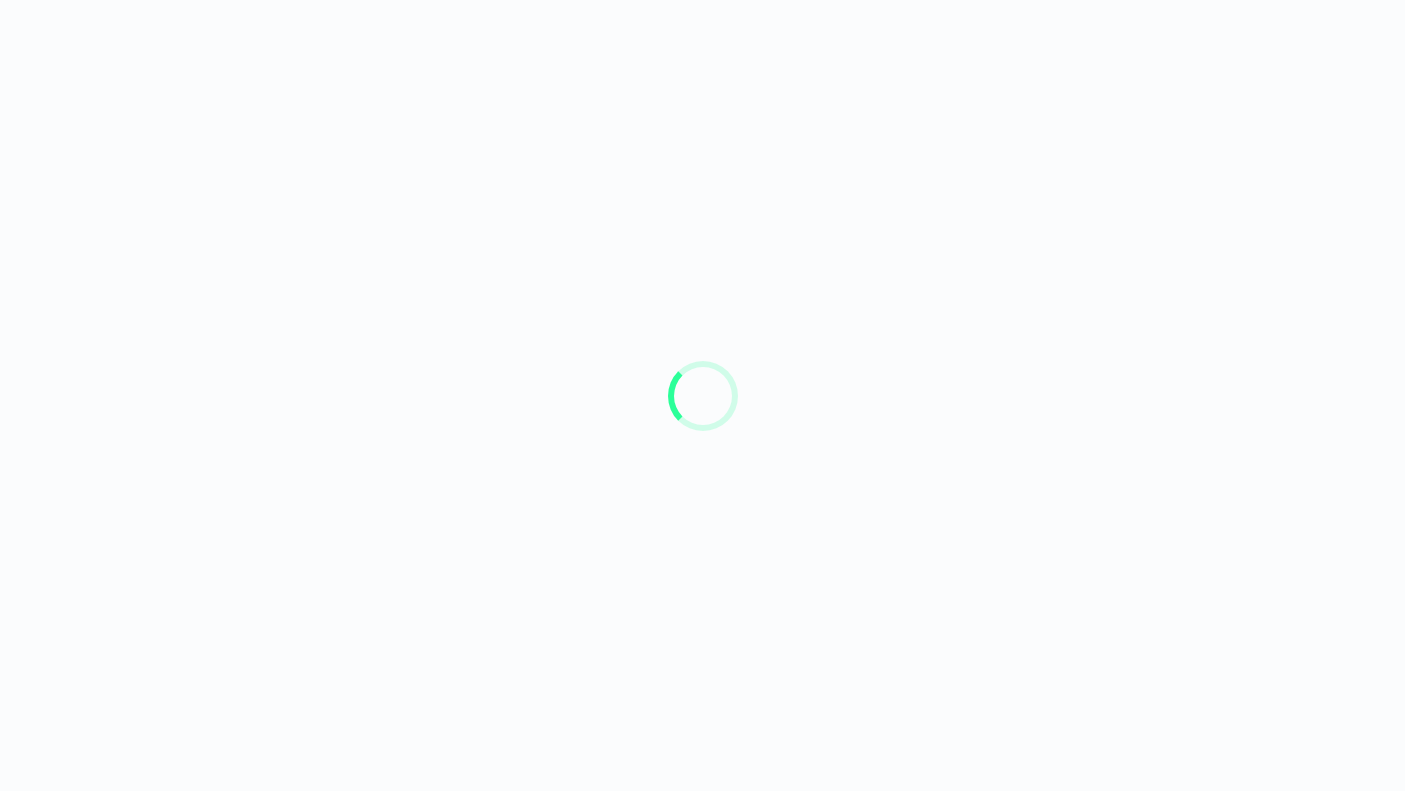 scroll, scrollTop: 0, scrollLeft: 0, axis: both 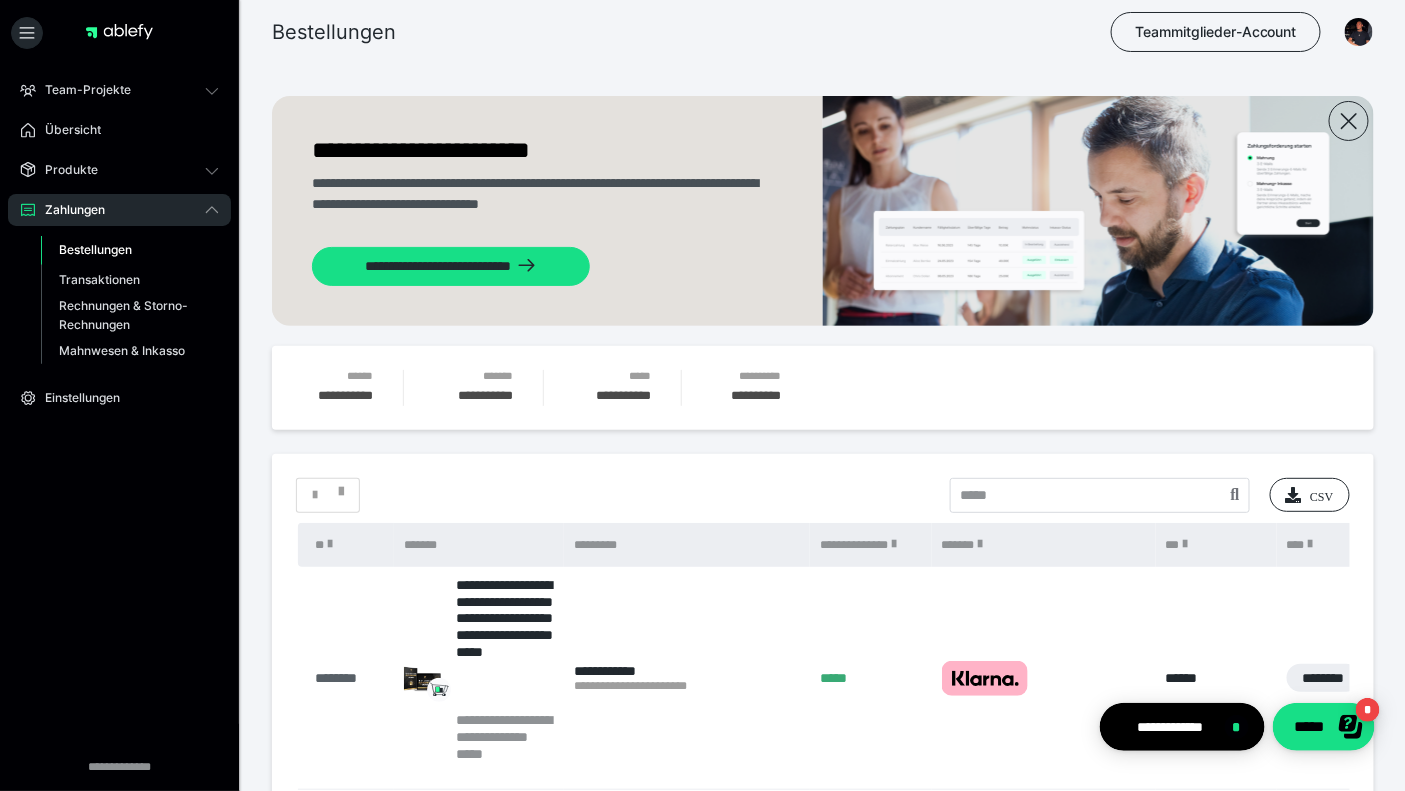 click on "********" at bounding box center [350, 678] 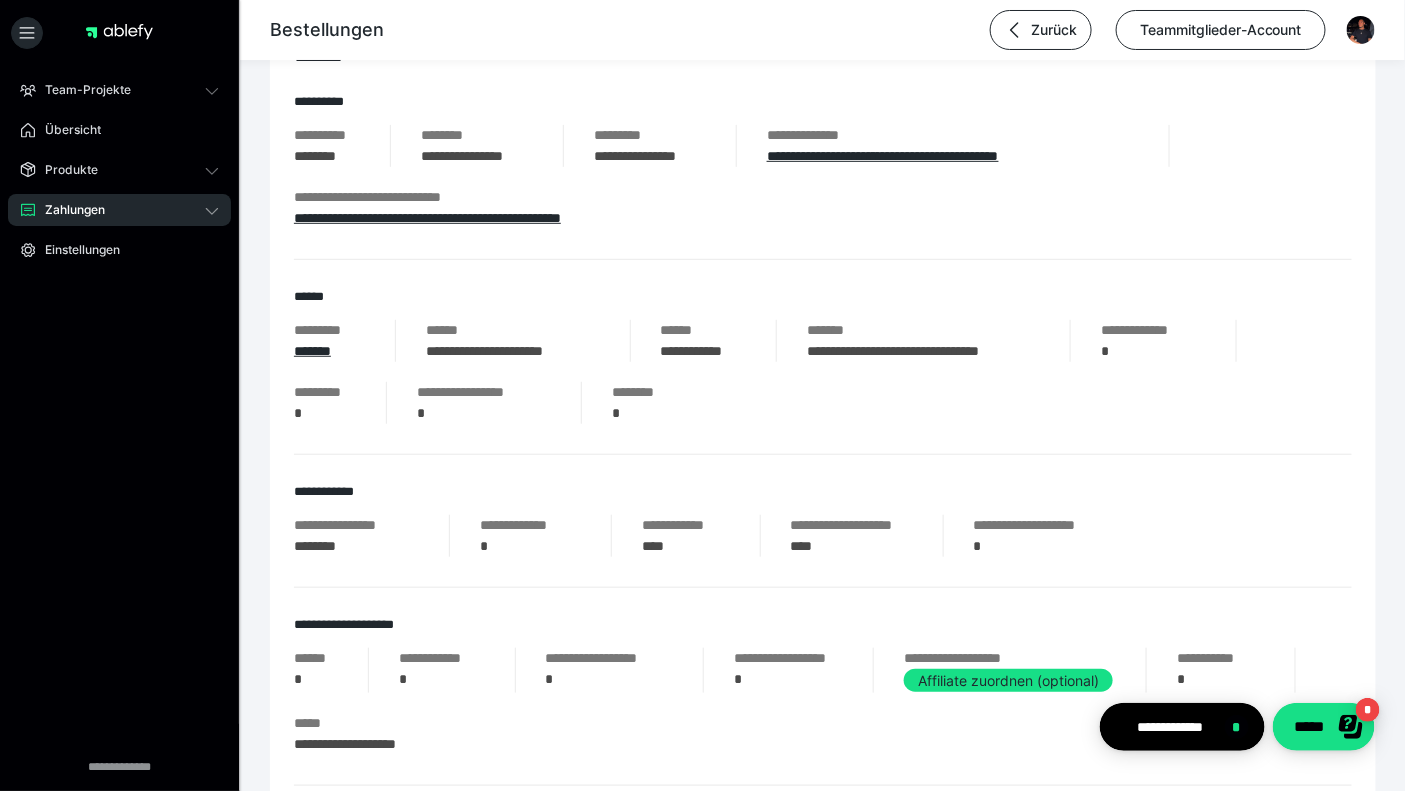 scroll, scrollTop: 285, scrollLeft: 0, axis: vertical 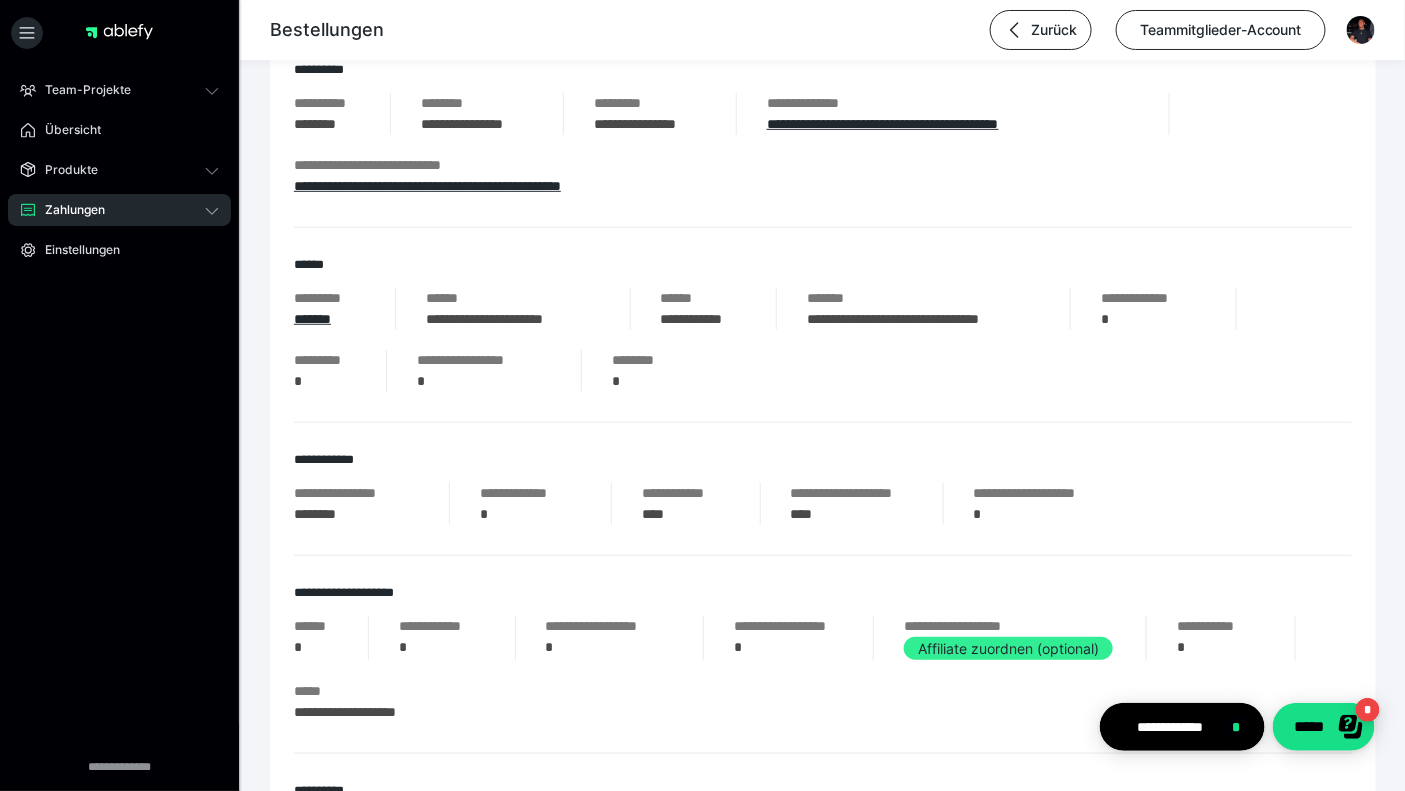 click on "Affiliate zuordnen (optional)" at bounding box center [1008, 648] 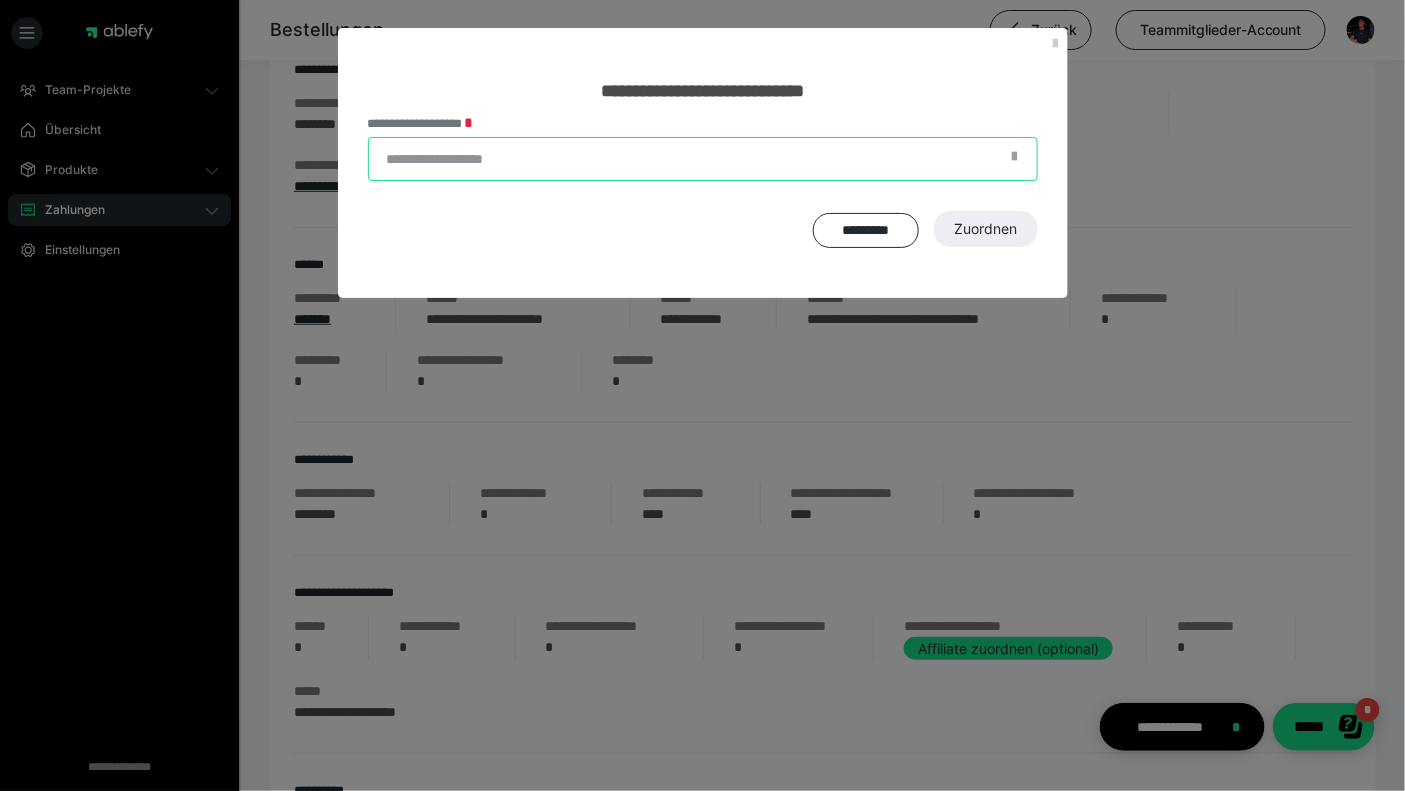 click on "**********" at bounding box center [703, 159] 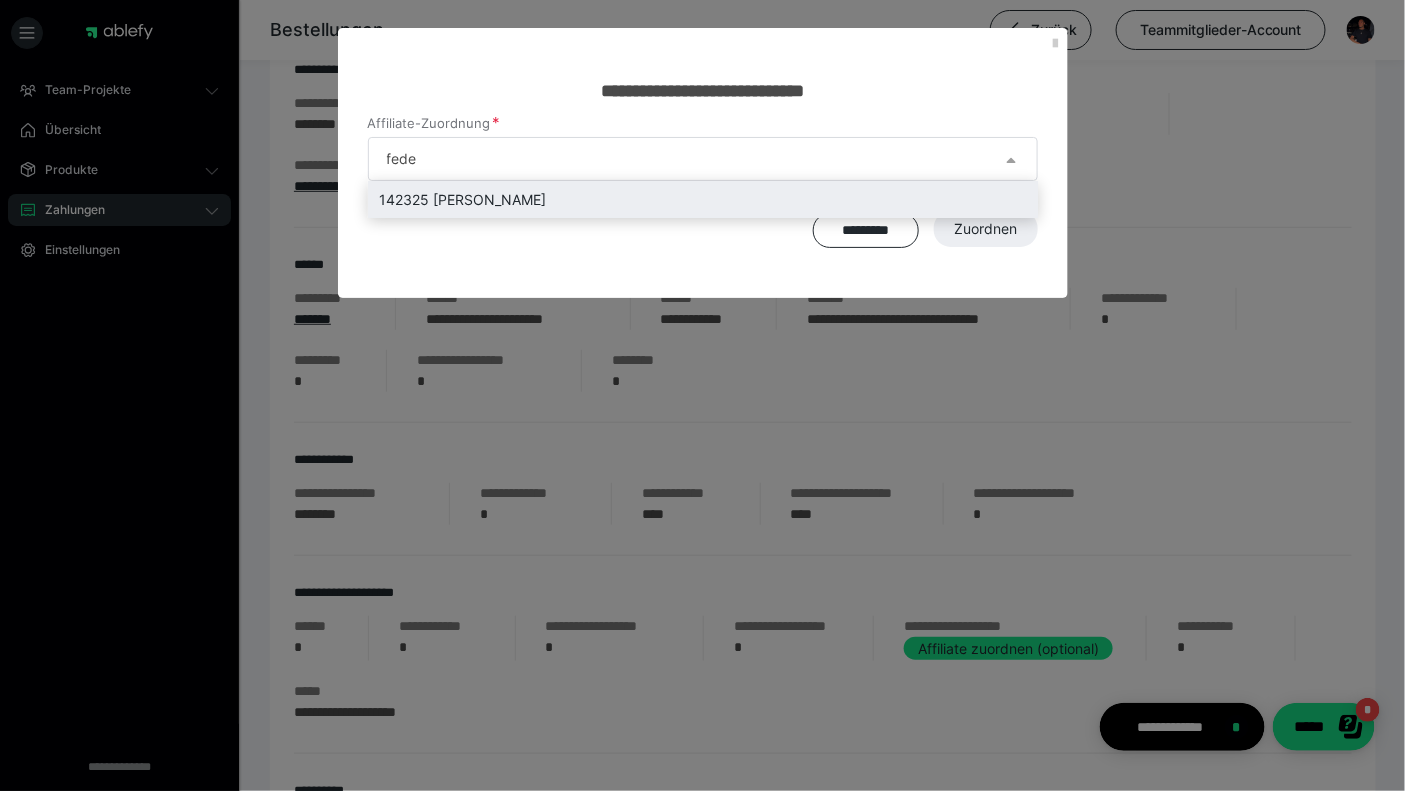 type on "fede" 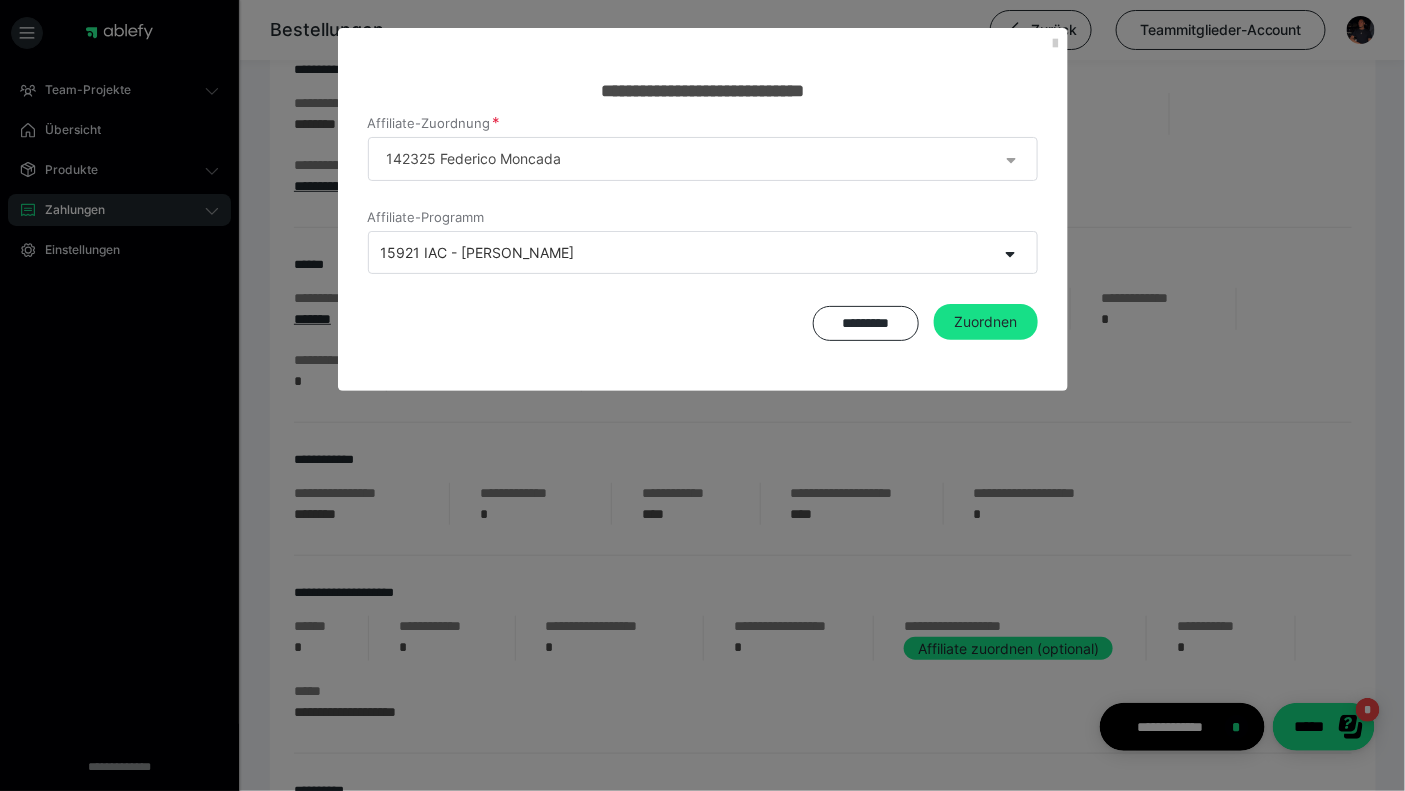 click on "15921 IAC - Federico Affiliates" at bounding box center (683, 252) 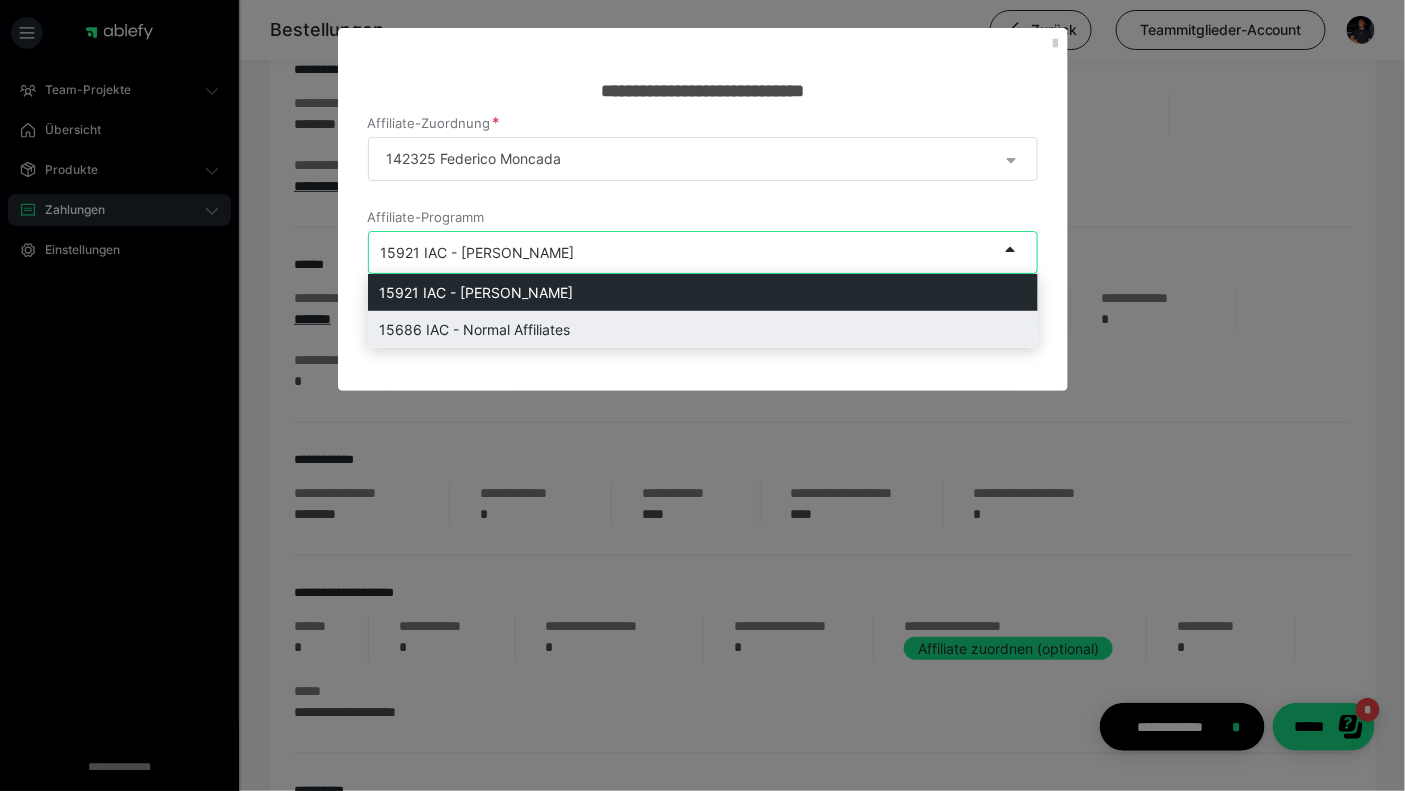 click on "15686 IAC - Normal Affiliates" at bounding box center [703, 329] 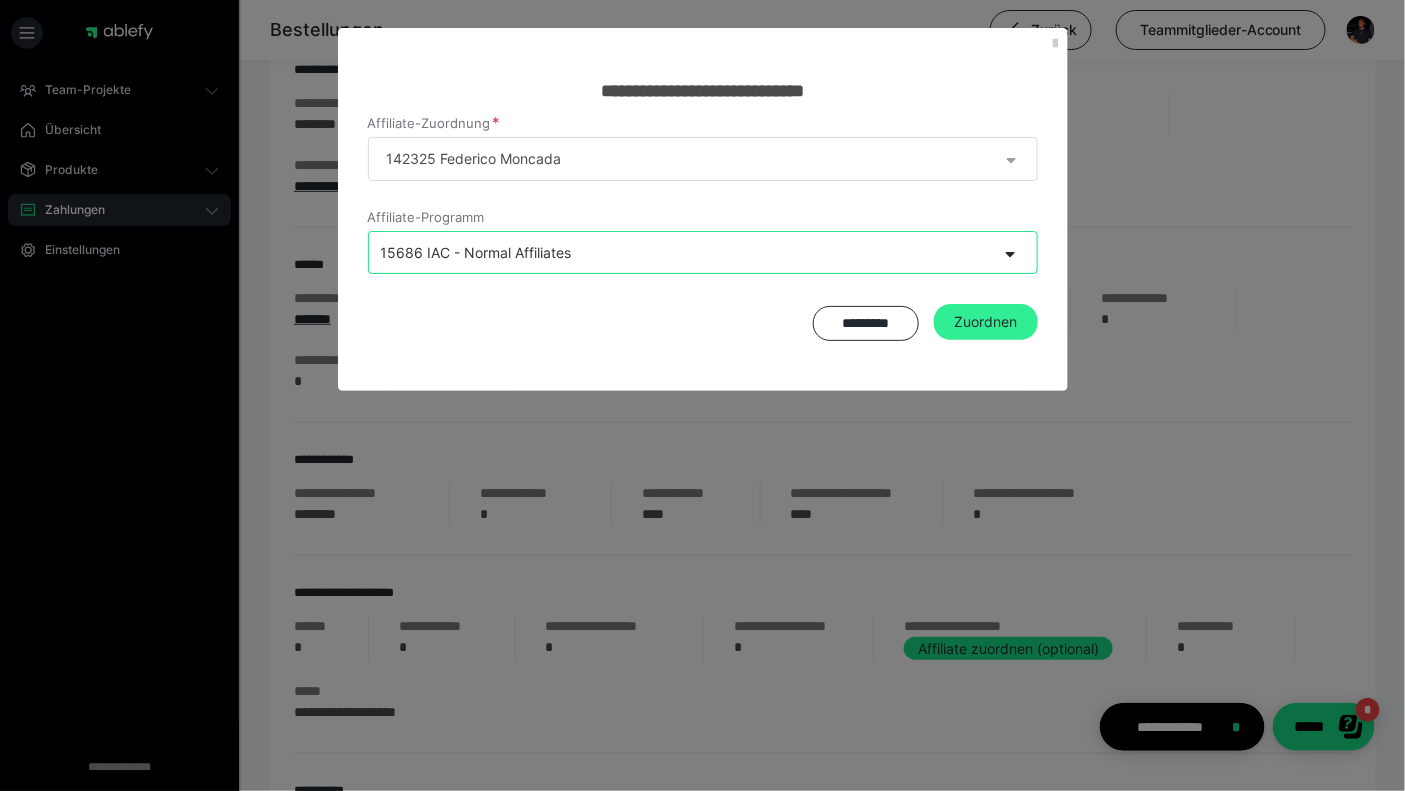 click on "Zuordnen" at bounding box center (986, 322) 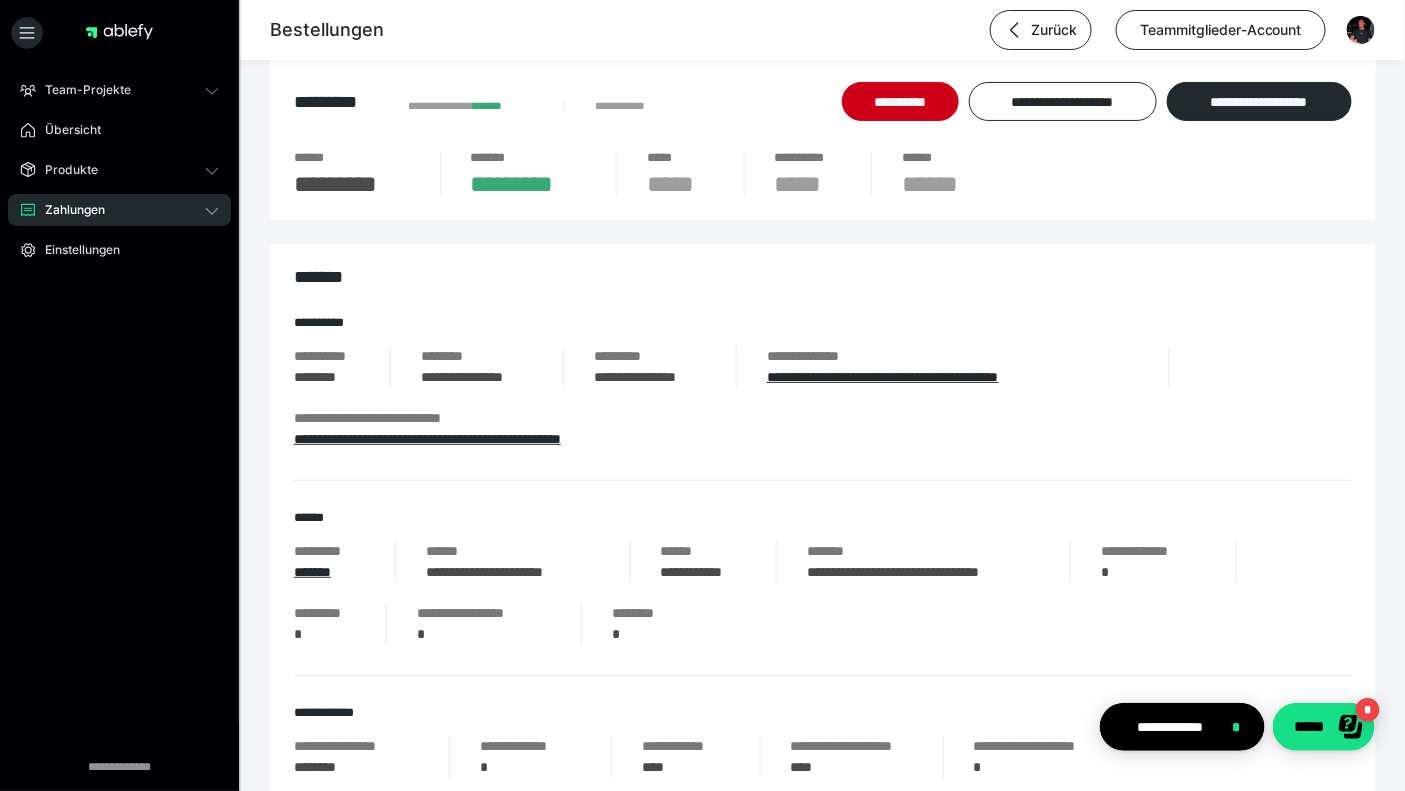 scroll, scrollTop: 0, scrollLeft: 0, axis: both 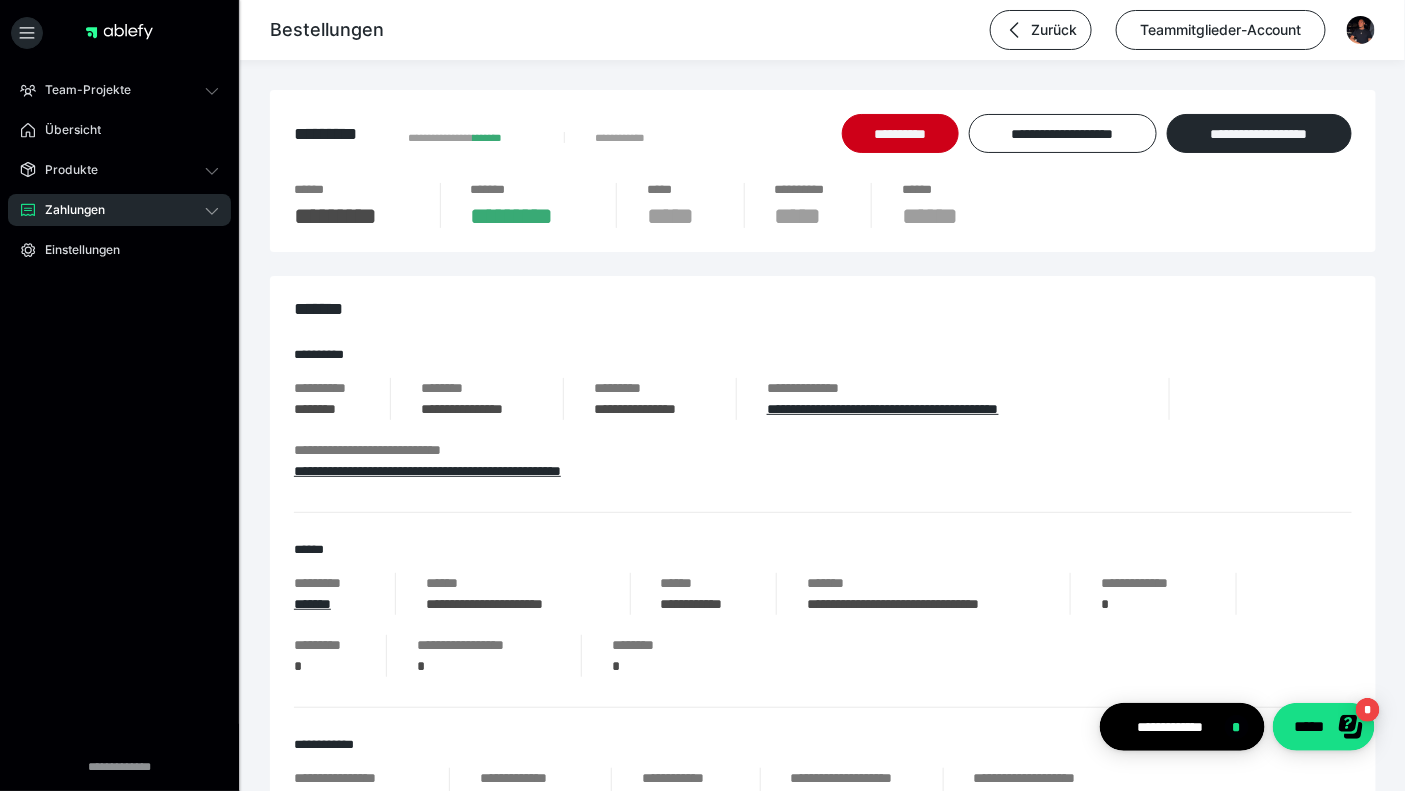 click on "Zahlungen" at bounding box center (68, 210) 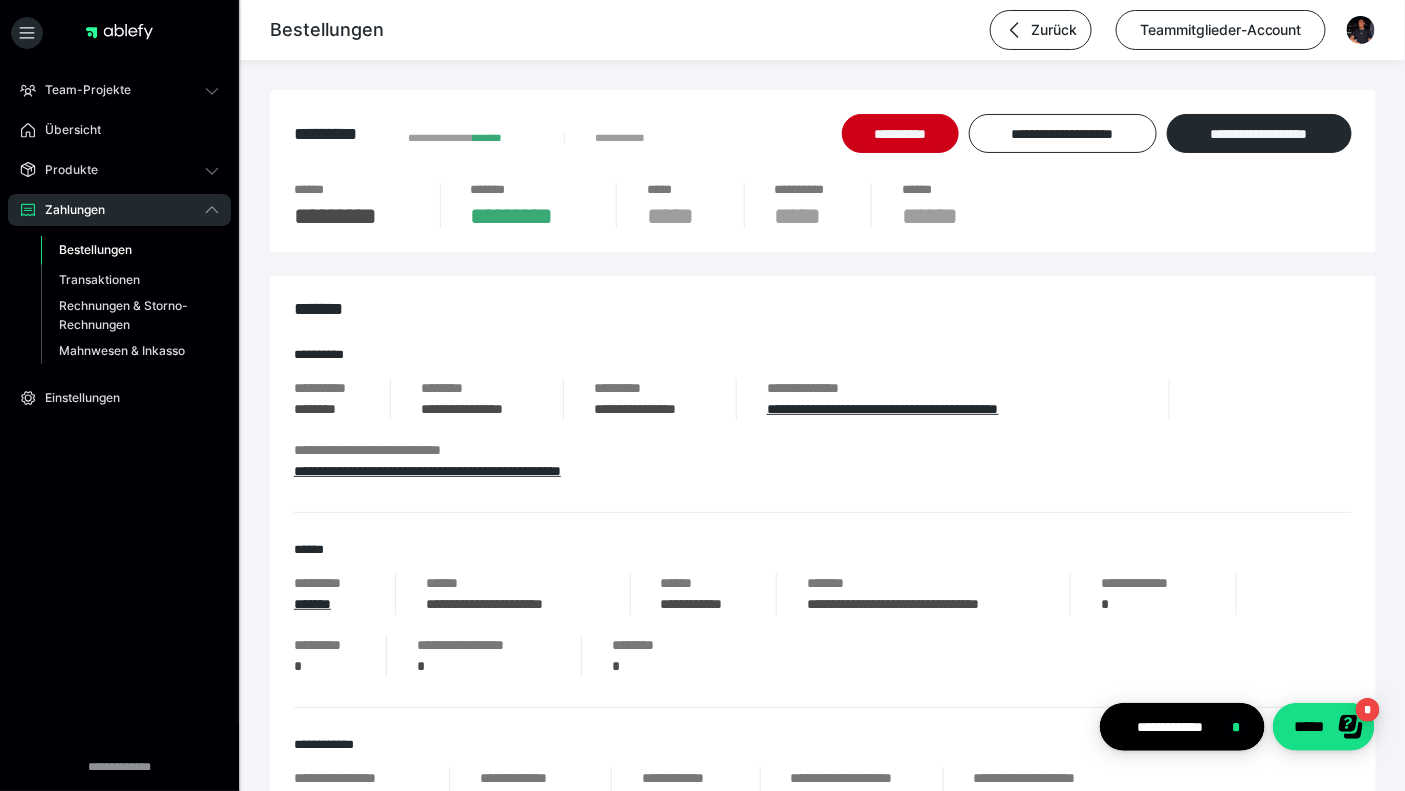 click on "Bestellungen" at bounding box center (95, 249) 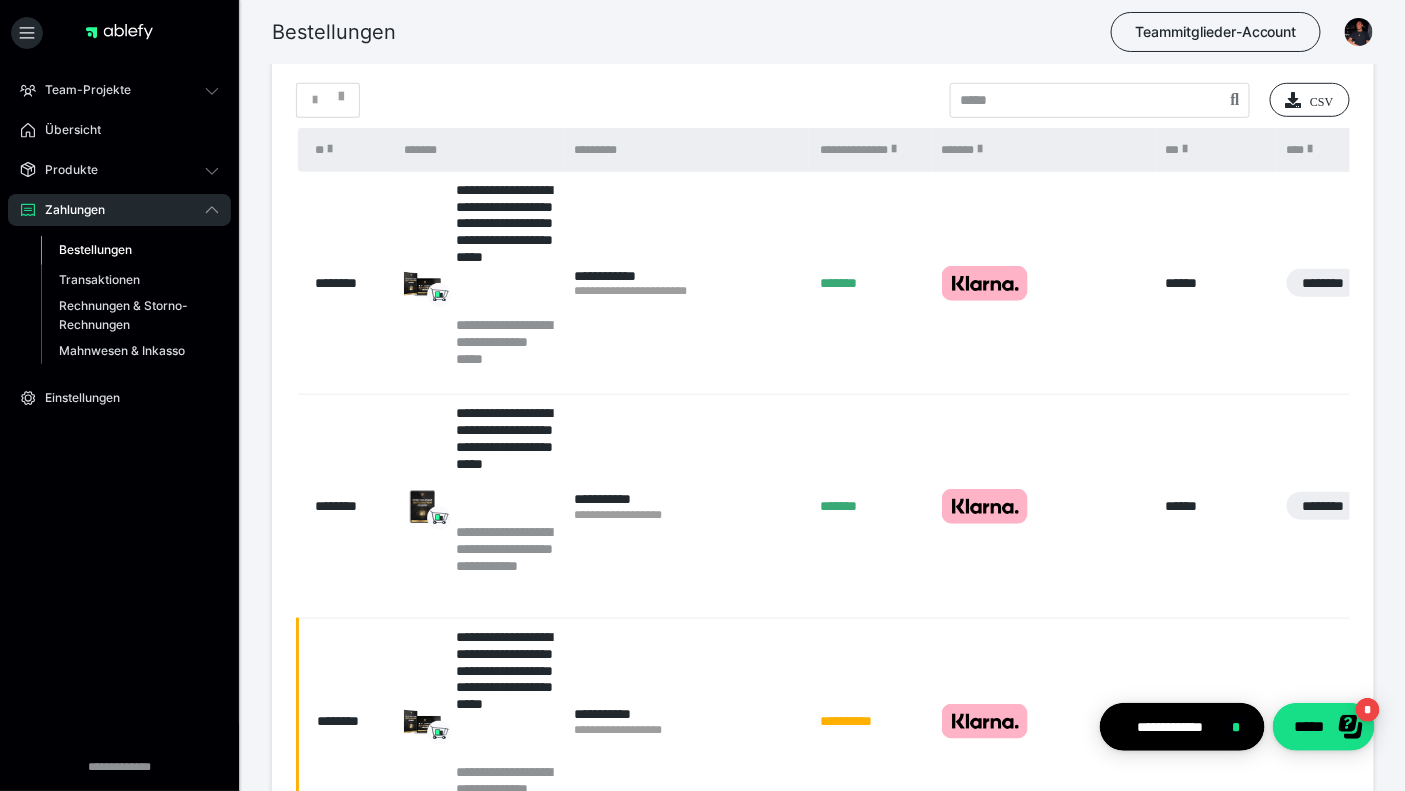 scroll, scrollTop: 404, scrollLeft: 0, axis: vertical 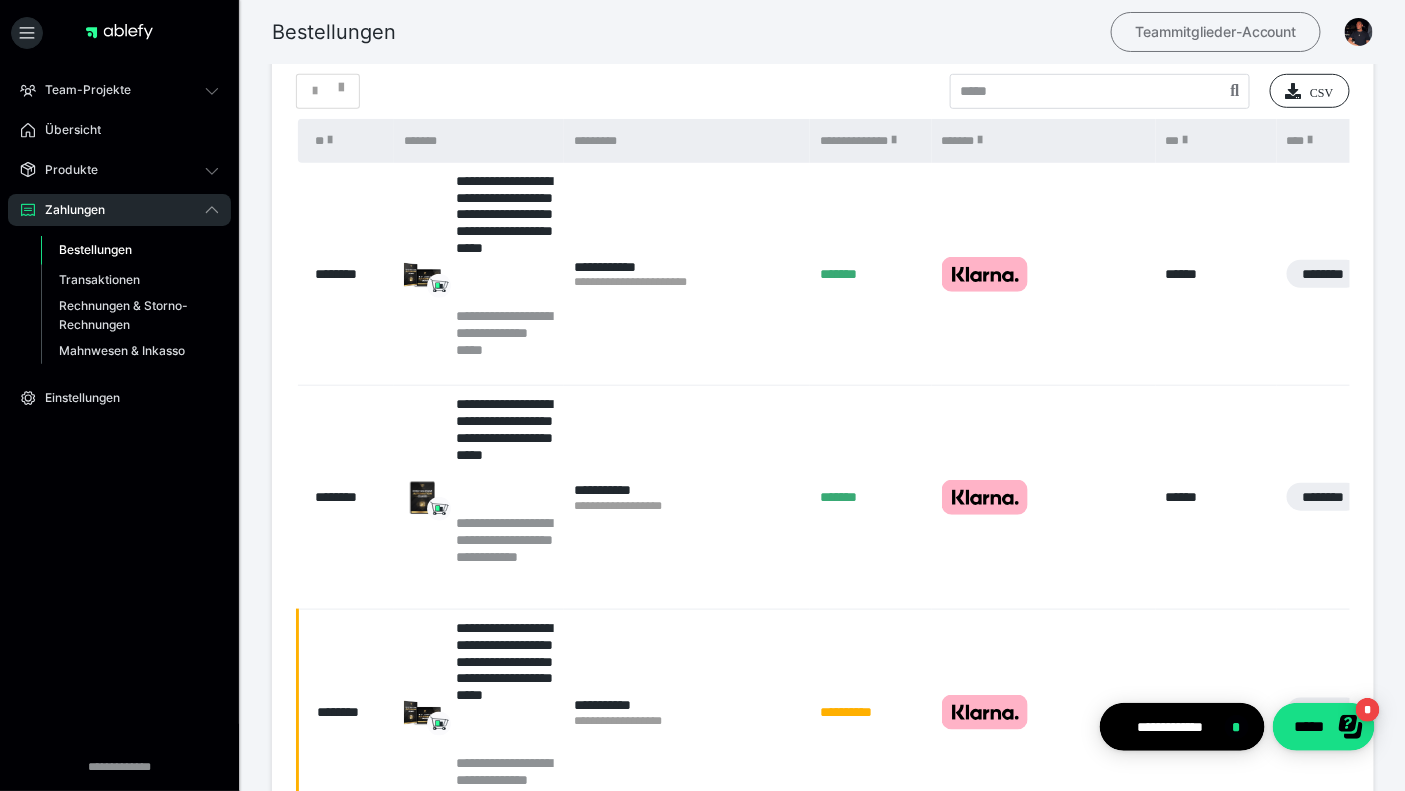 click on "Teammitglieder-Account" at bounding box center (1216, 32) 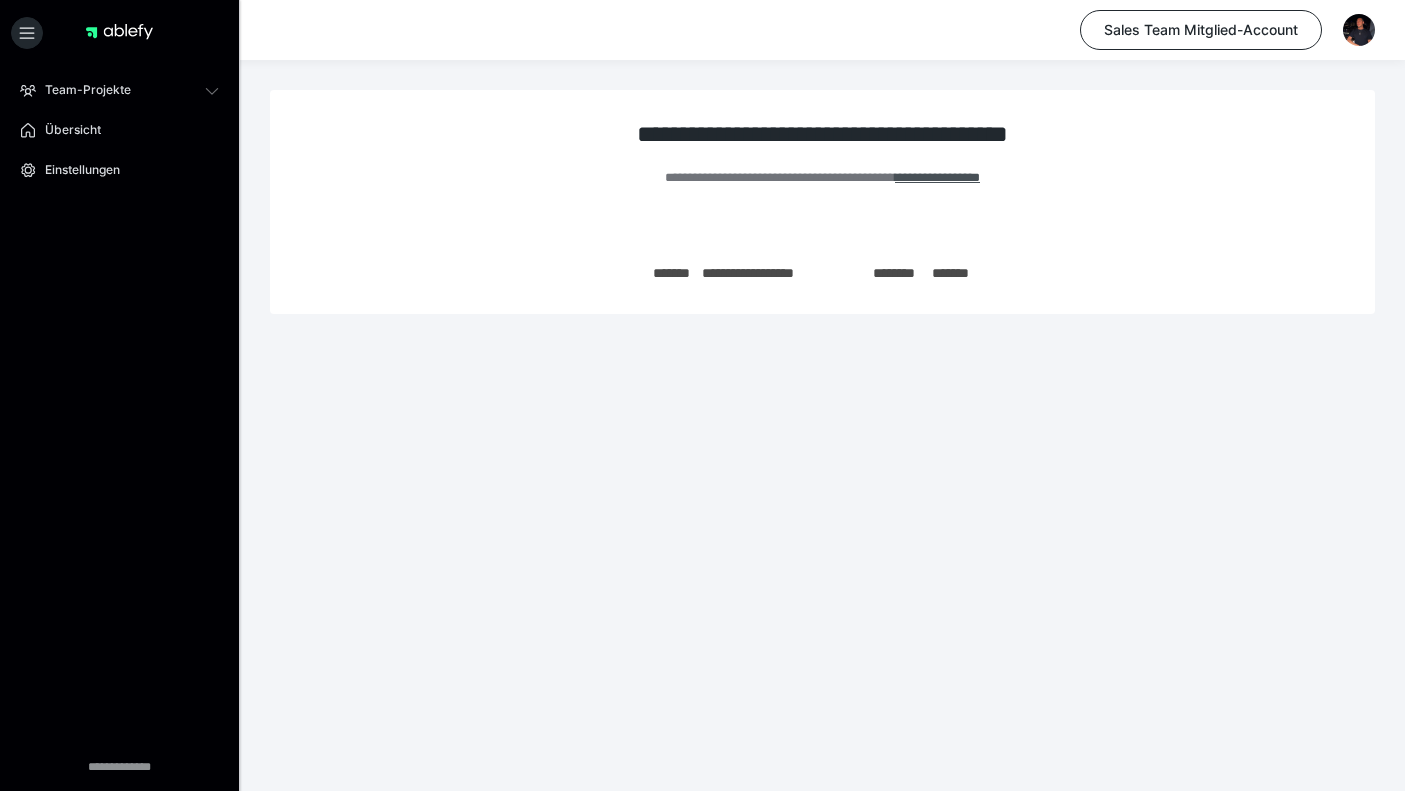 scroll, scrollTop: 0, scrollLeft: 0, axis: both 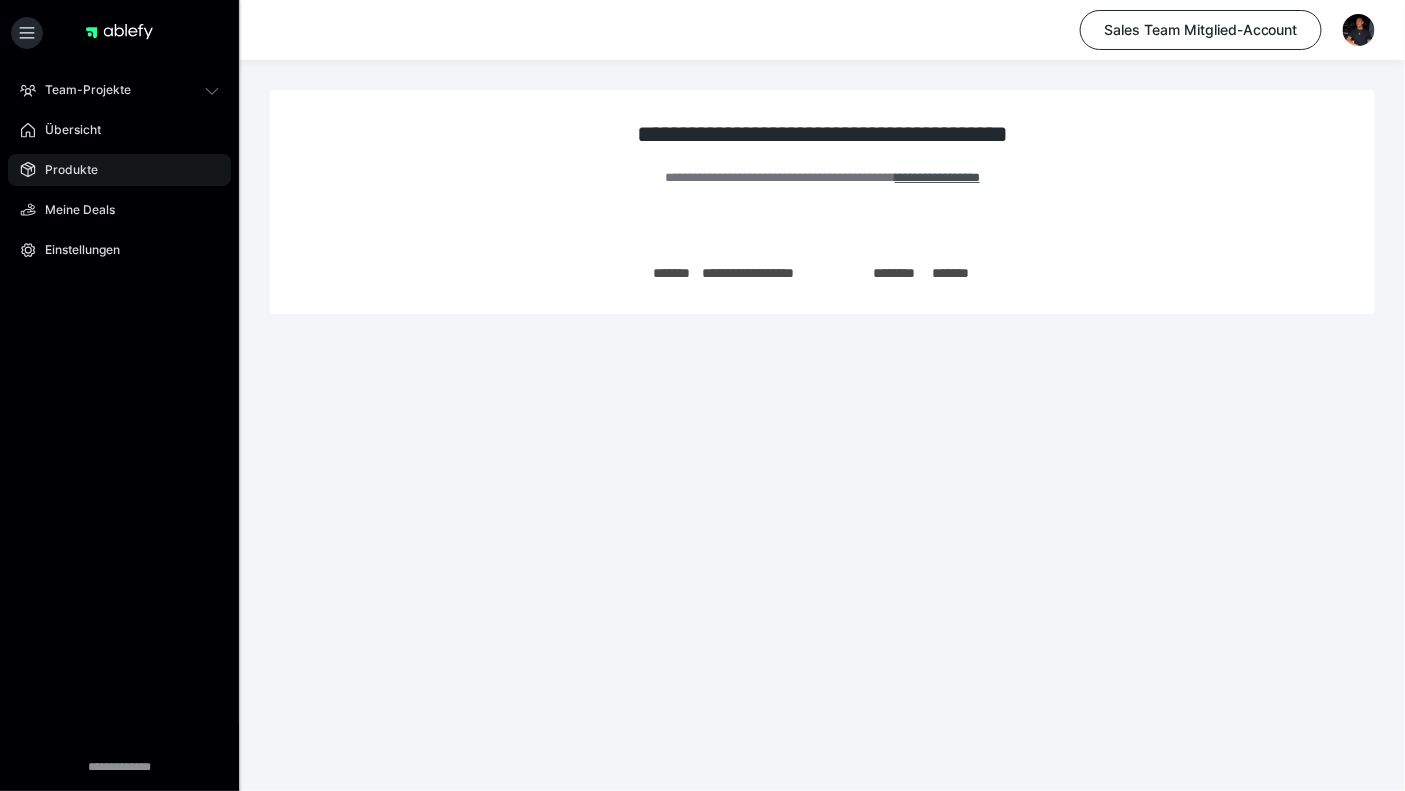 click on "Produkte" at bounding box center [119, 170] 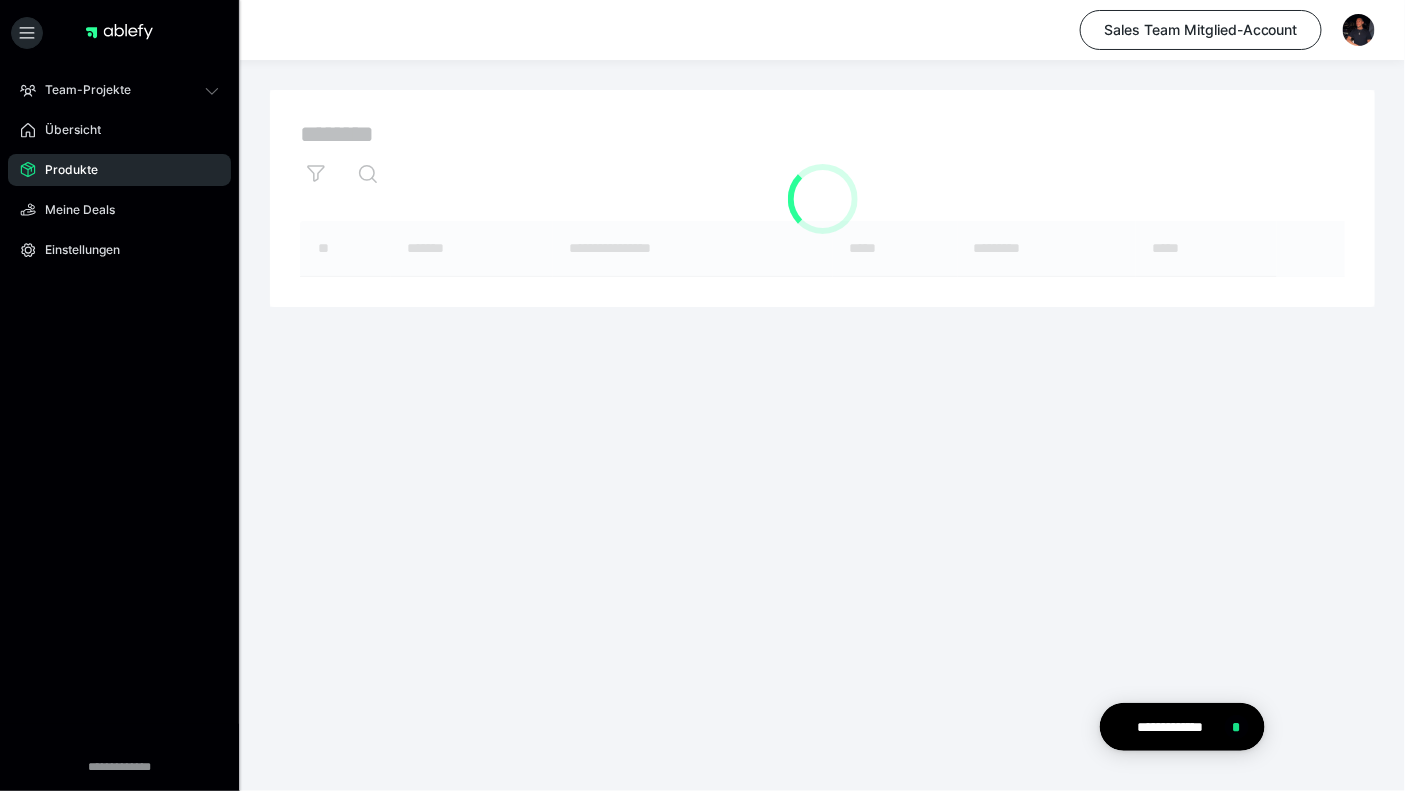click at bounding box center [822, 198] 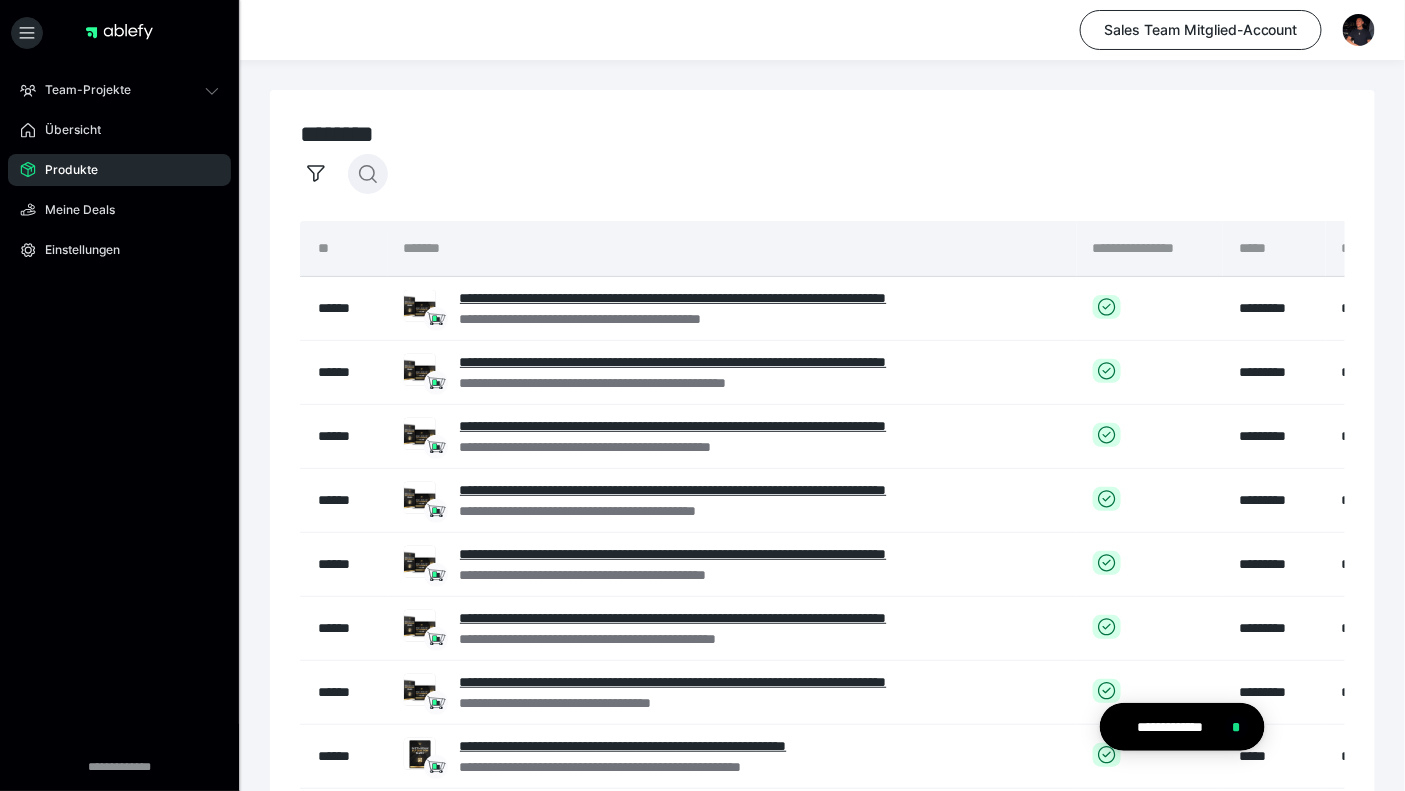 click 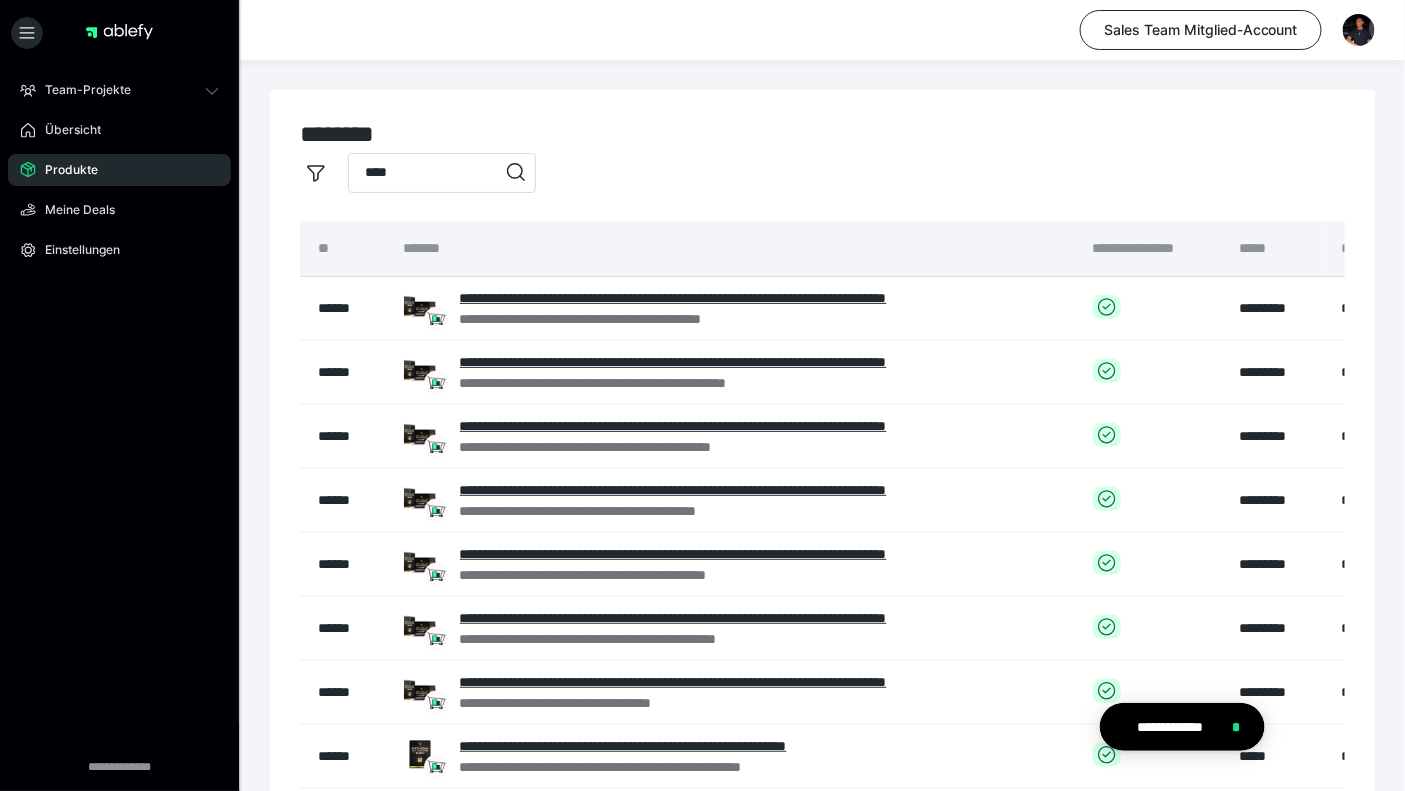 type on "****" 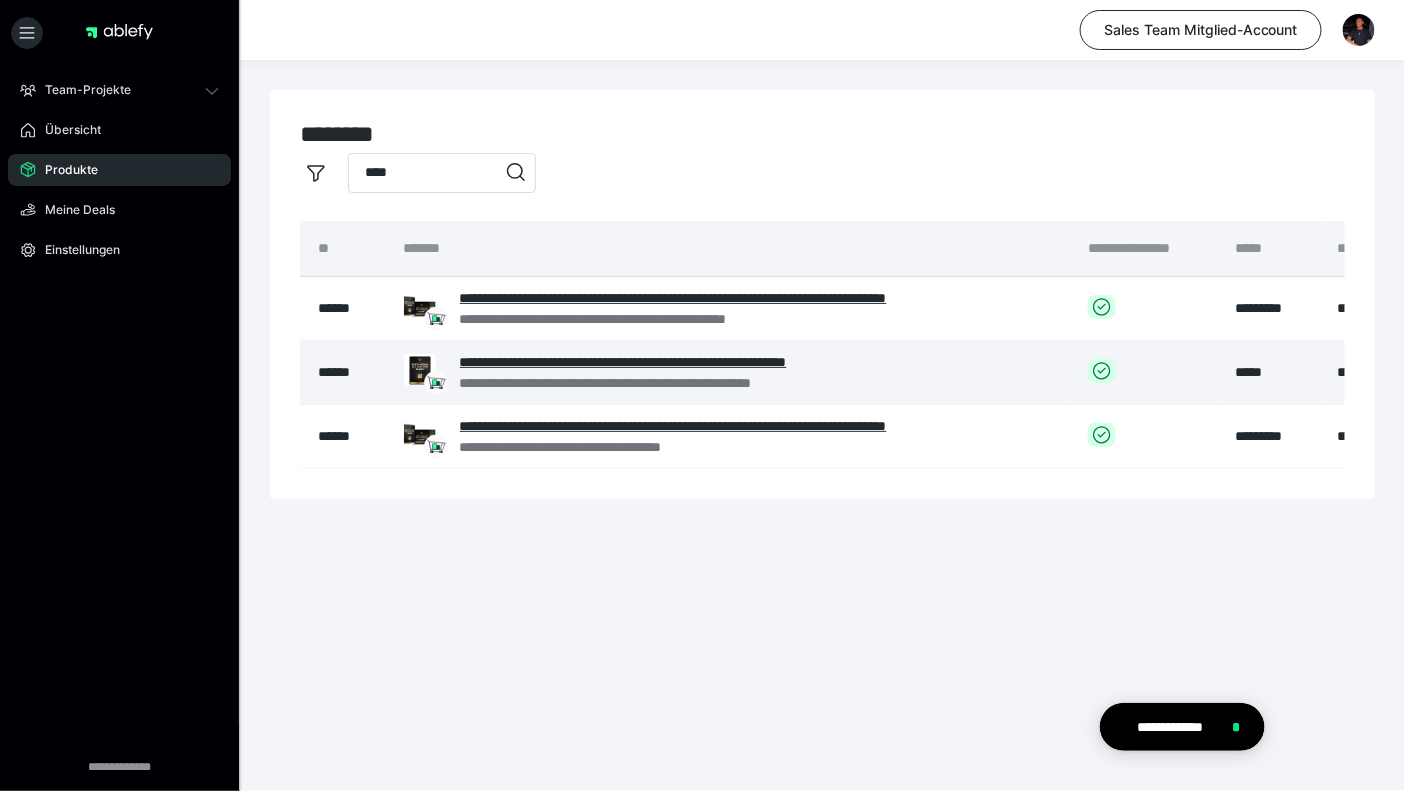 scroll, scrollTop: 0, scrollLeft: 319, axis: horizontal 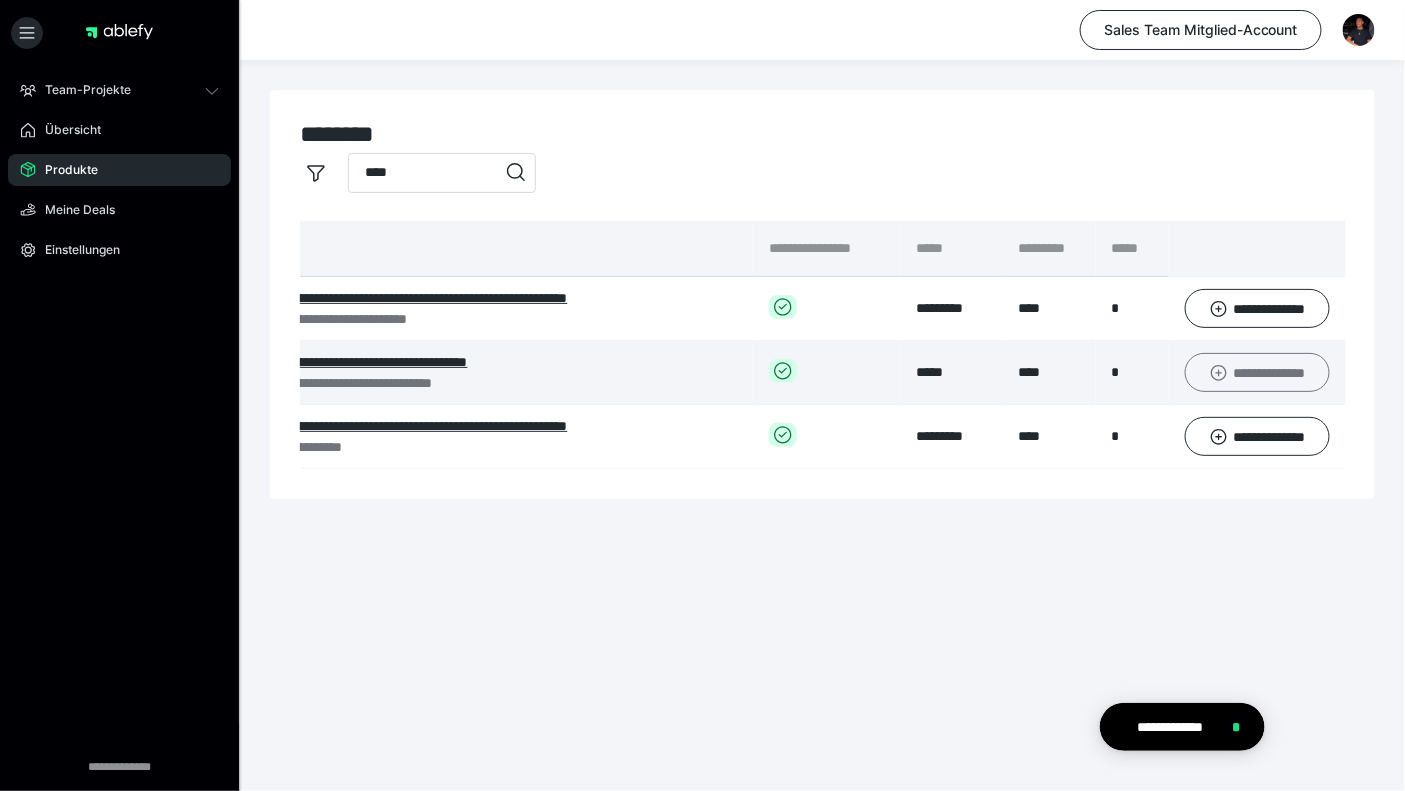 click 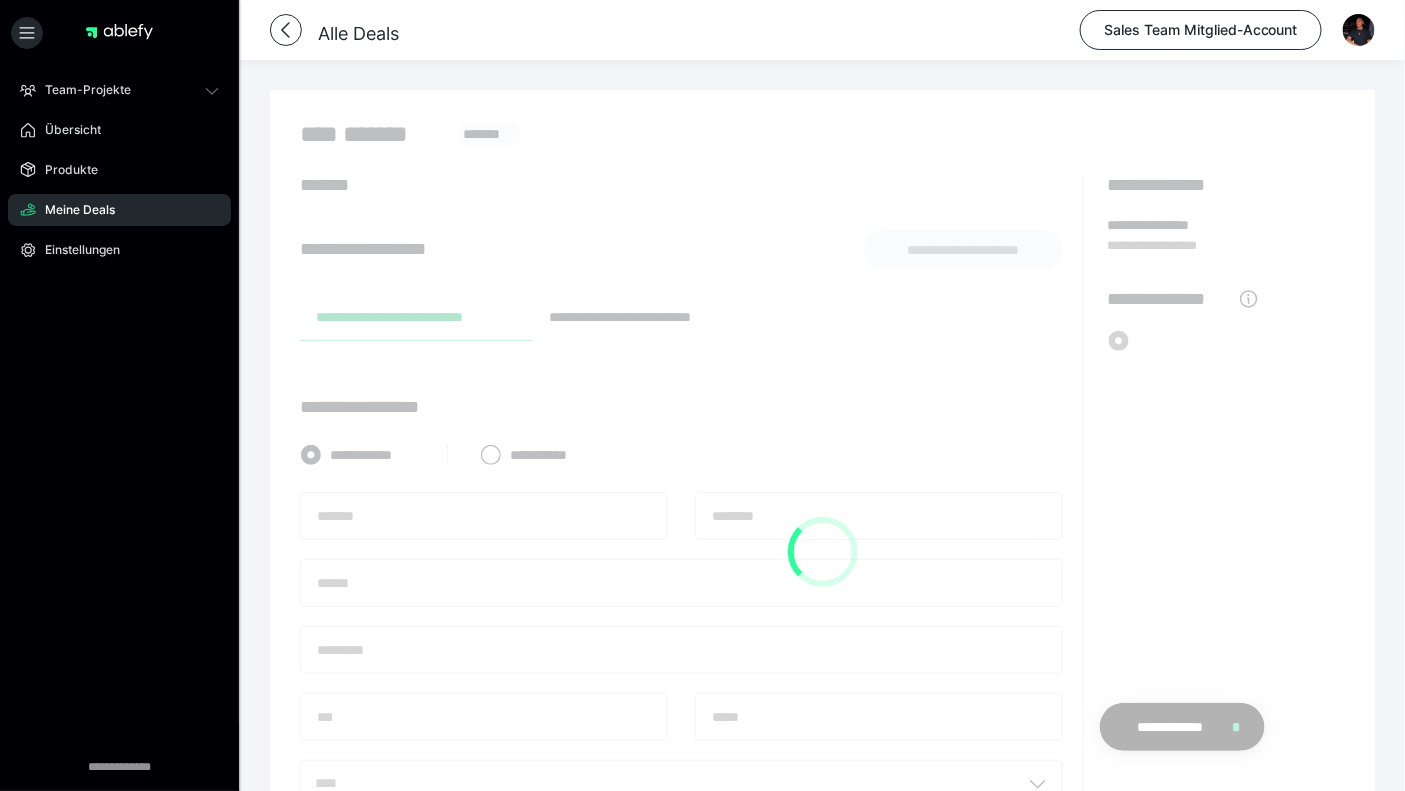 click at bounding box center (822, 552) 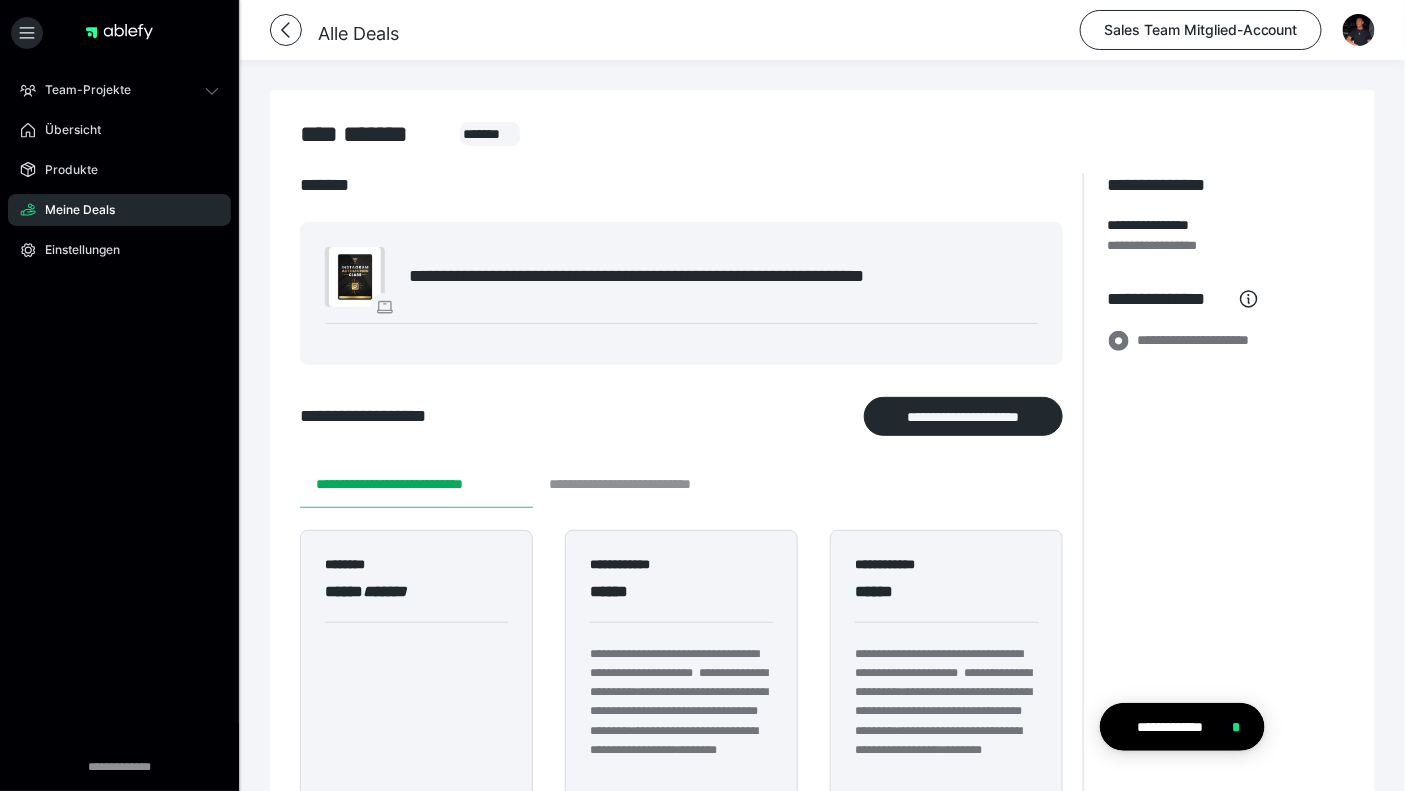 click on "**********" at bounding box center (648, 484) 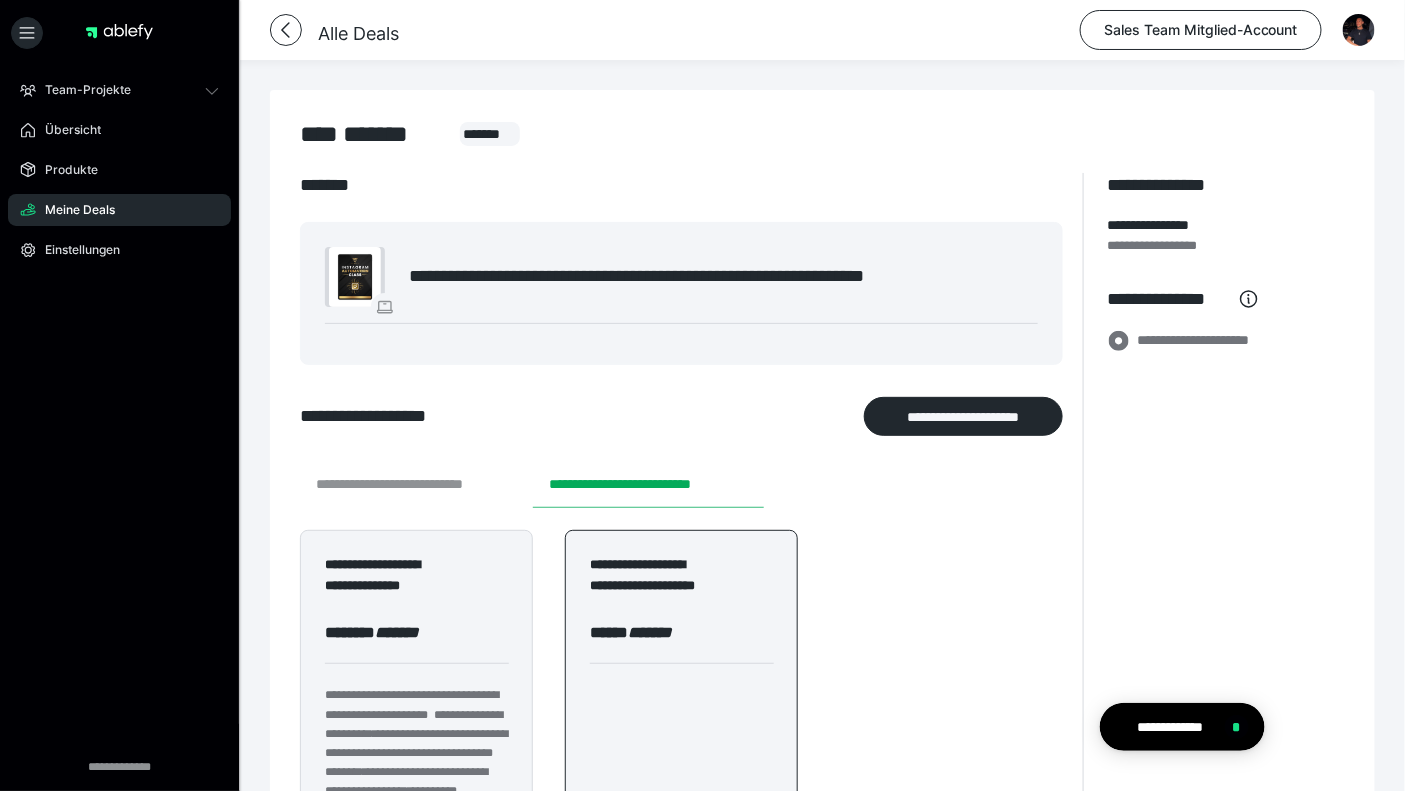 click on "**********" at bounding box center (416, 484) 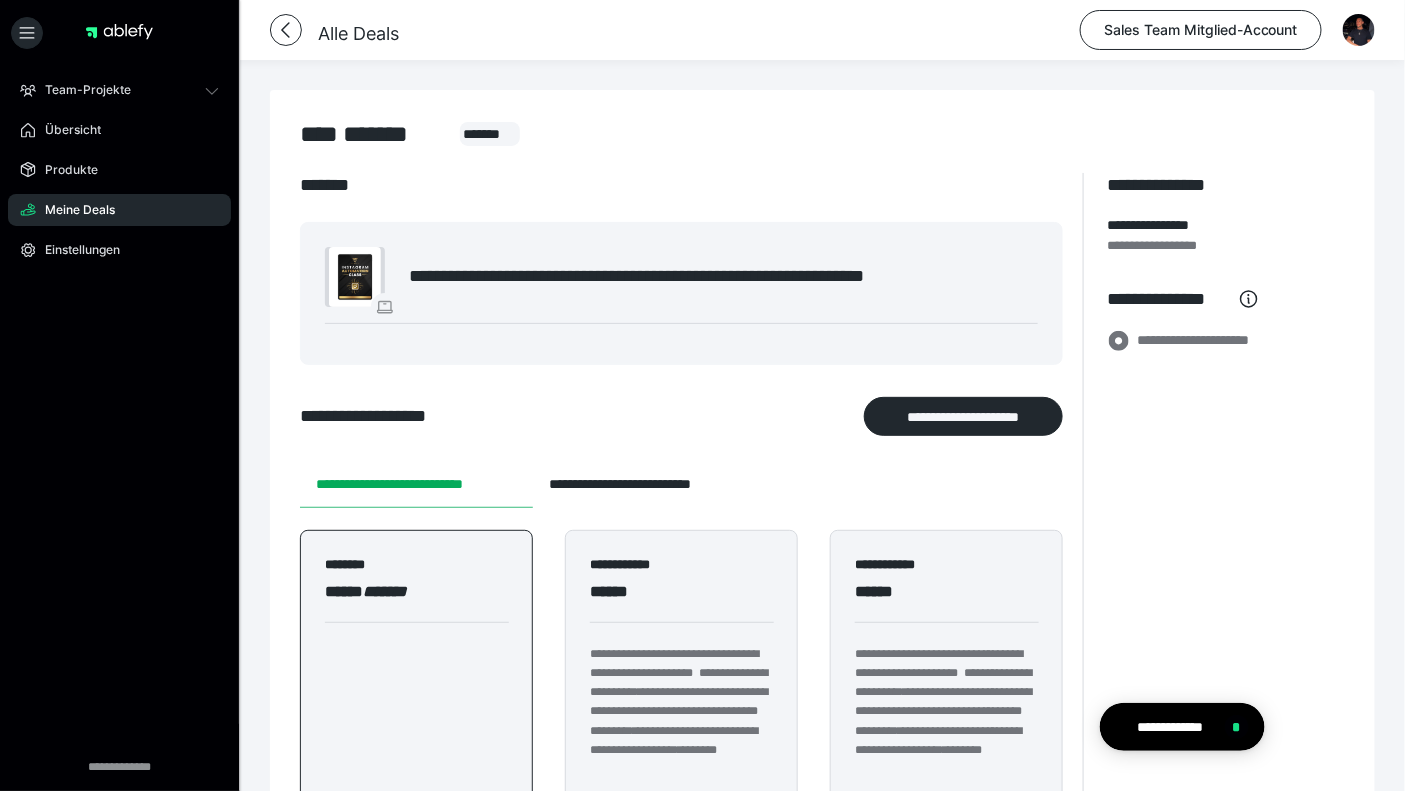 click on "******** *****   *******" at bounding box center [417, 600] 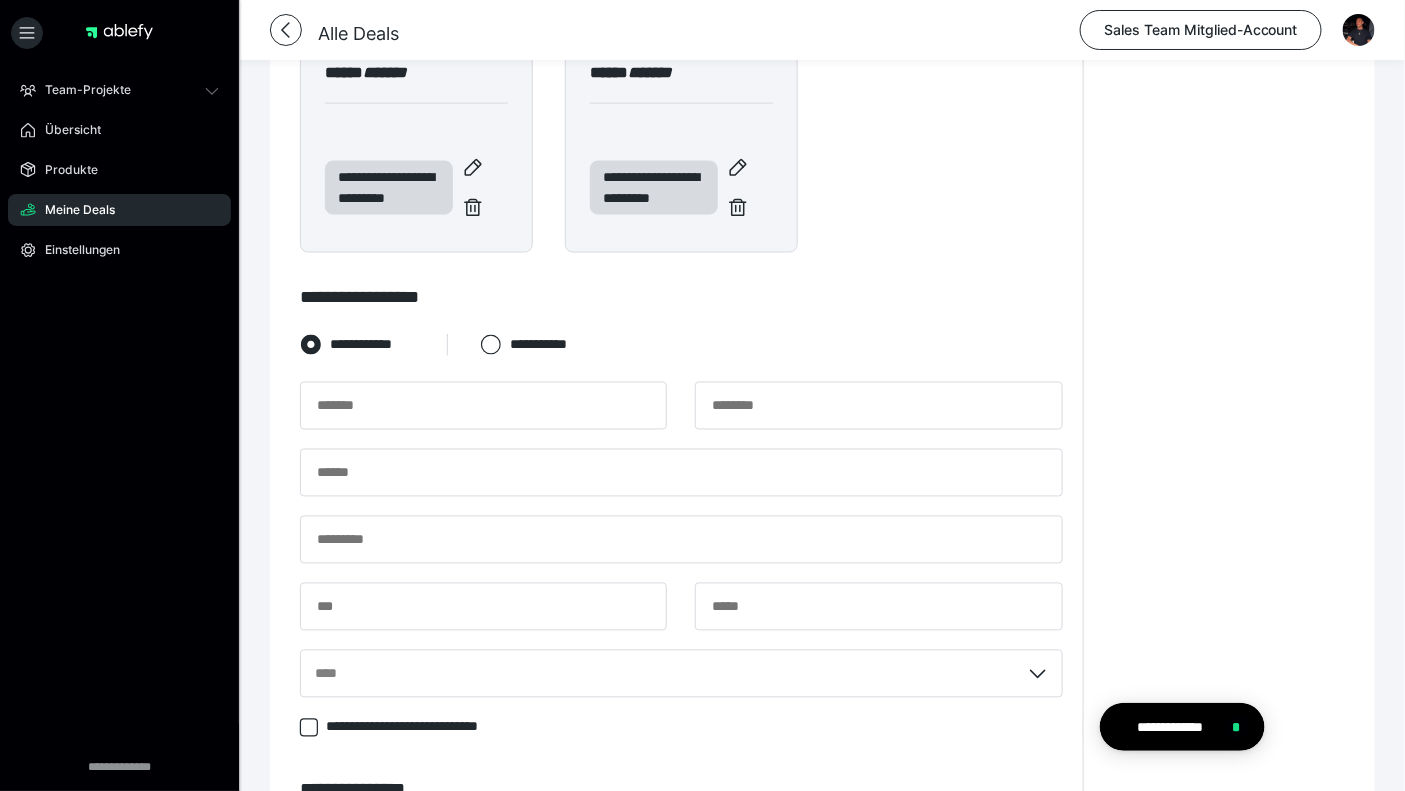 scroll, scrollTop: 945, scrollLeft: 0, axis: vertical 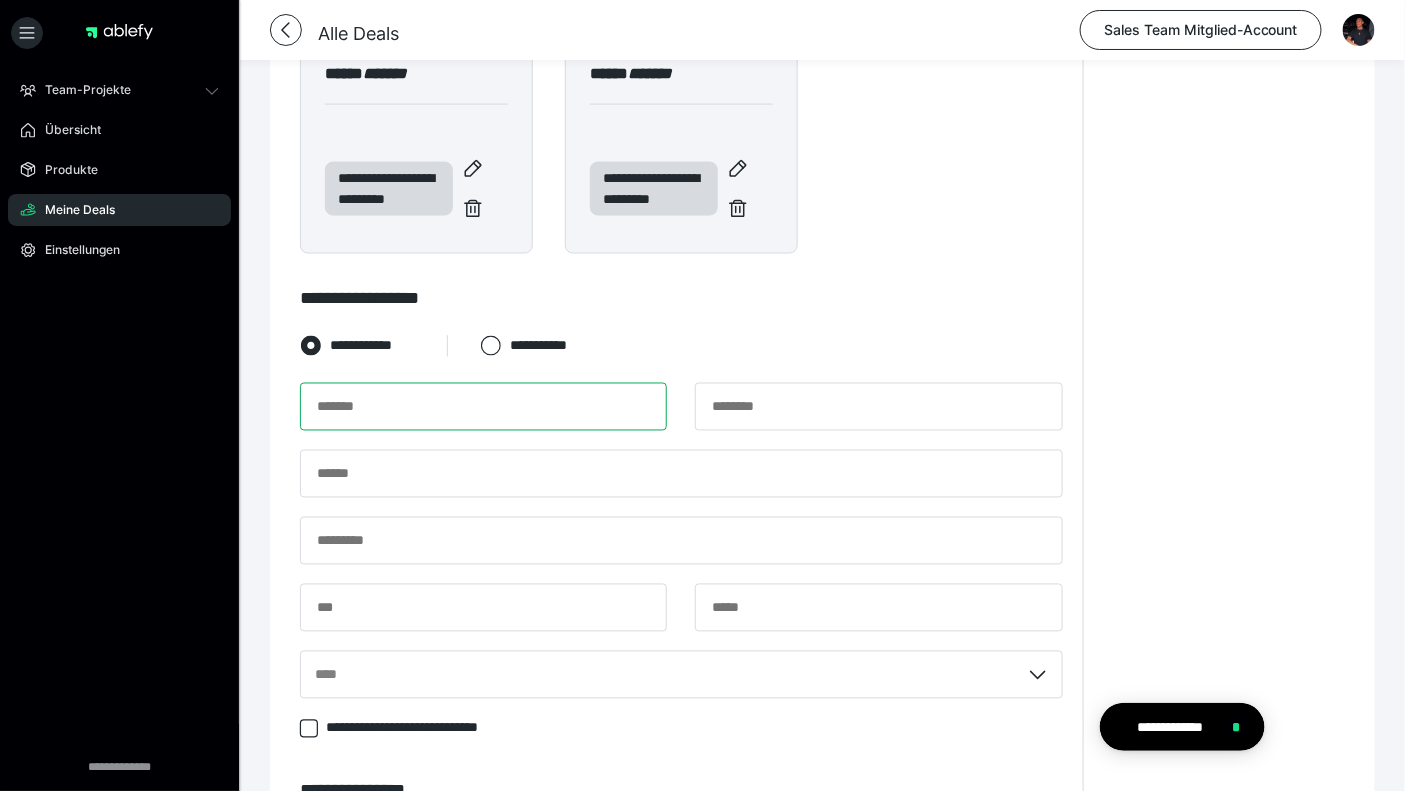 click at bounding box center [483, 407] 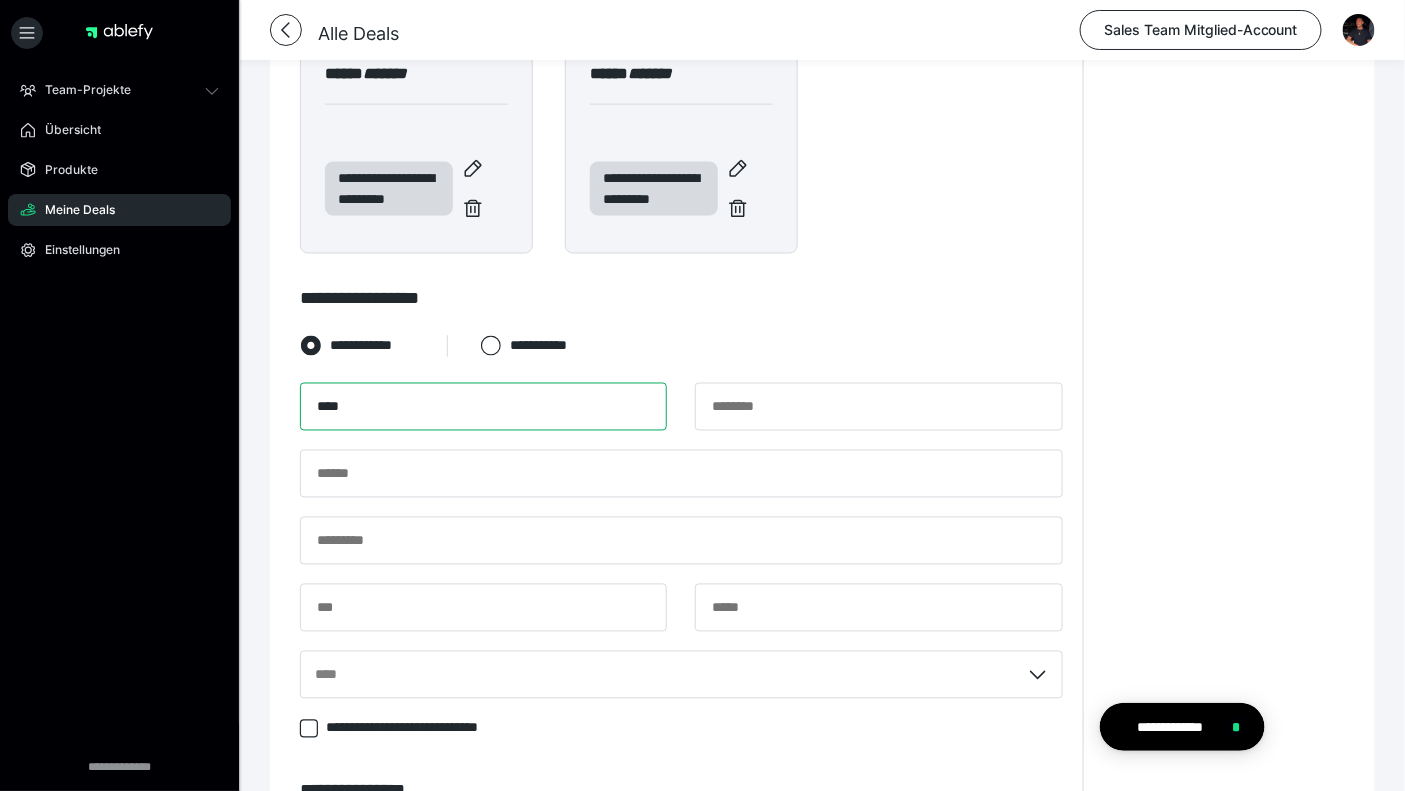 type on "****" 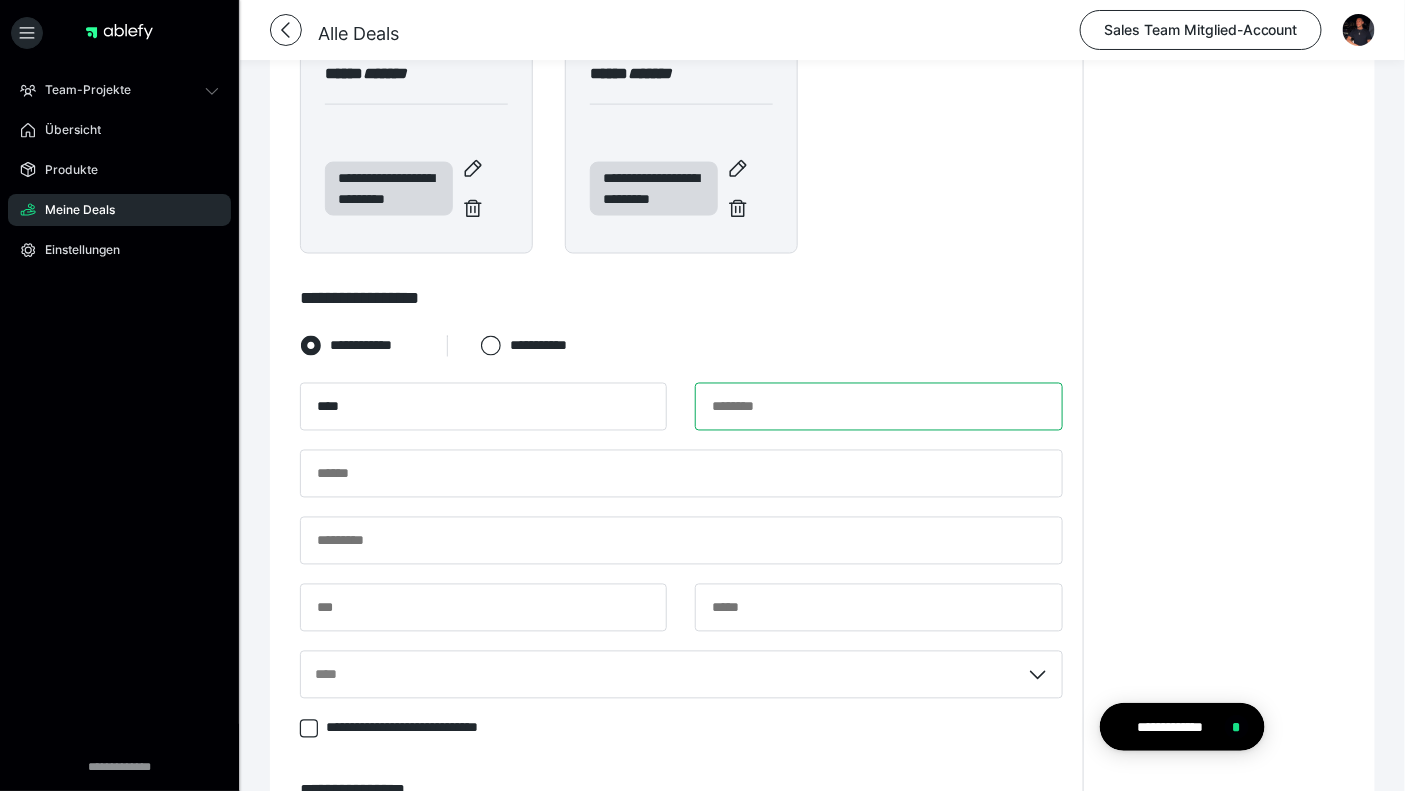 click at bounding box center [878, 407] 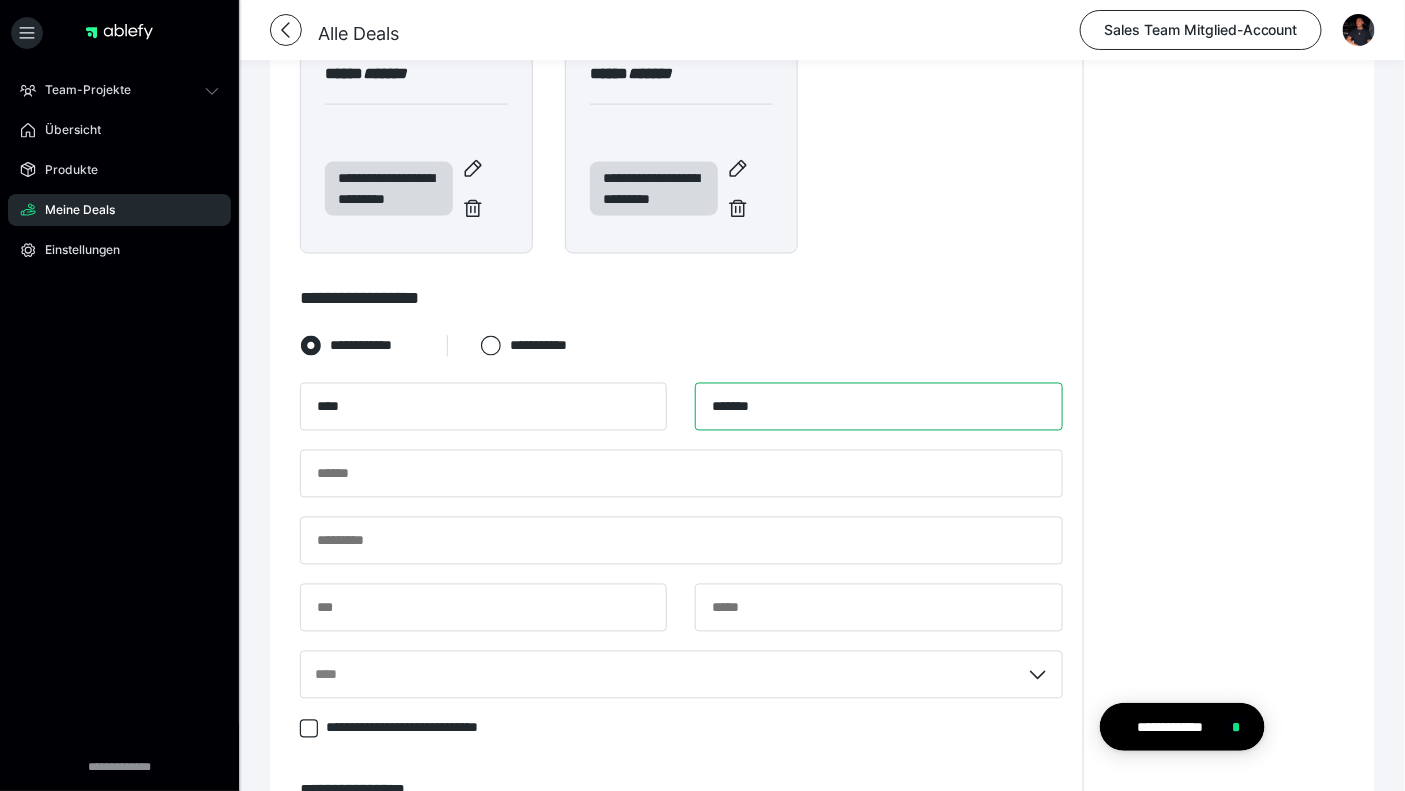 type on "*******" 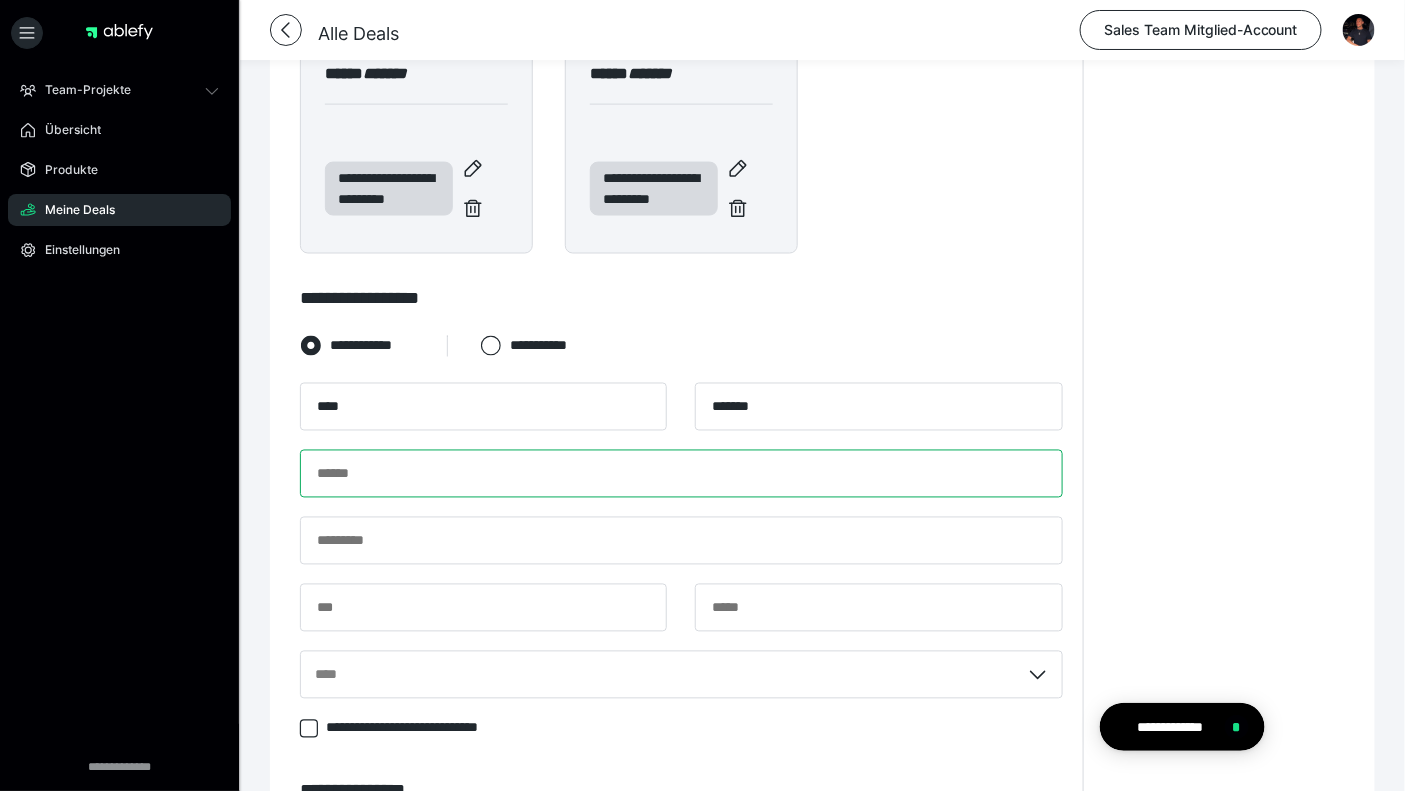 click at bounding box center (681, 474) 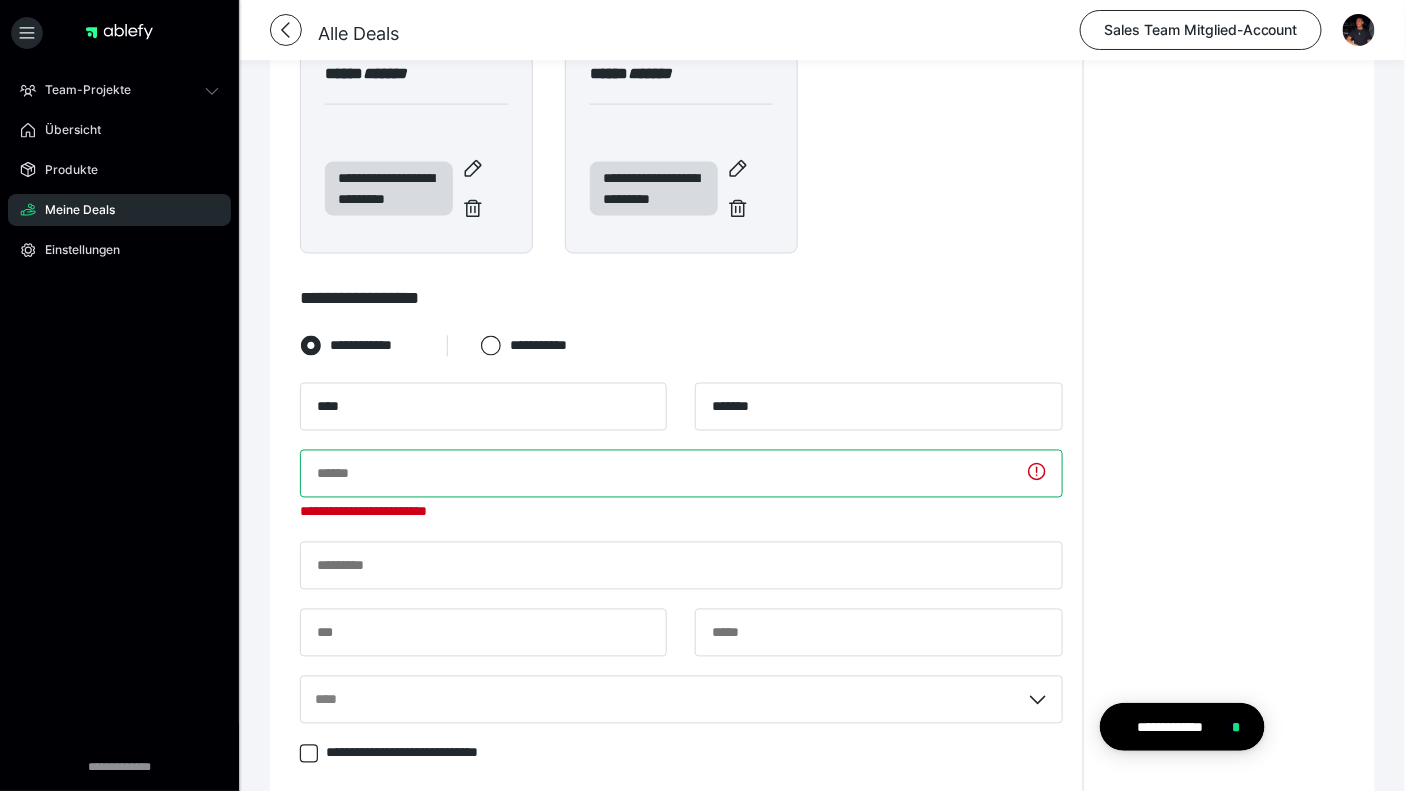 paste on "**********" 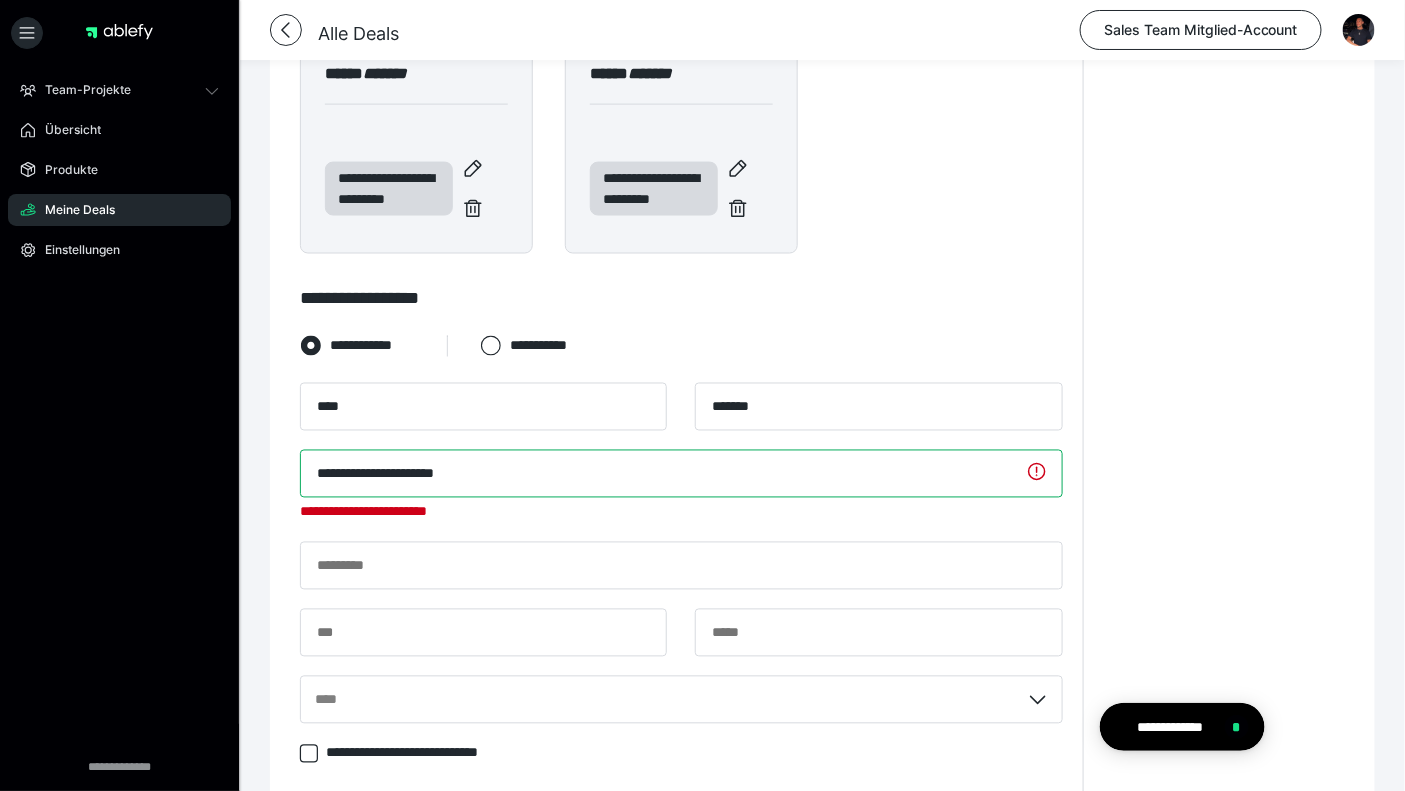 type on "**********" 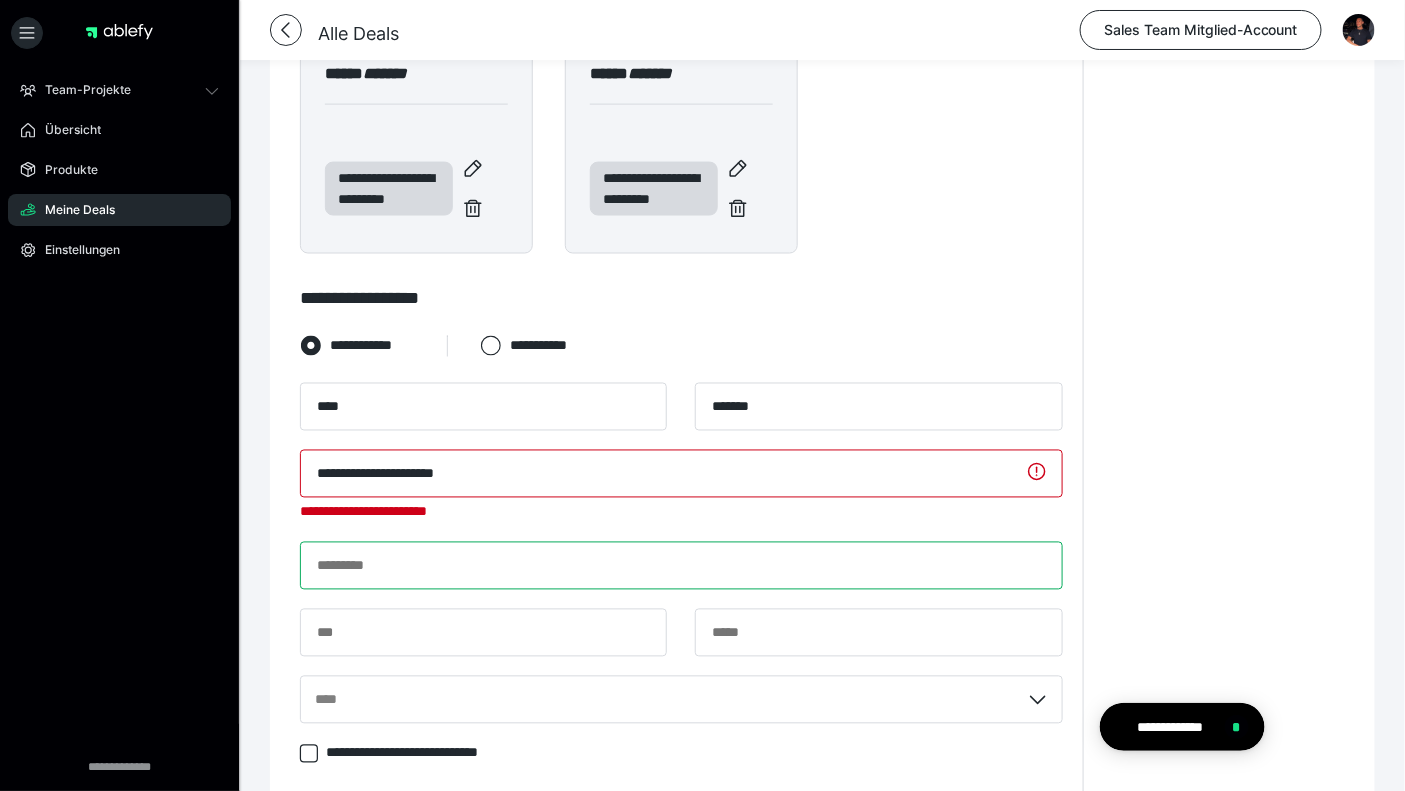 click on "**********" at bounding box center (681, 563) 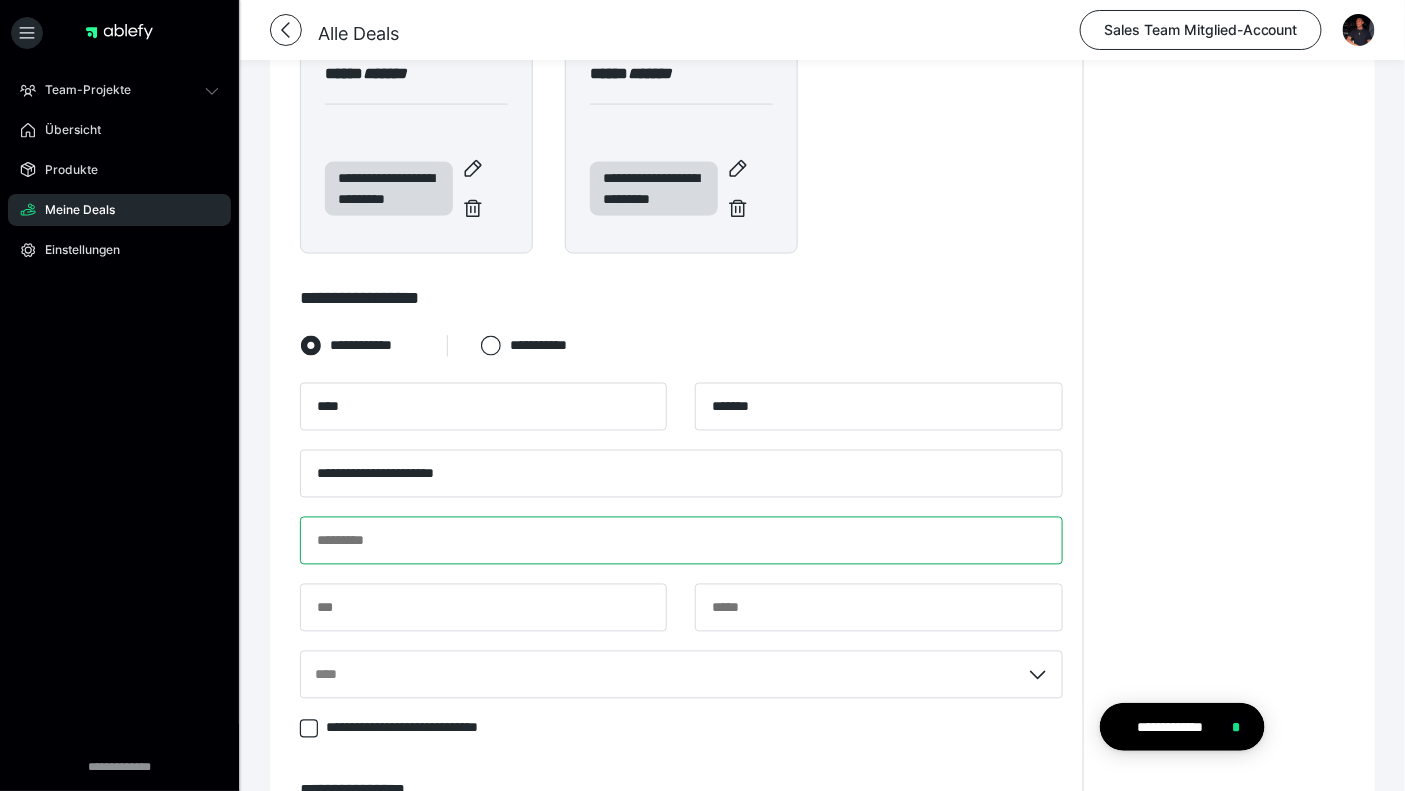type on "*" 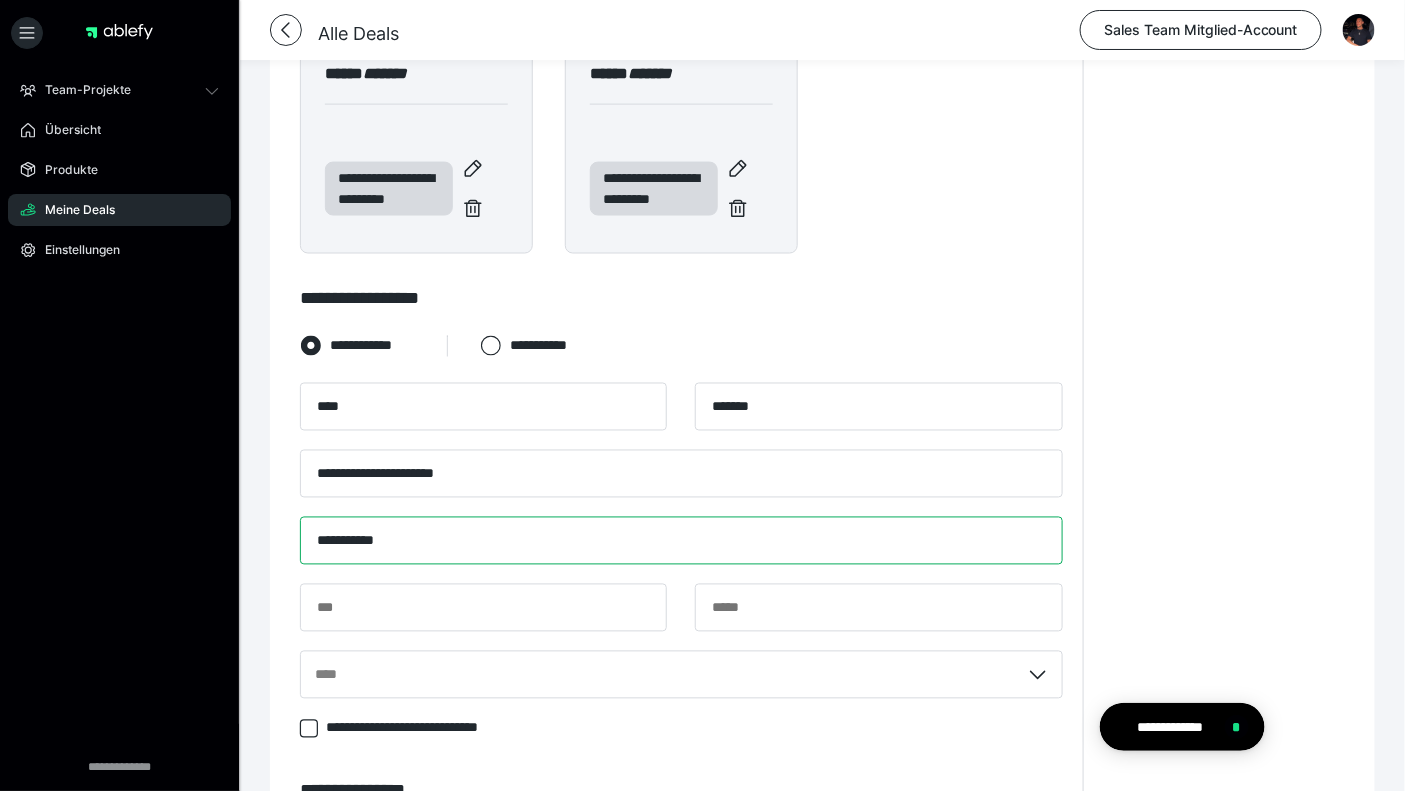 type on "**********" 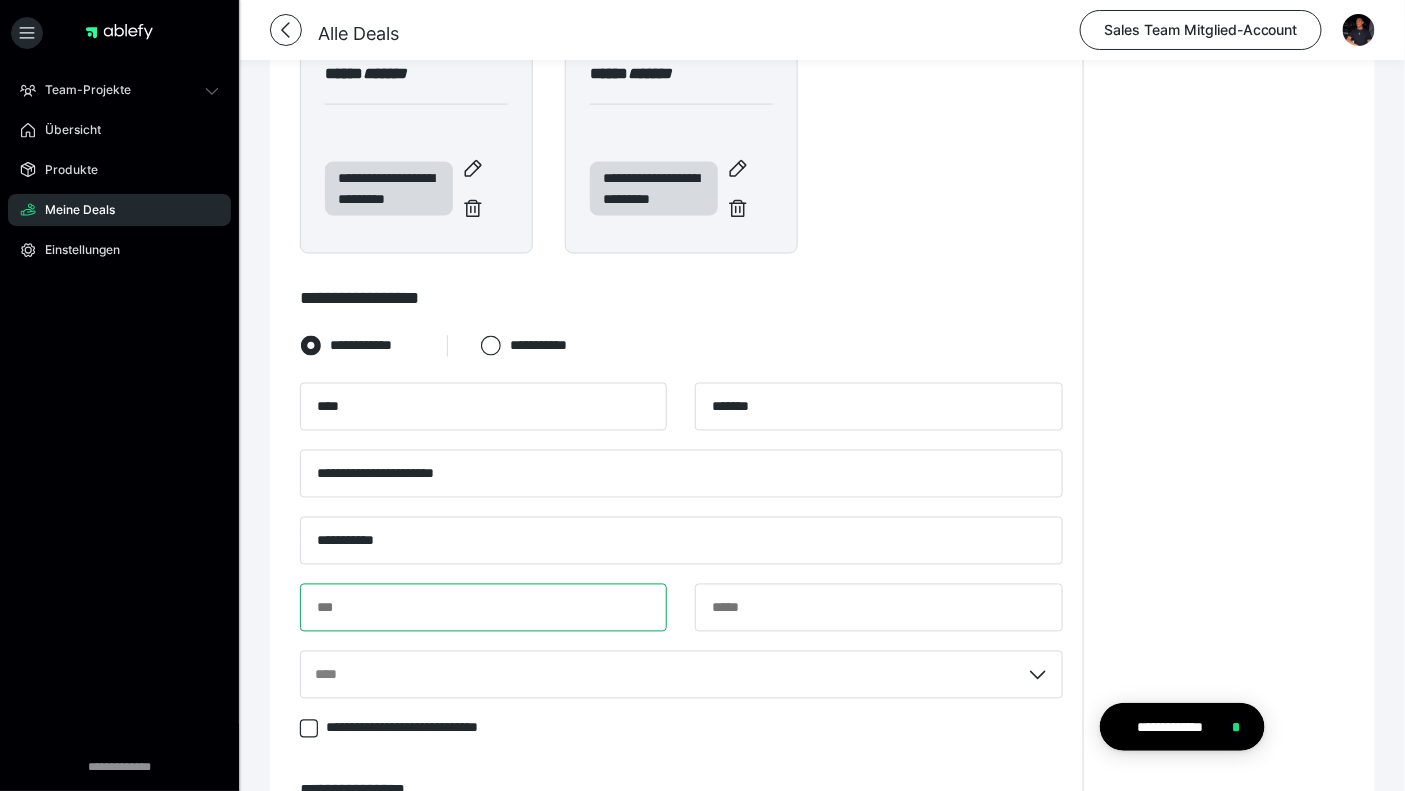 click at bounding box center [483, 608] 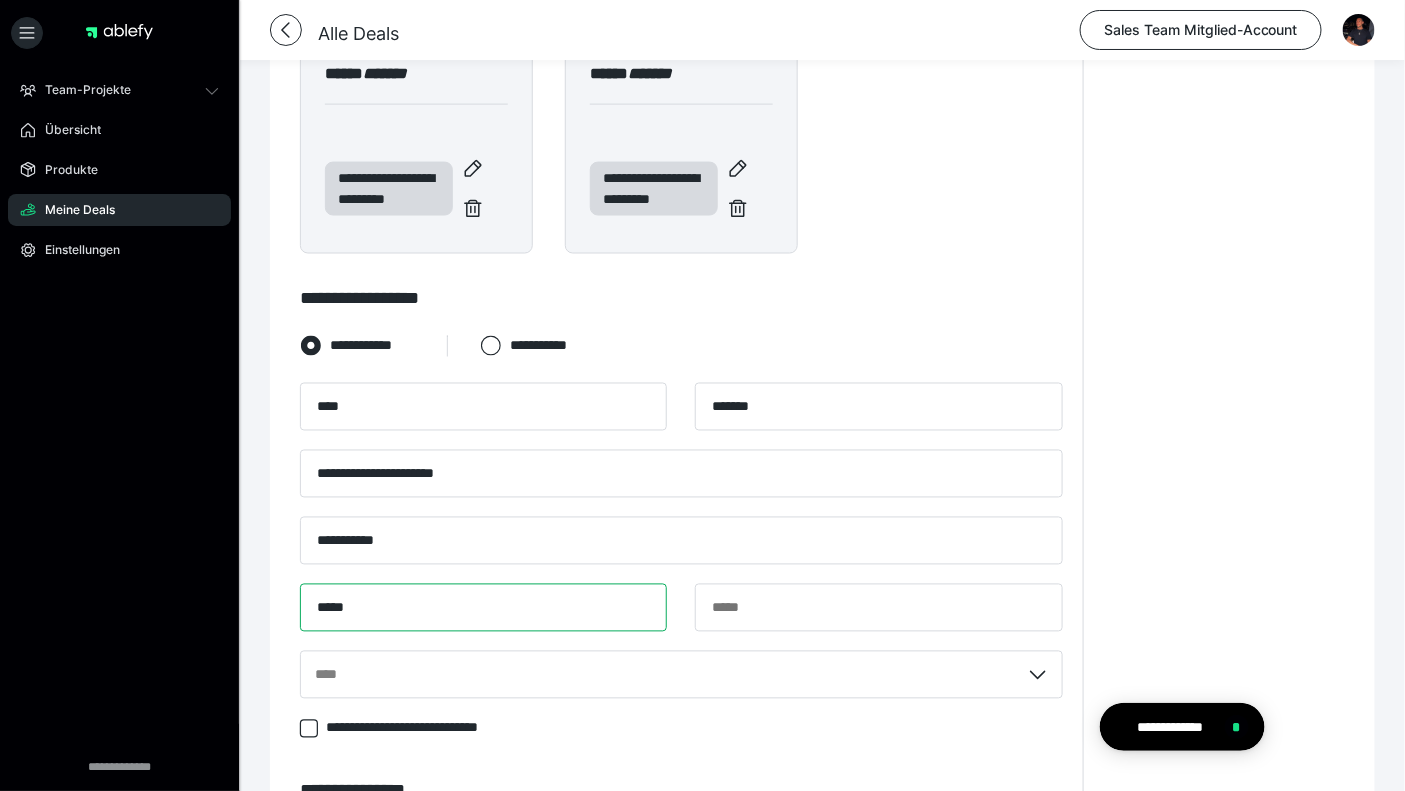 type on "*****" 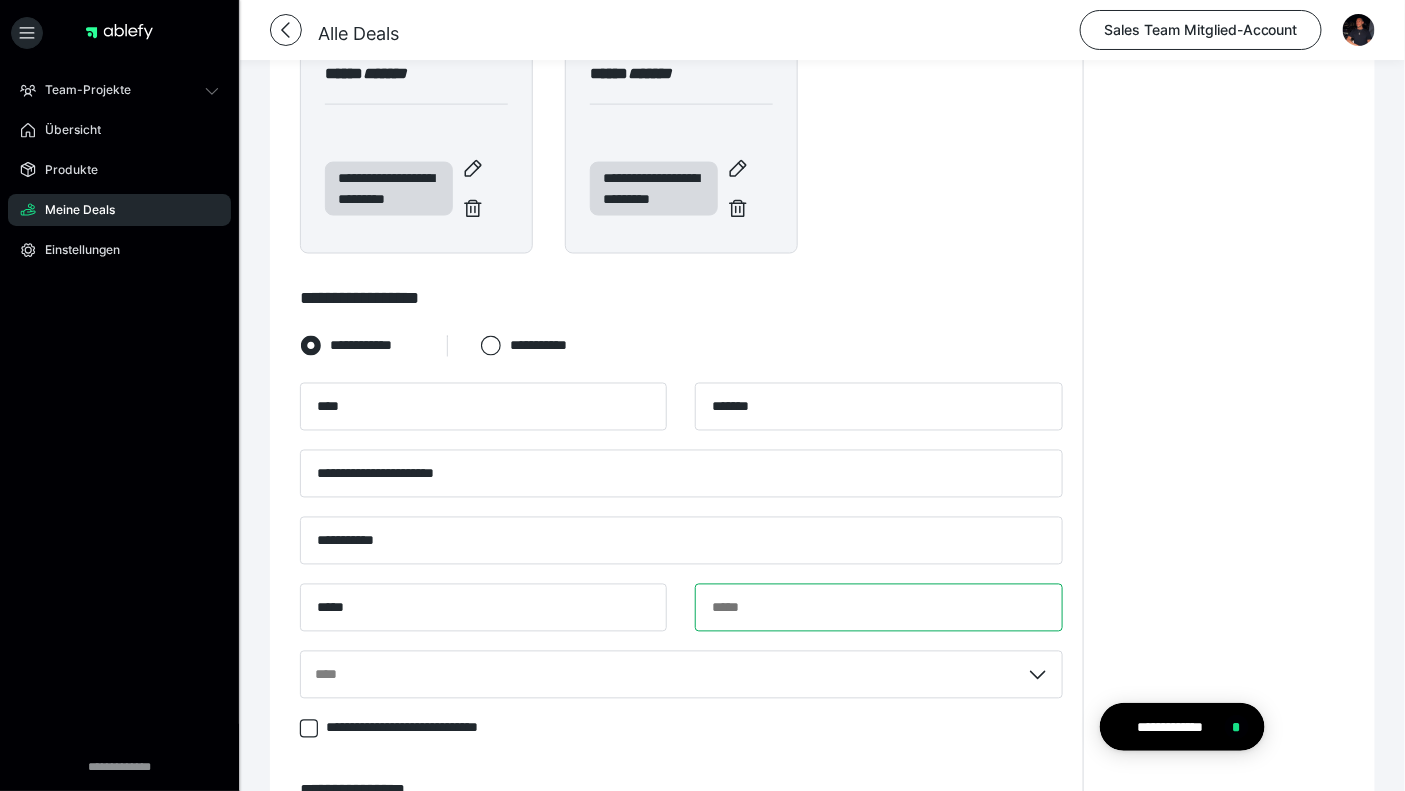 click at bounding box center [878, 608] 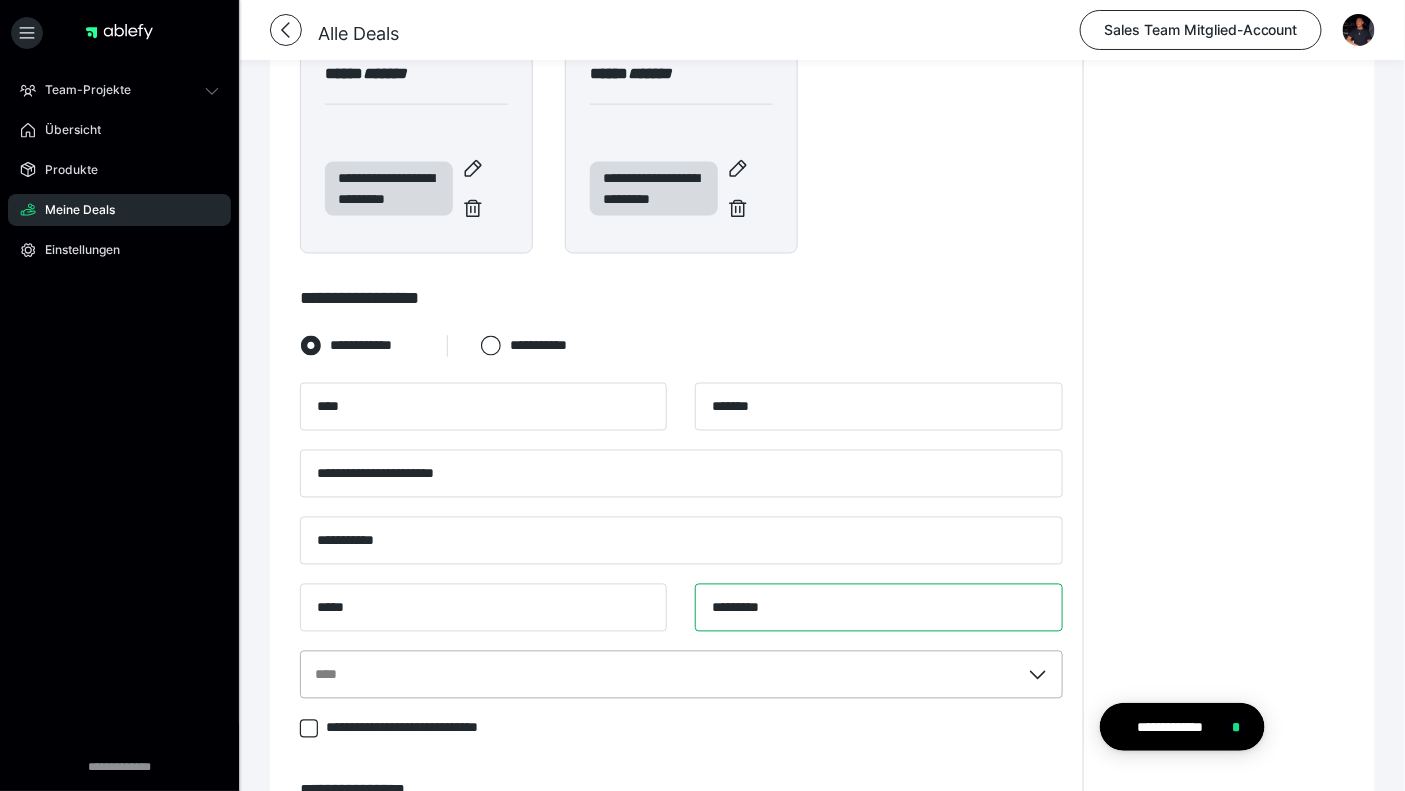 type on "*********" 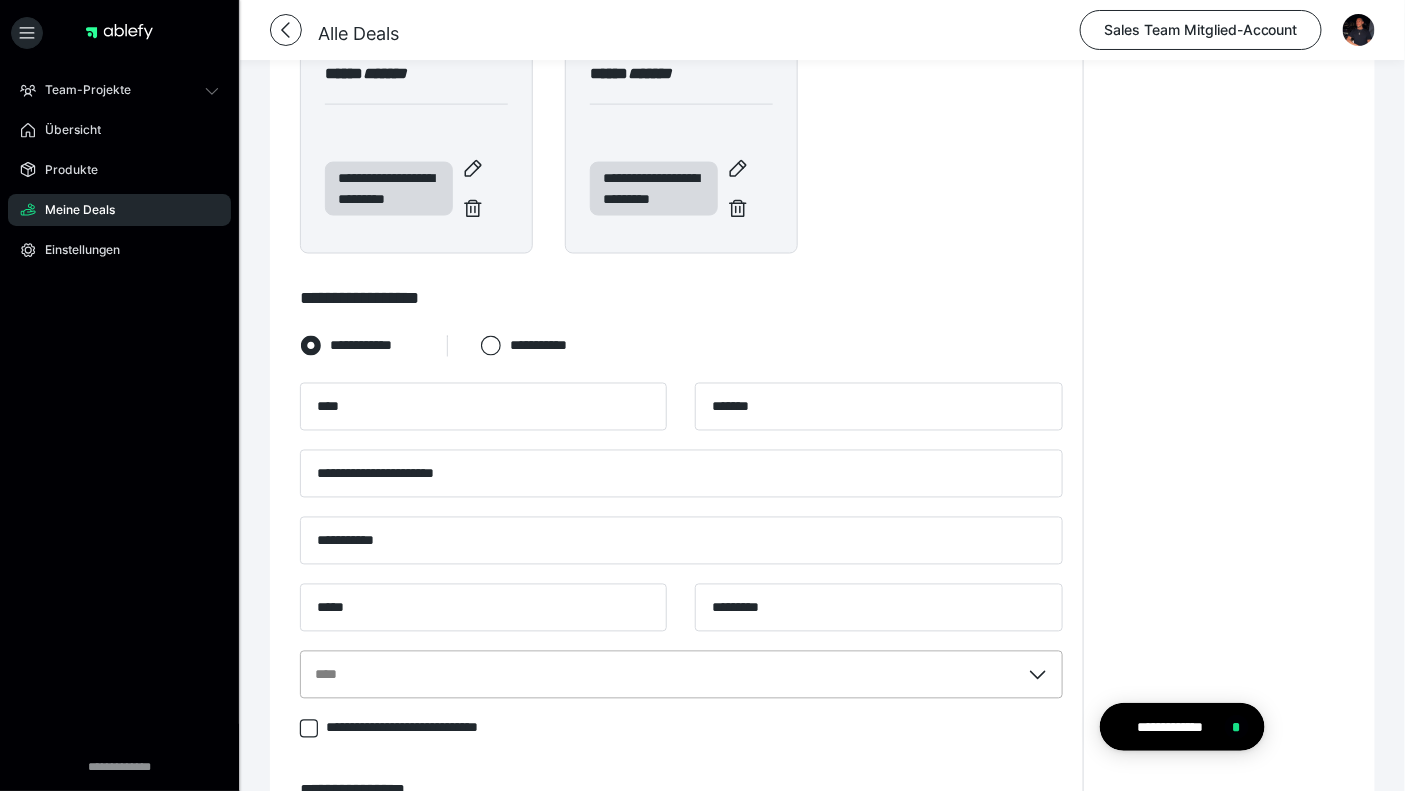 click on "****" at bounding box center [681, 675] 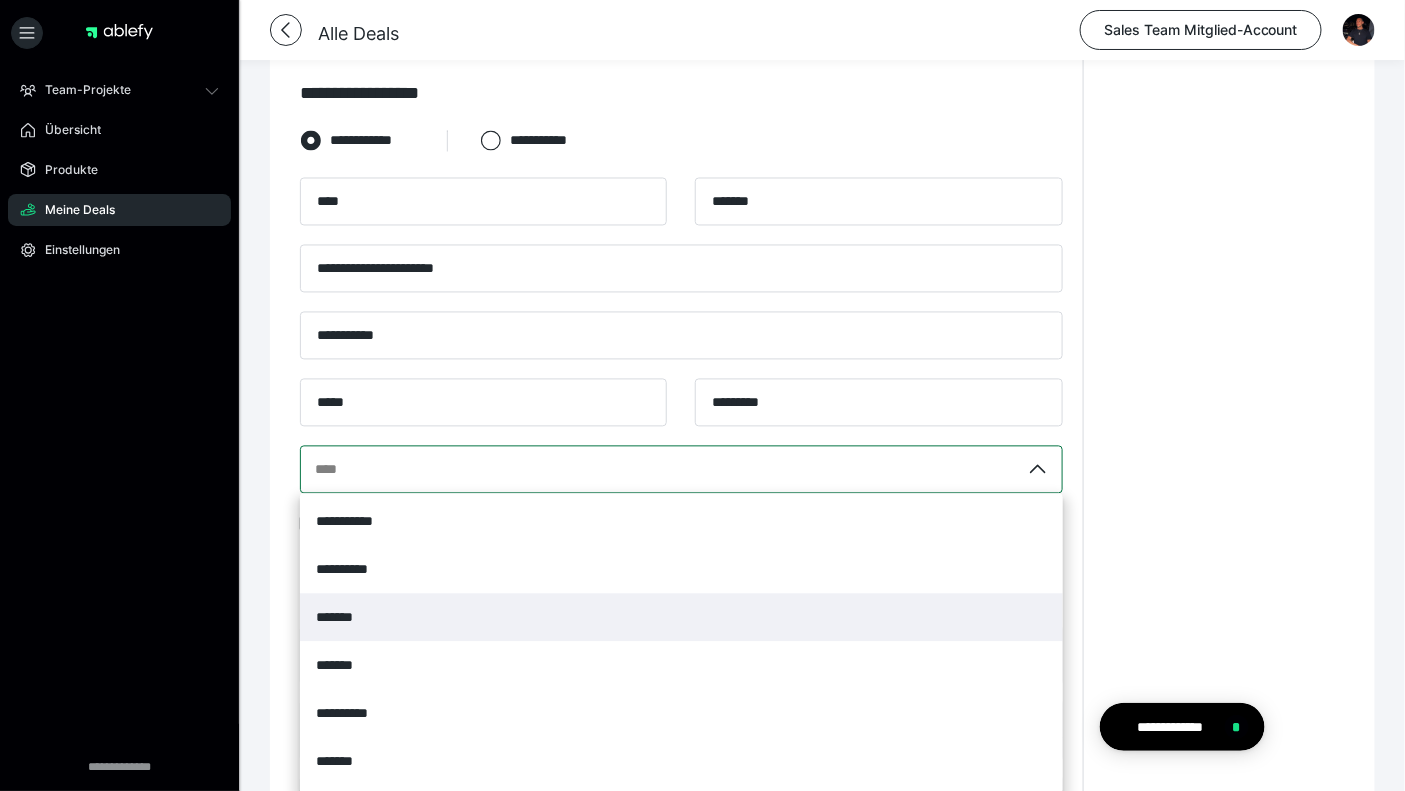 scroll, scrollTop: 1153, scrollLeft: 0, axis: vertical 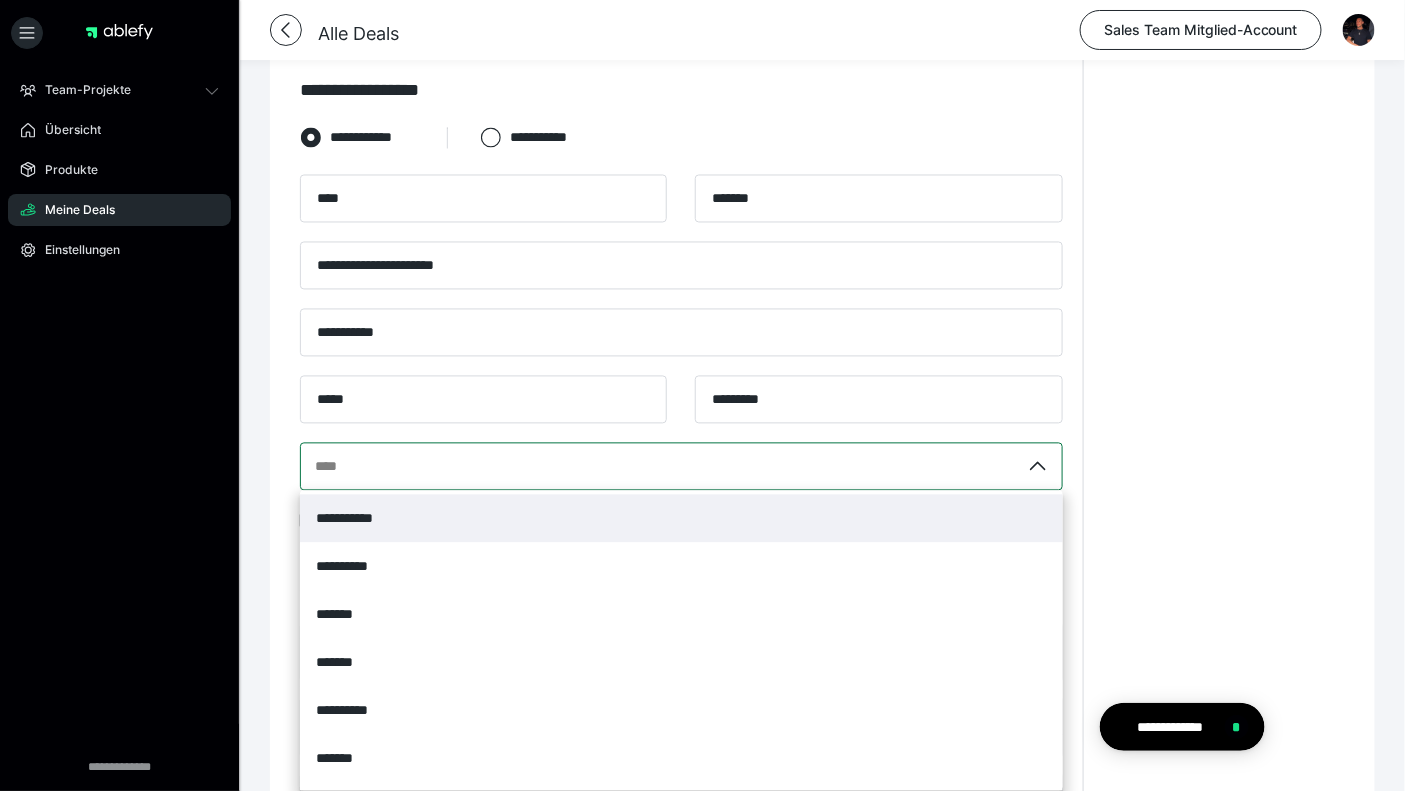 click on "**********" at bounding box center [681, 519] 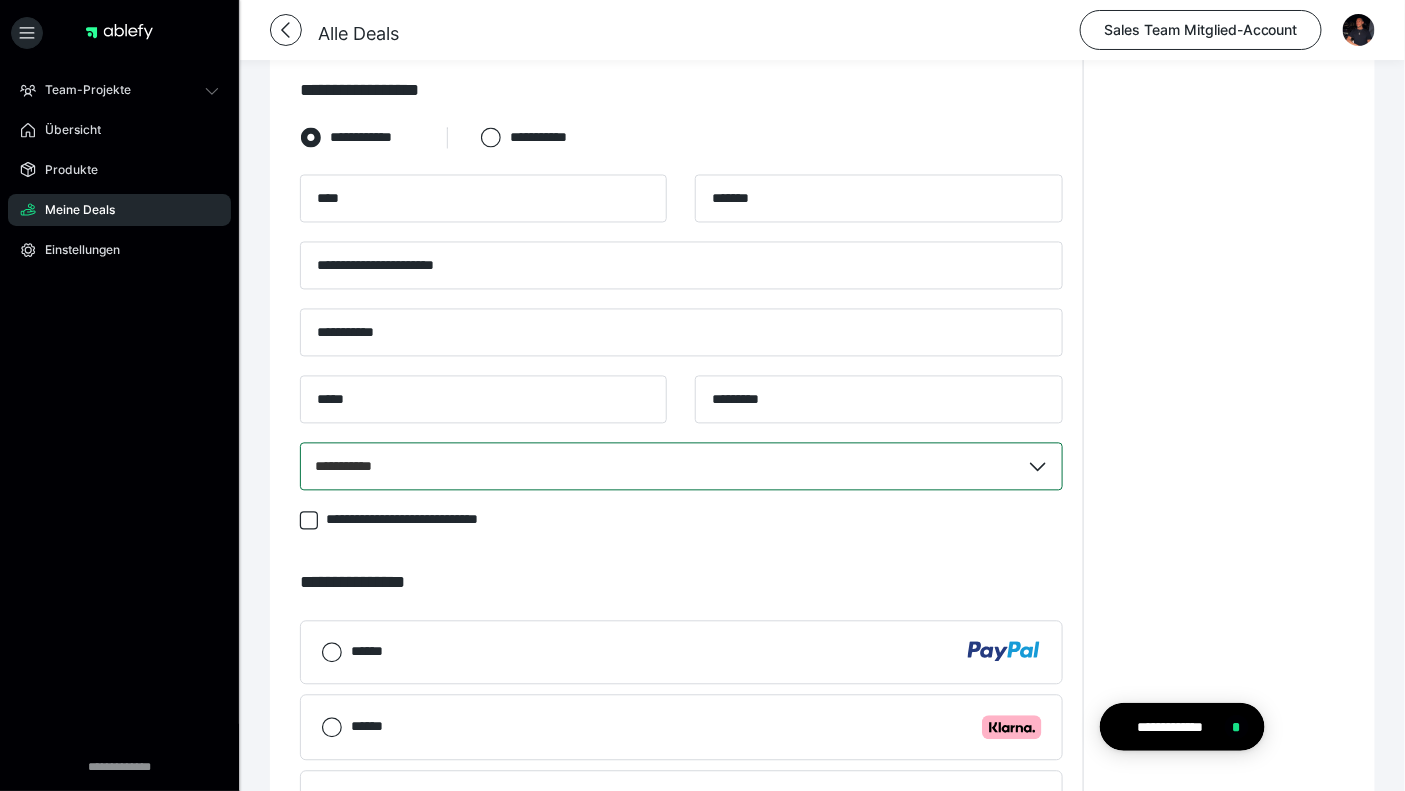 click on "**********" at bounding box center [1224, 179] 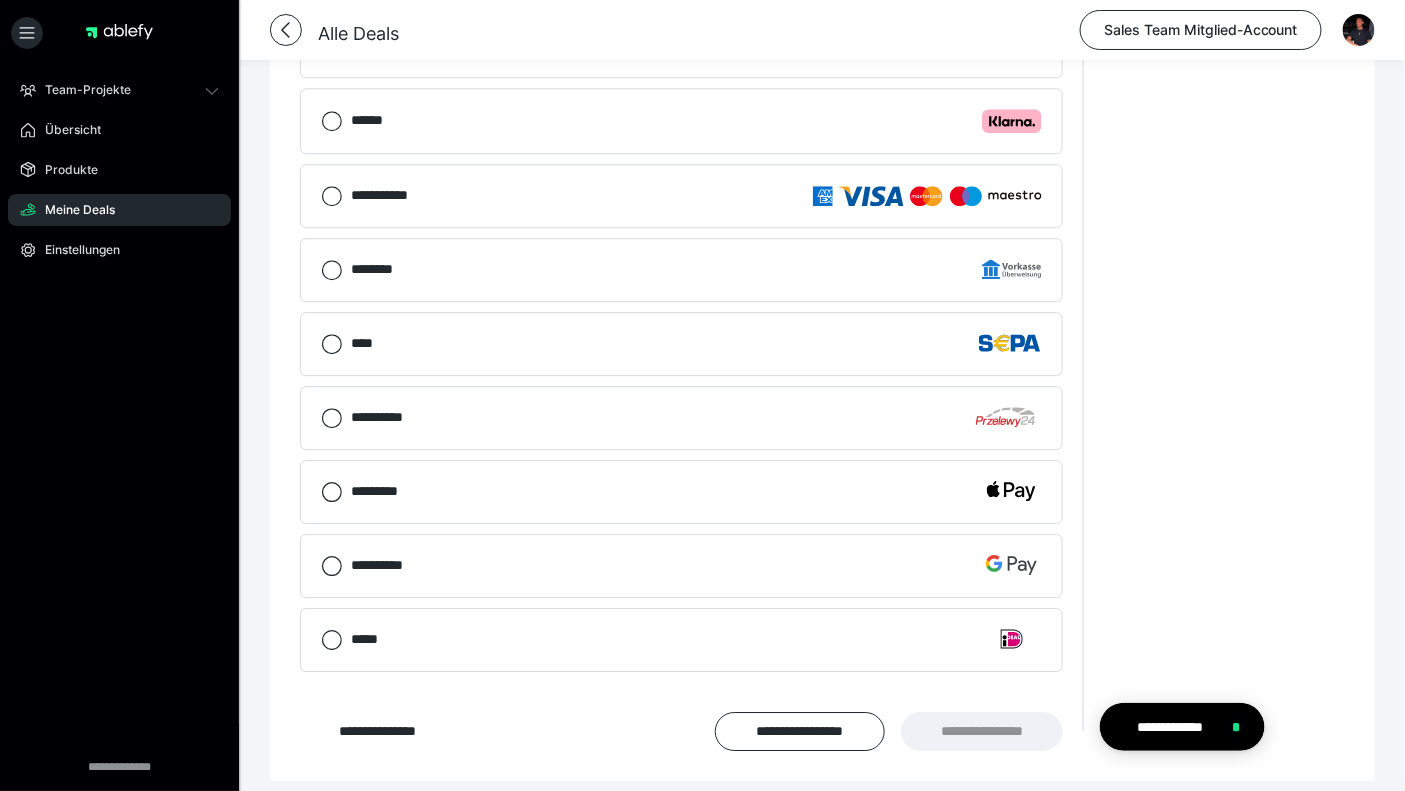 scroll, scrollTop: 1777, scrollLeft: 0, axis: vertical 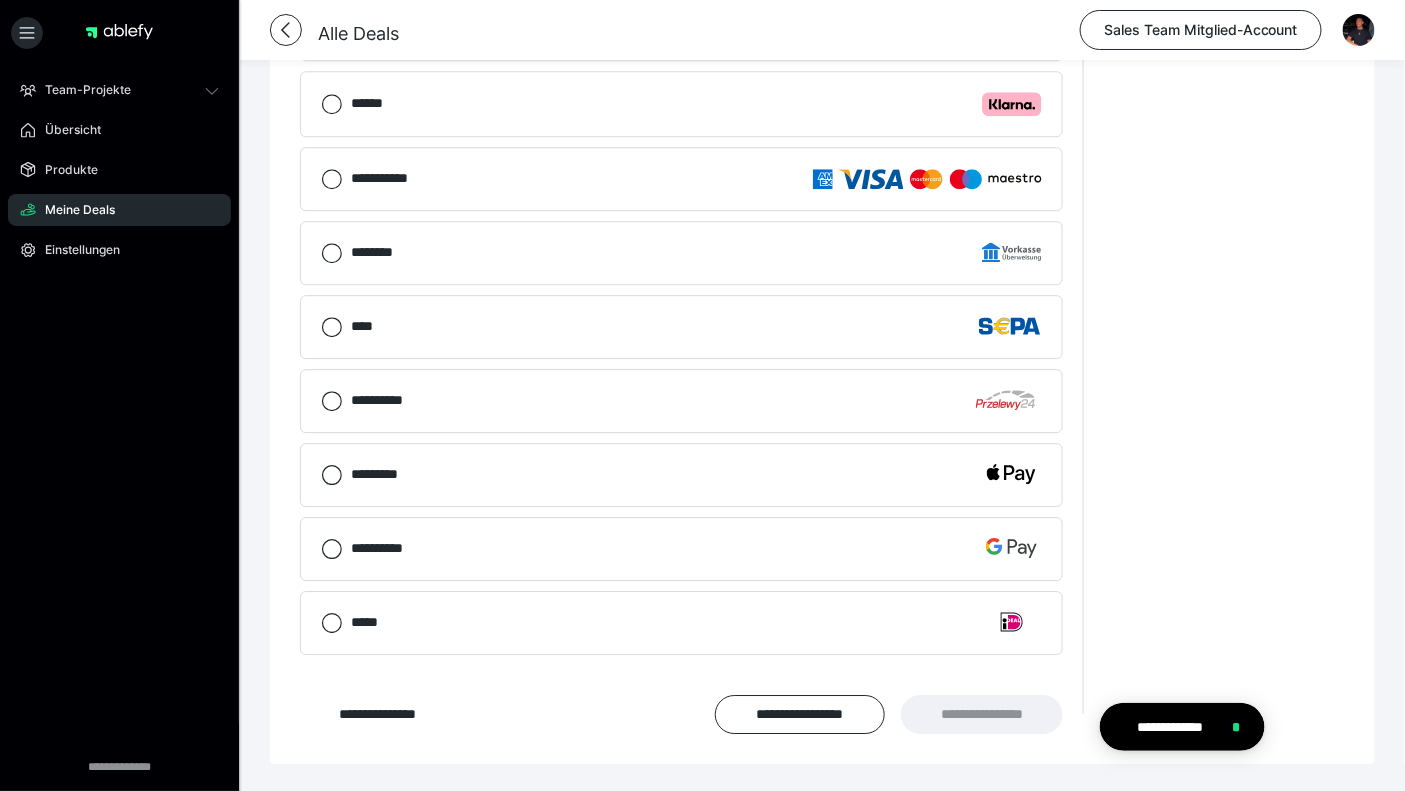 click on "*********" at bounding box center (681, 475) 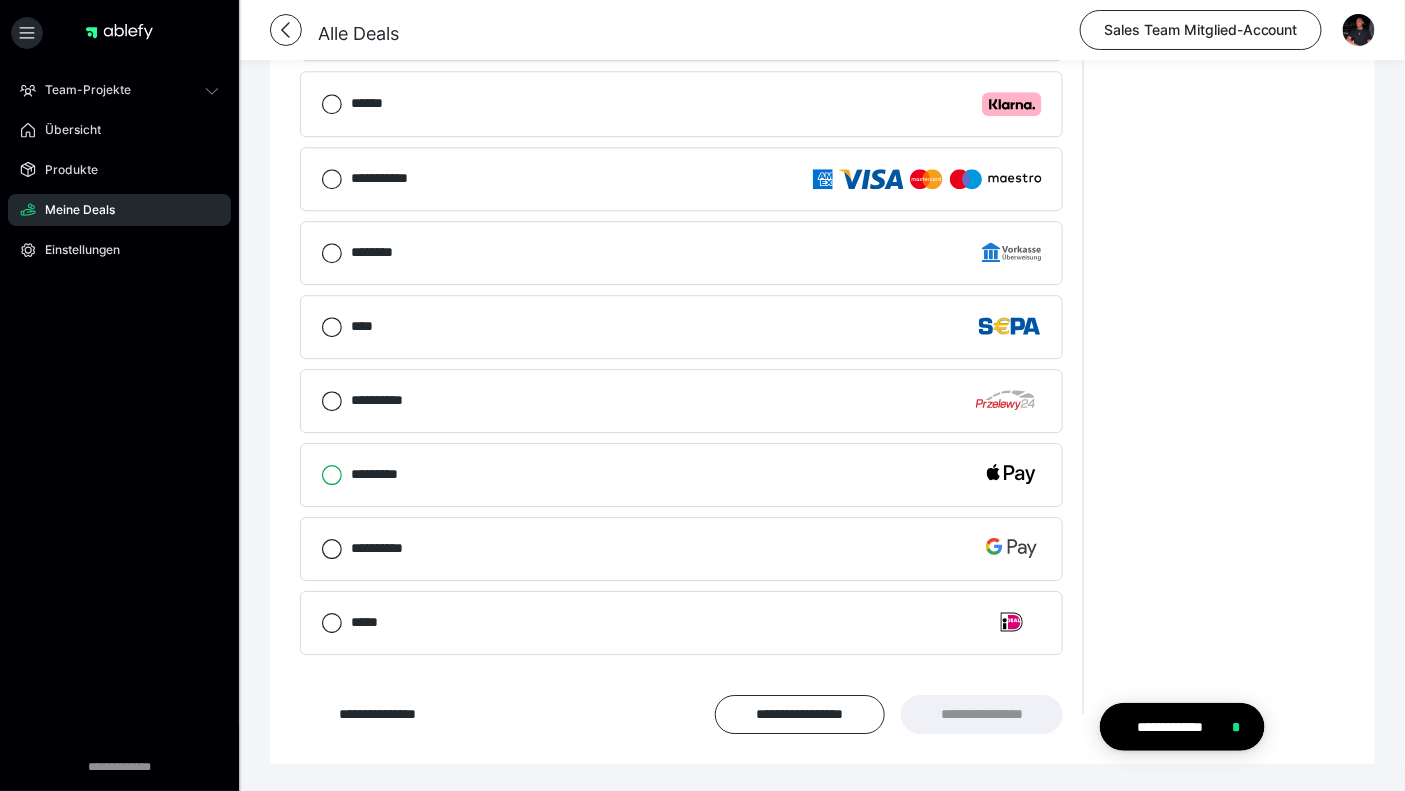 click on "*********" at bounding box center [321, 475] 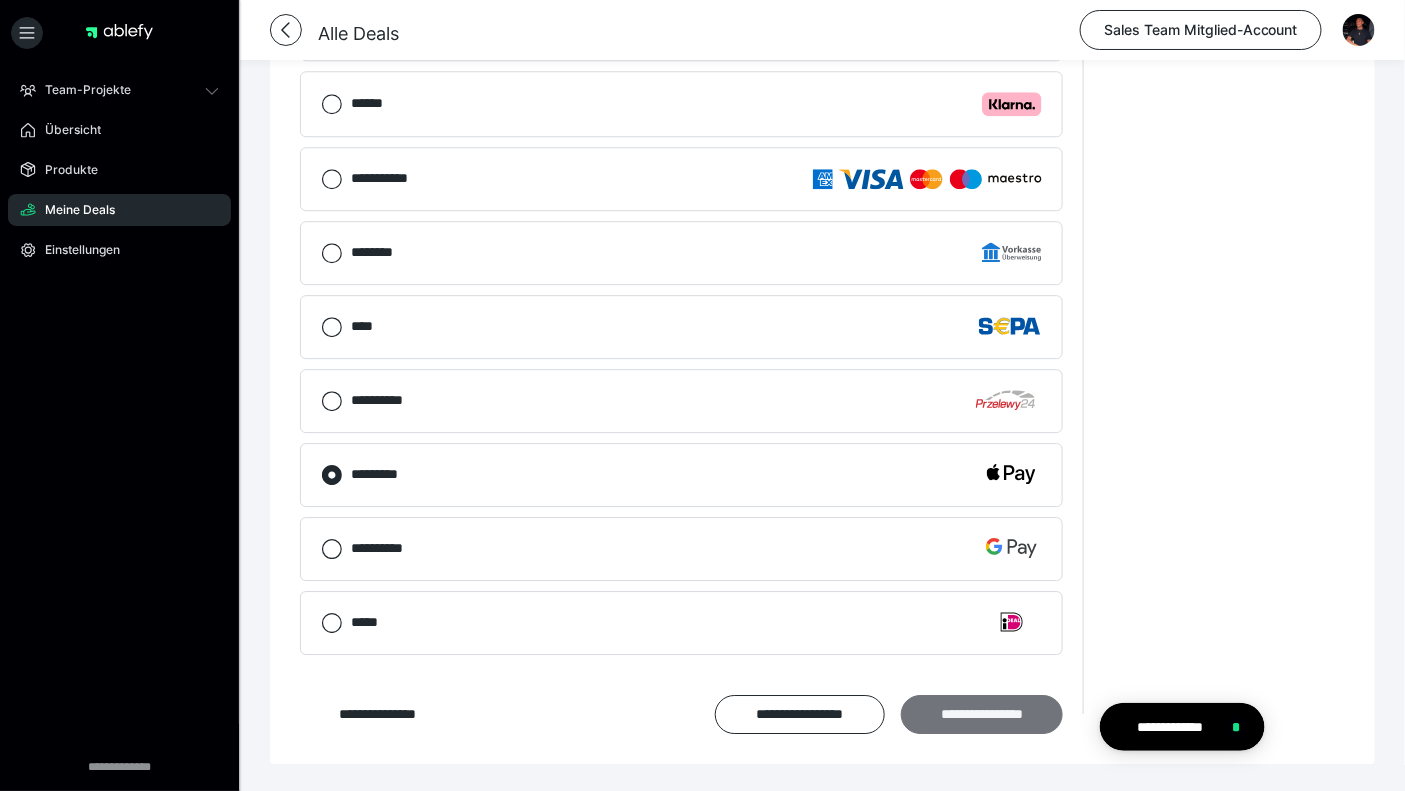 click on "**********" at bounding box center [982, 714] 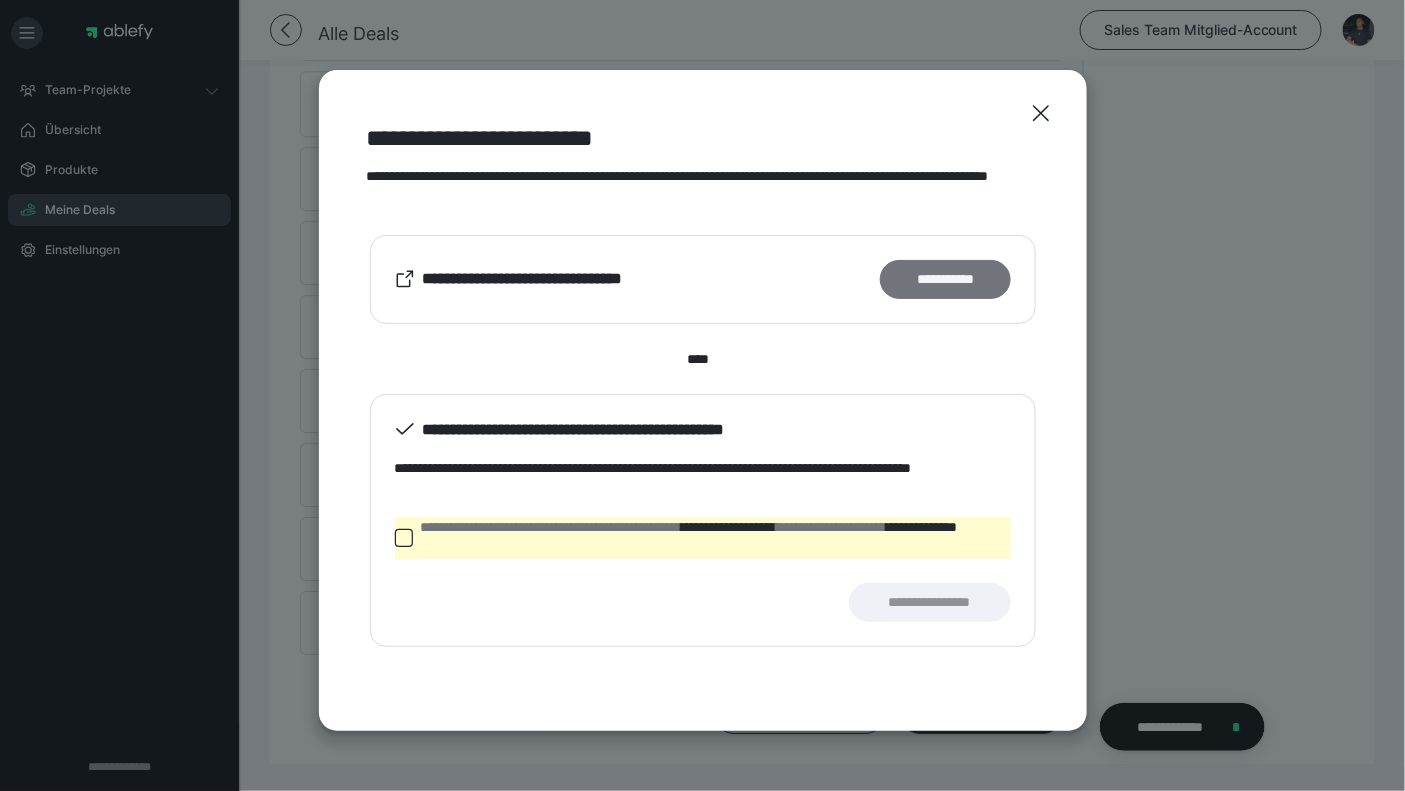 click on "**********" at bounding box center [945, 279] 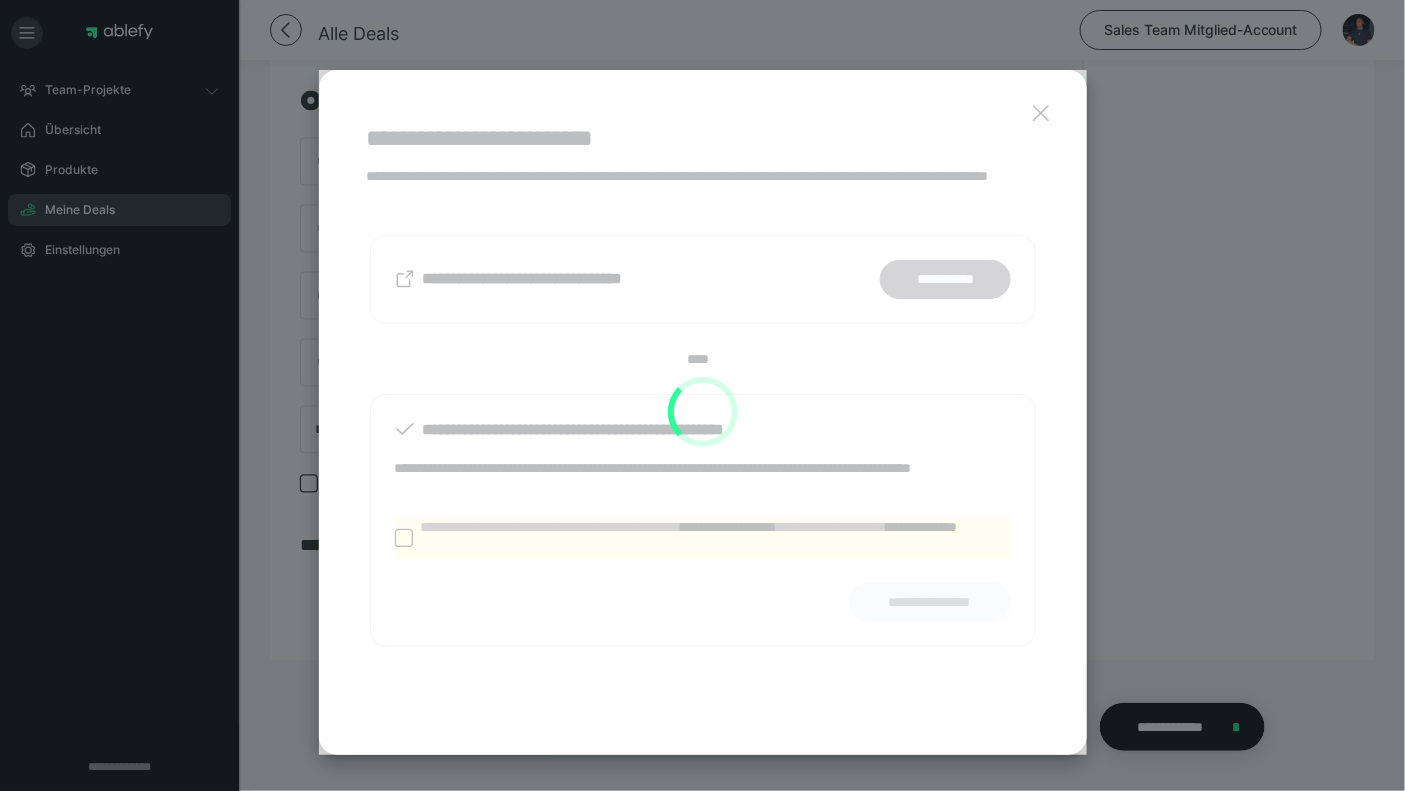 scroll, scrollTop: 1181, scrollLeft: 0, axis: vertical 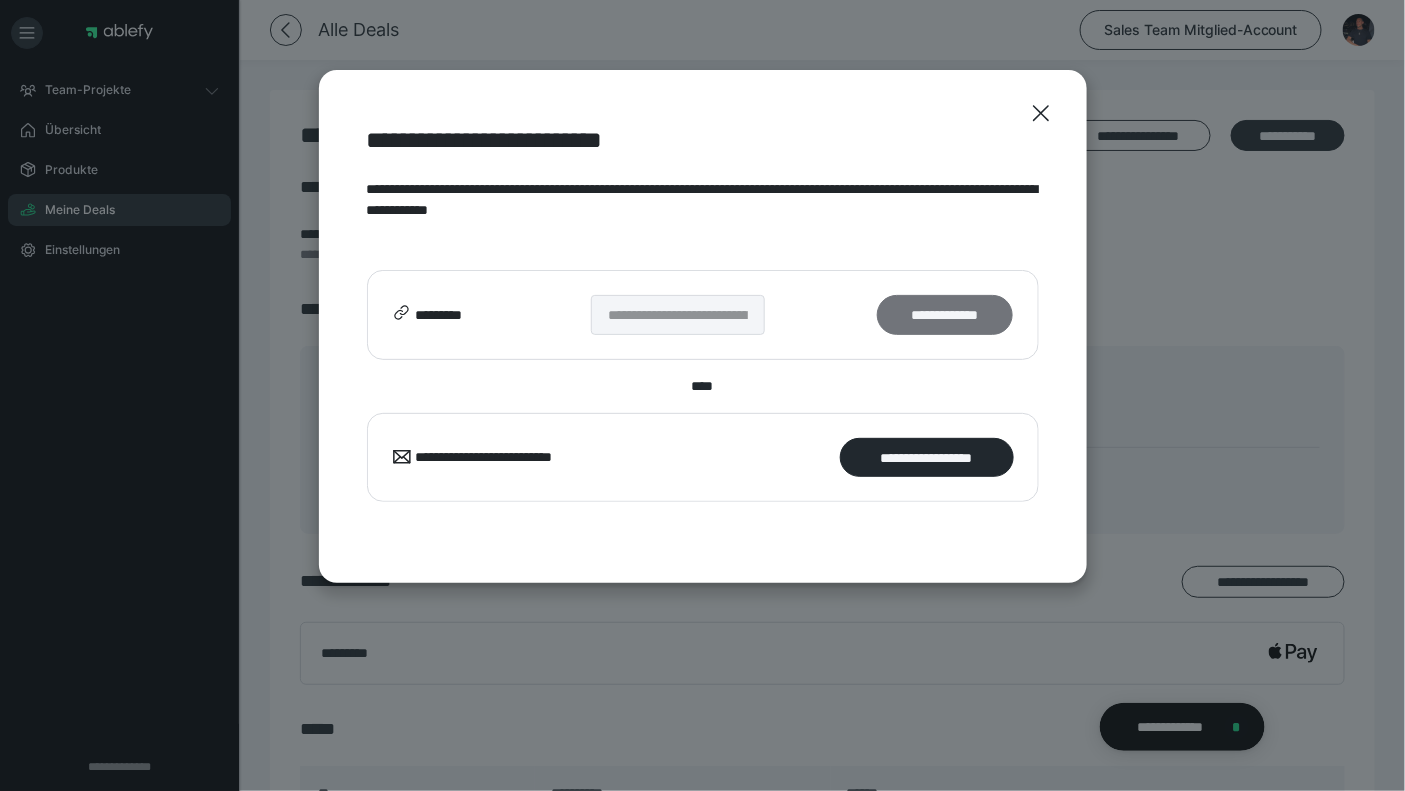 click on "**********" at bounding box center [945, 314] 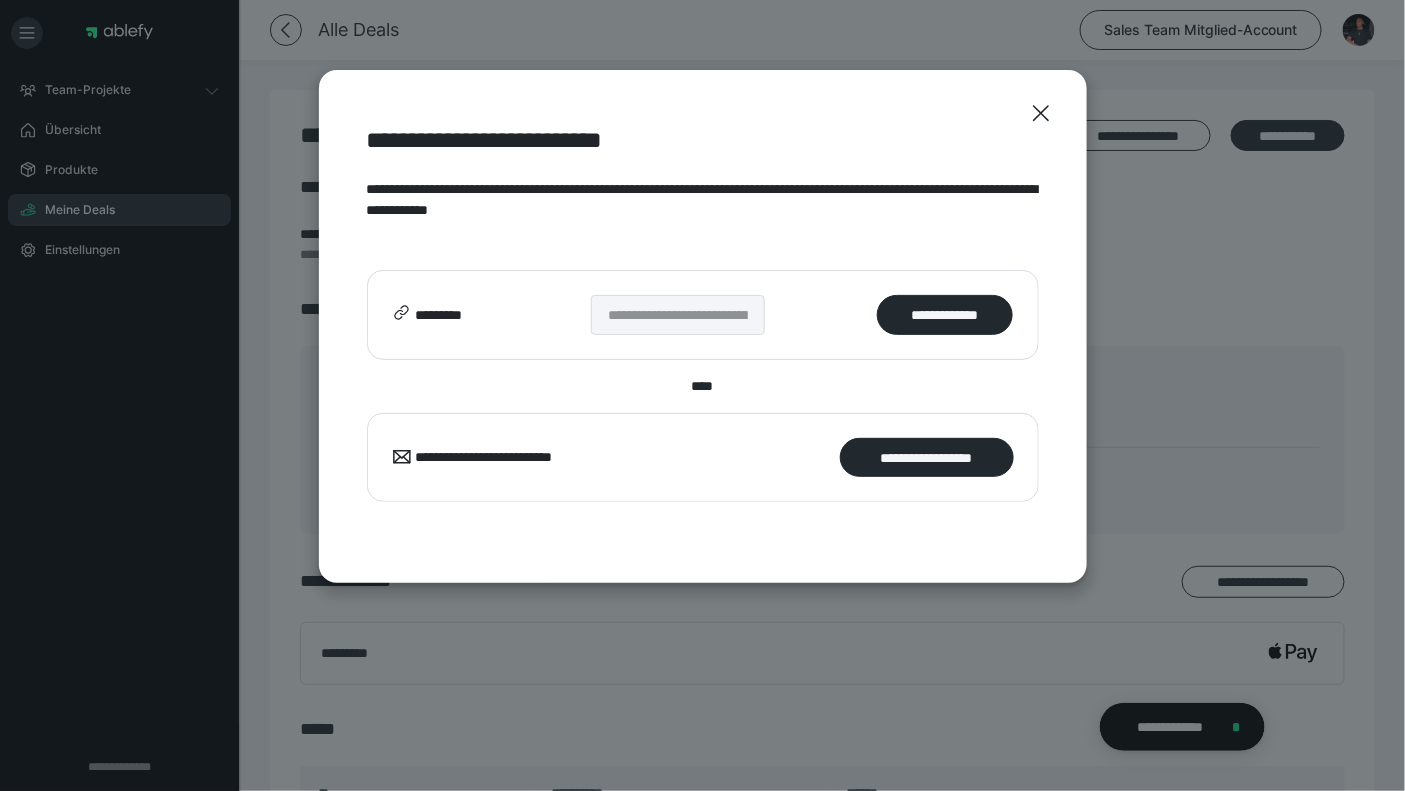 click 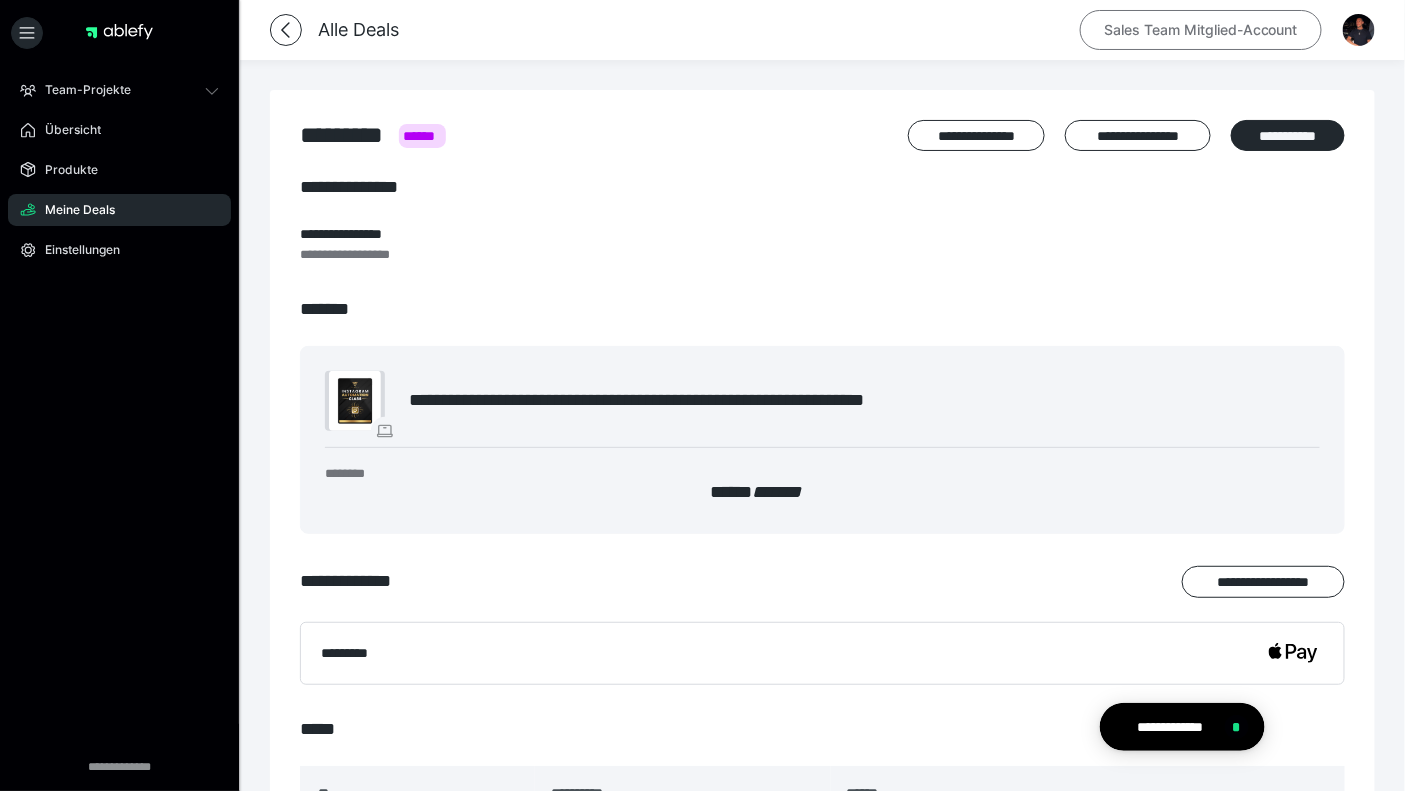 click on "Sales Team Mitglied-Account" at bounding box center (1201, 30) 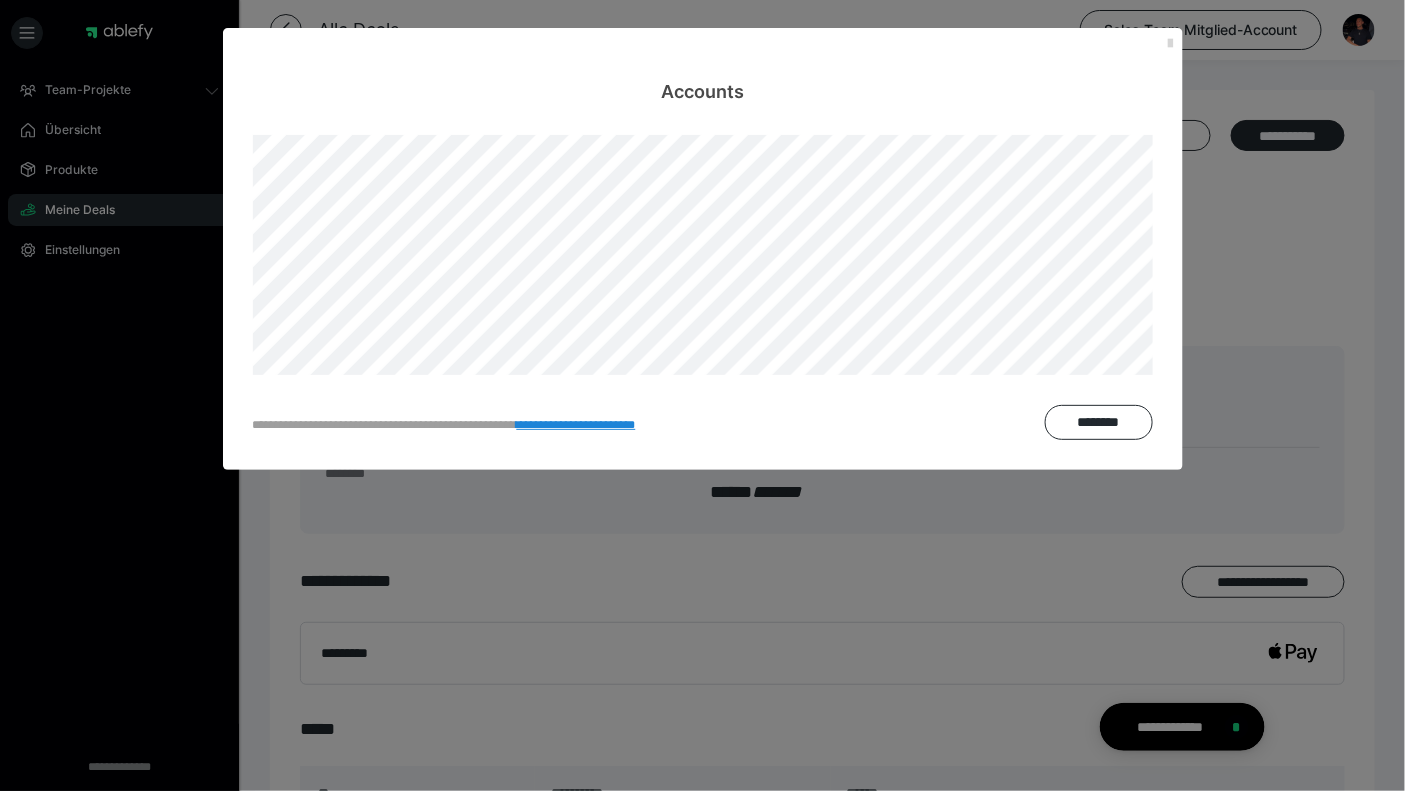 click at bounding box center [1171, 44] 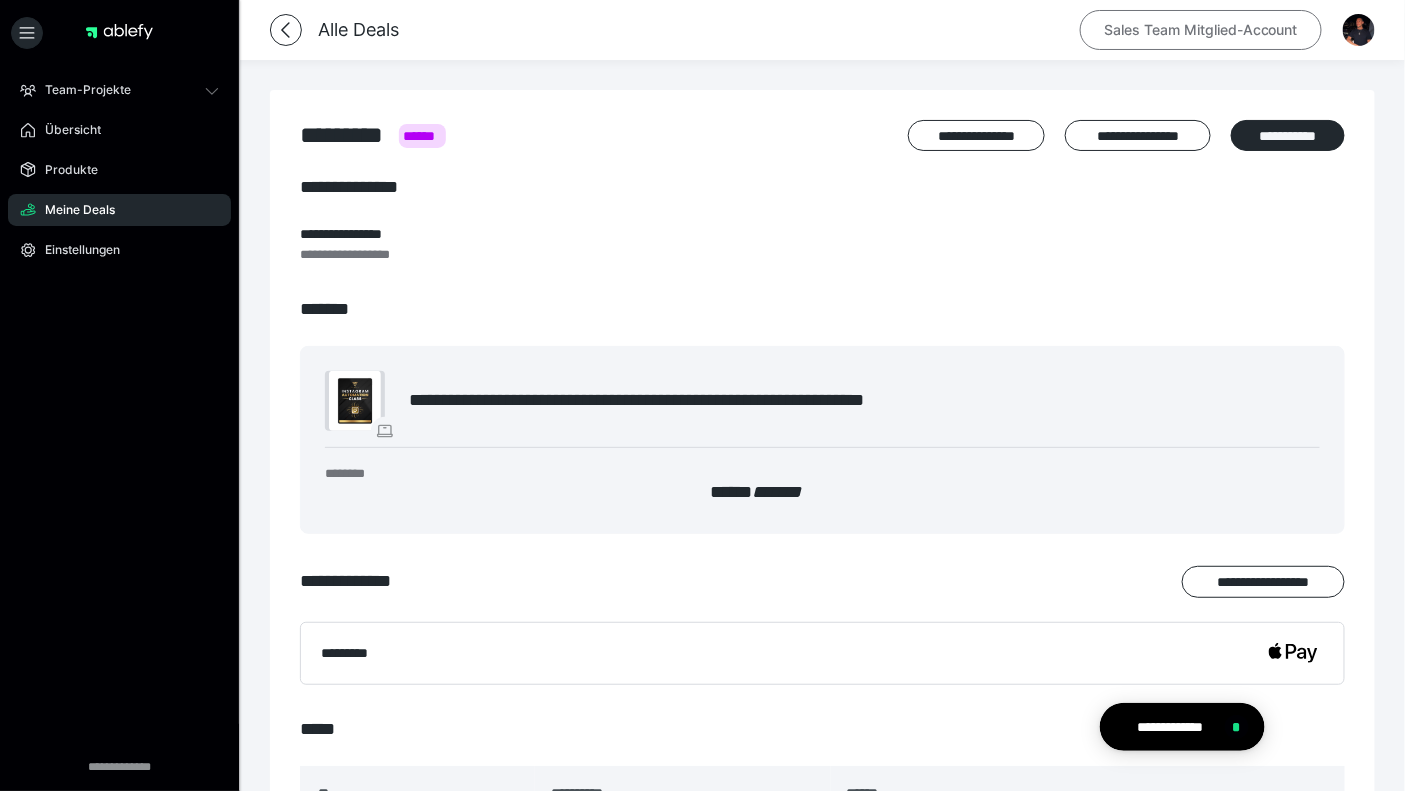 click on "Sales Team Mitglied-Account" at bounding box center (1201, 30) 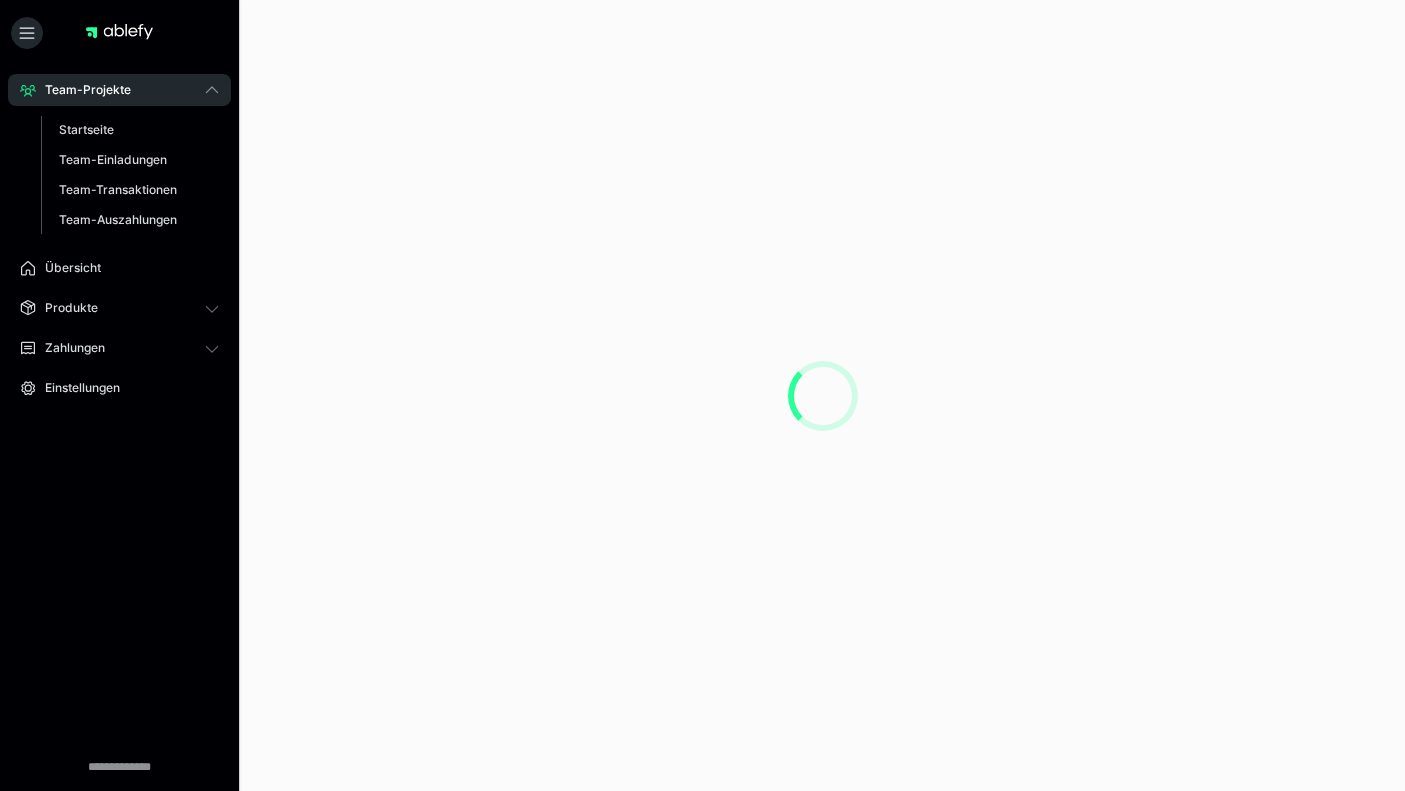 scroll, scrollTop: 0, scrollLeft: 0, axis: both 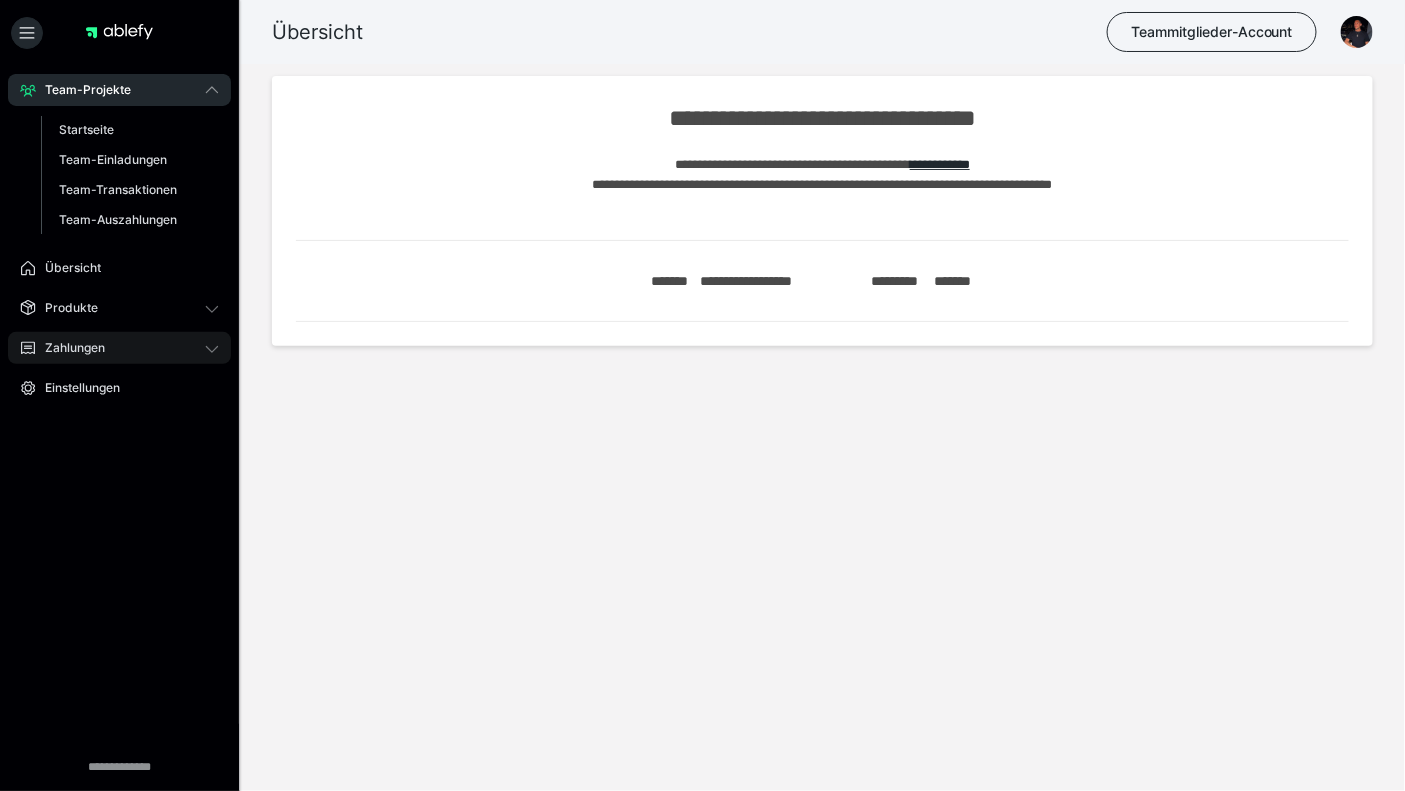 click on "Zahlungen" at bounding box center [68, 348] 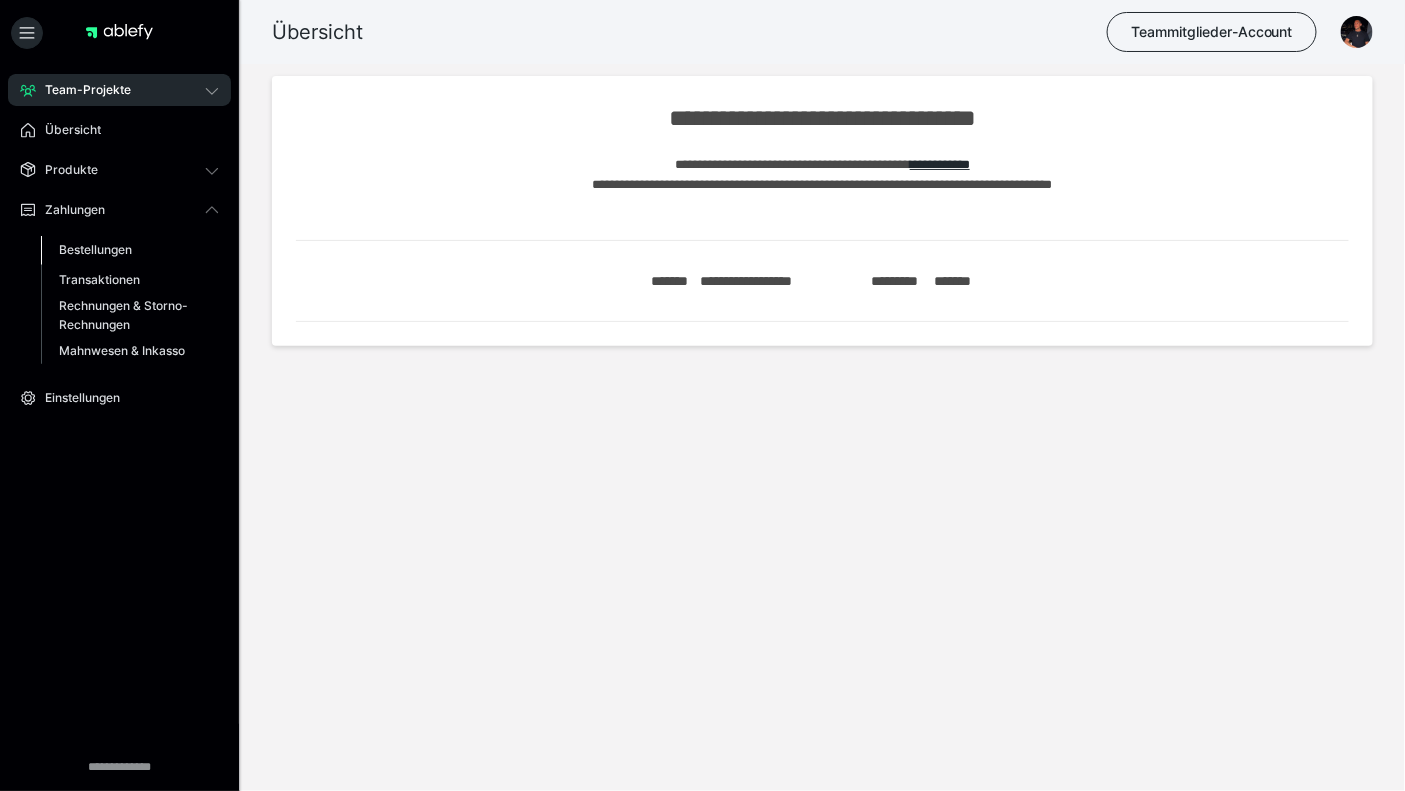click on "Bestellungen" at bounding box center (95, 249) 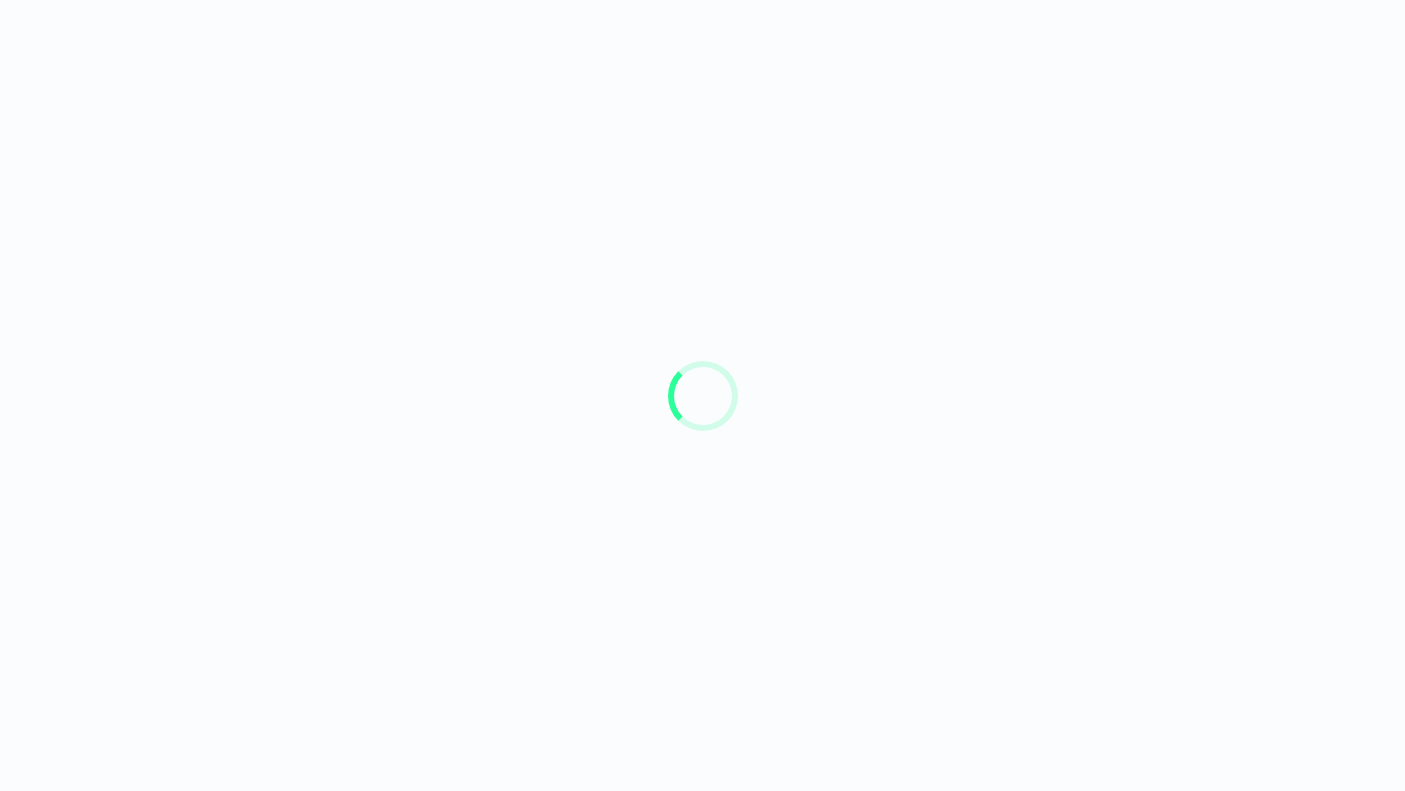 scroll, scrollTop: 0, scrollLeft: 0, axis: both 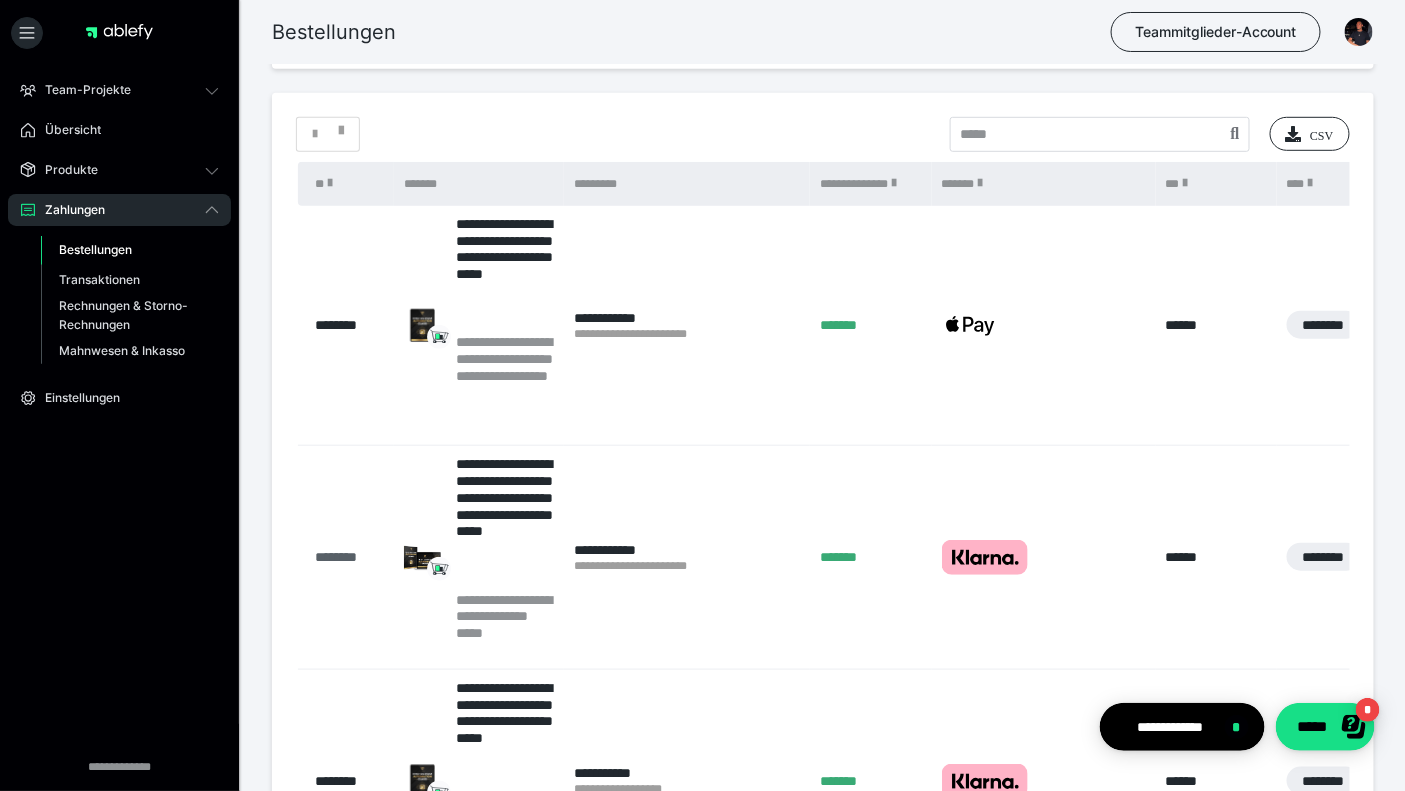 click on "********" at bounding box center (350, 557) 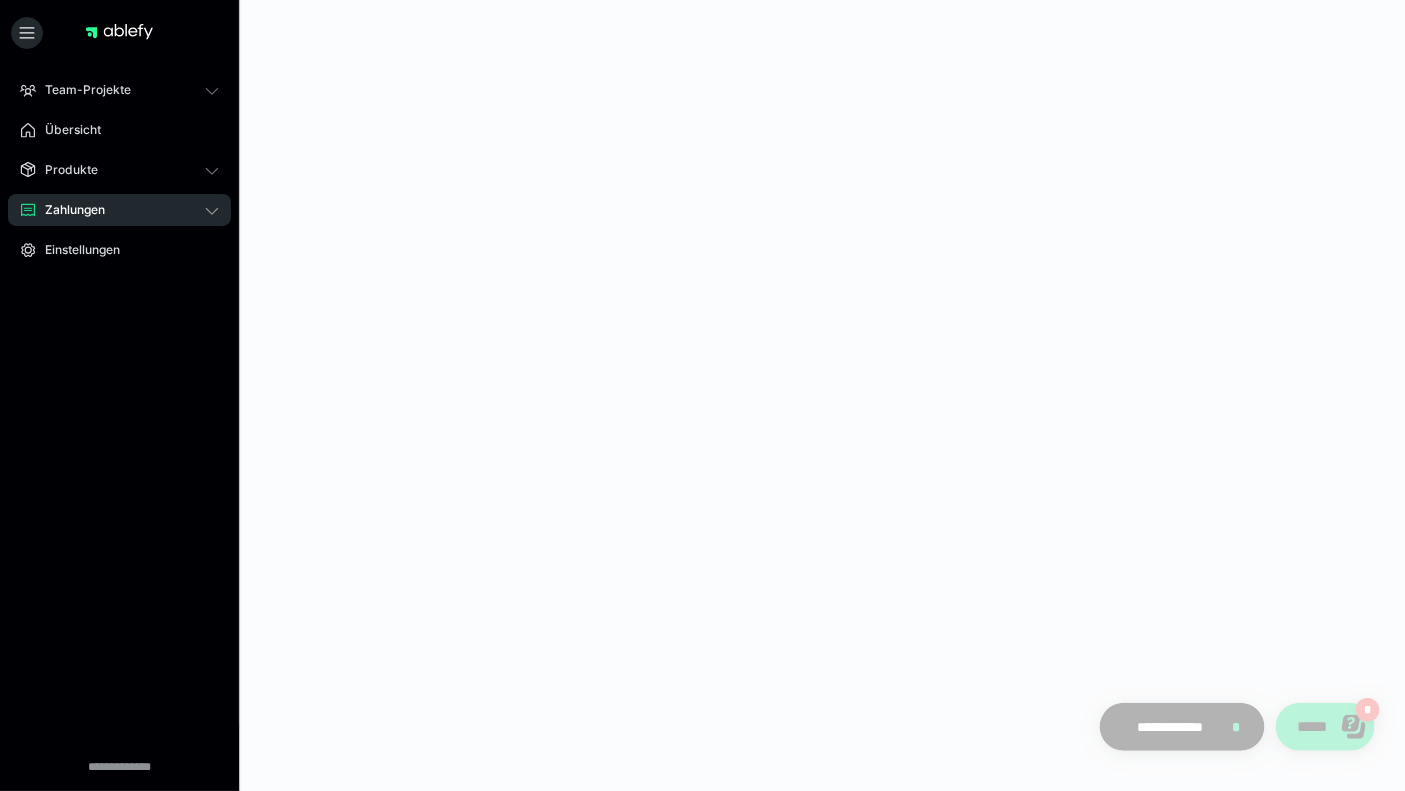 scroll, scrollTop: 0, scrollLeft: 0, axis: both 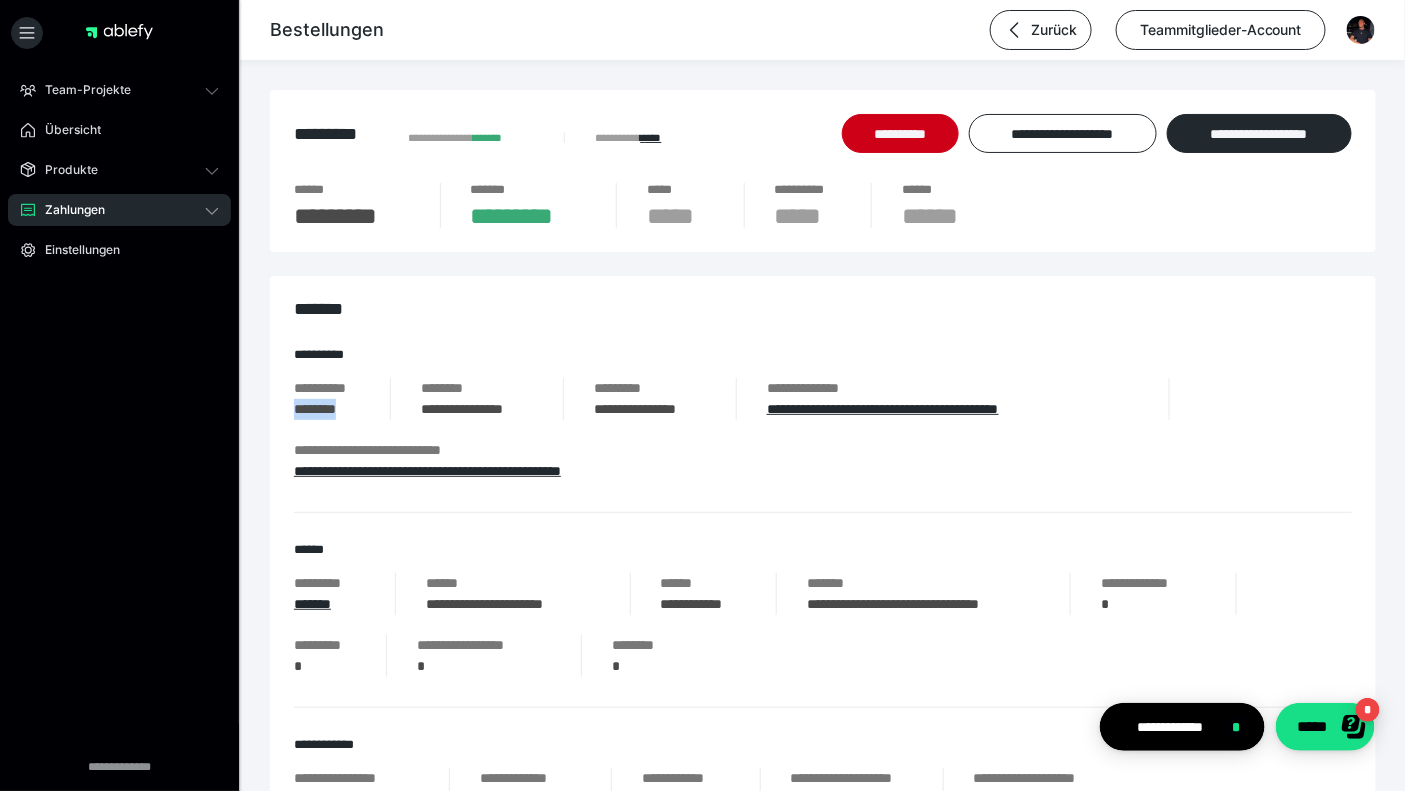 drag, startPoint x: 357, startPoint y: 410, endPoint x: 296, endPoint y: 413, distance: 61.073727 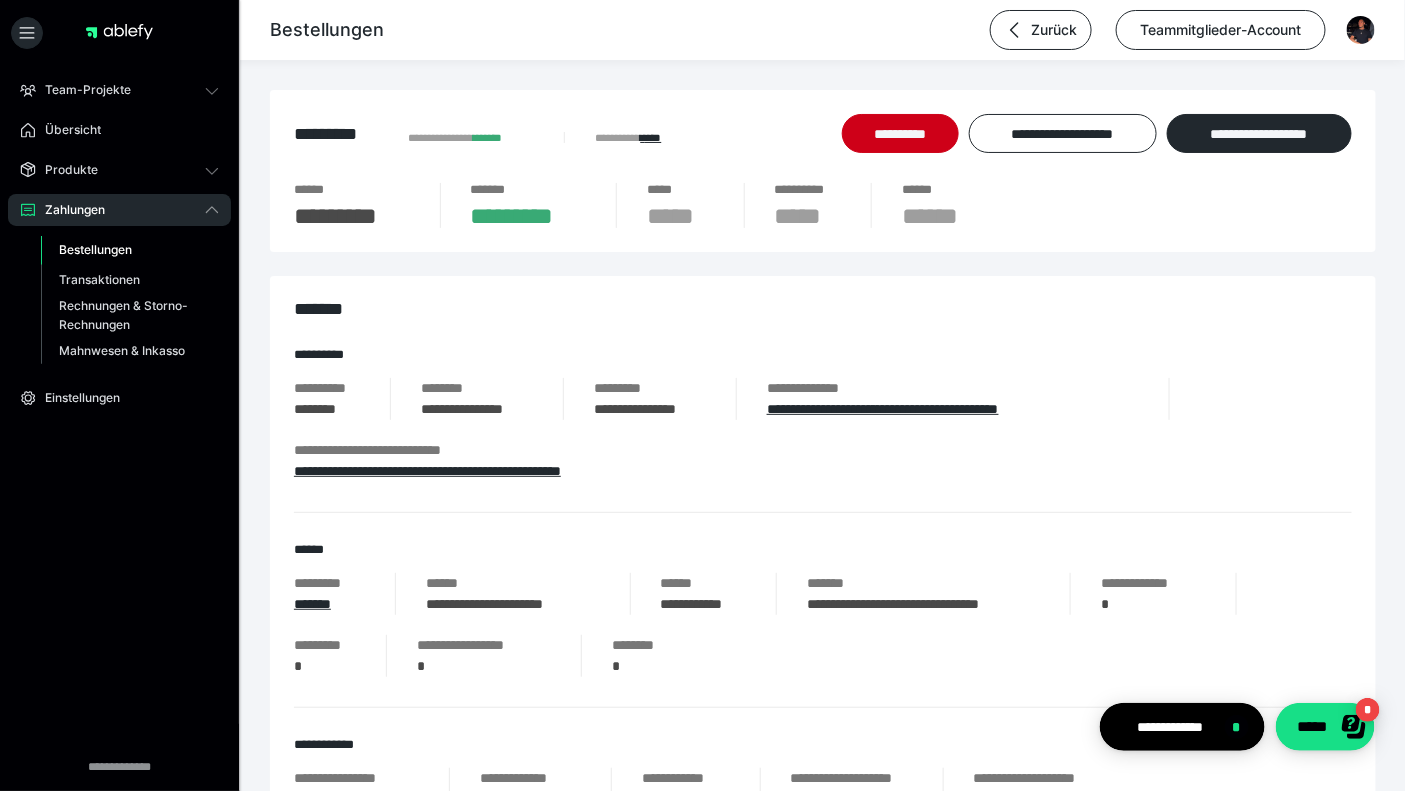 click on "Bestellungen" at bounding box center [95, 249] 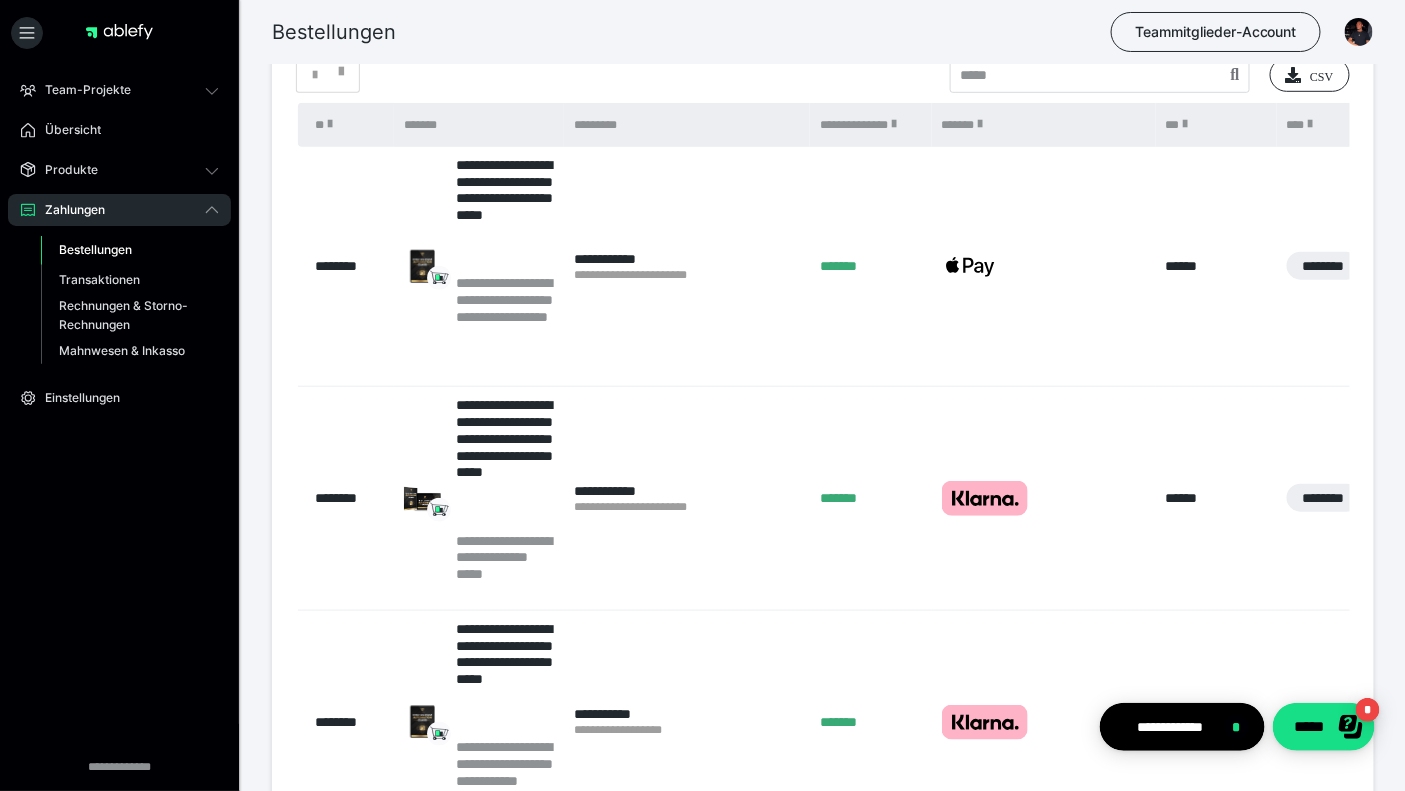 scroll, scrollTop: 424, scrollLeft: 0, axis: vertical 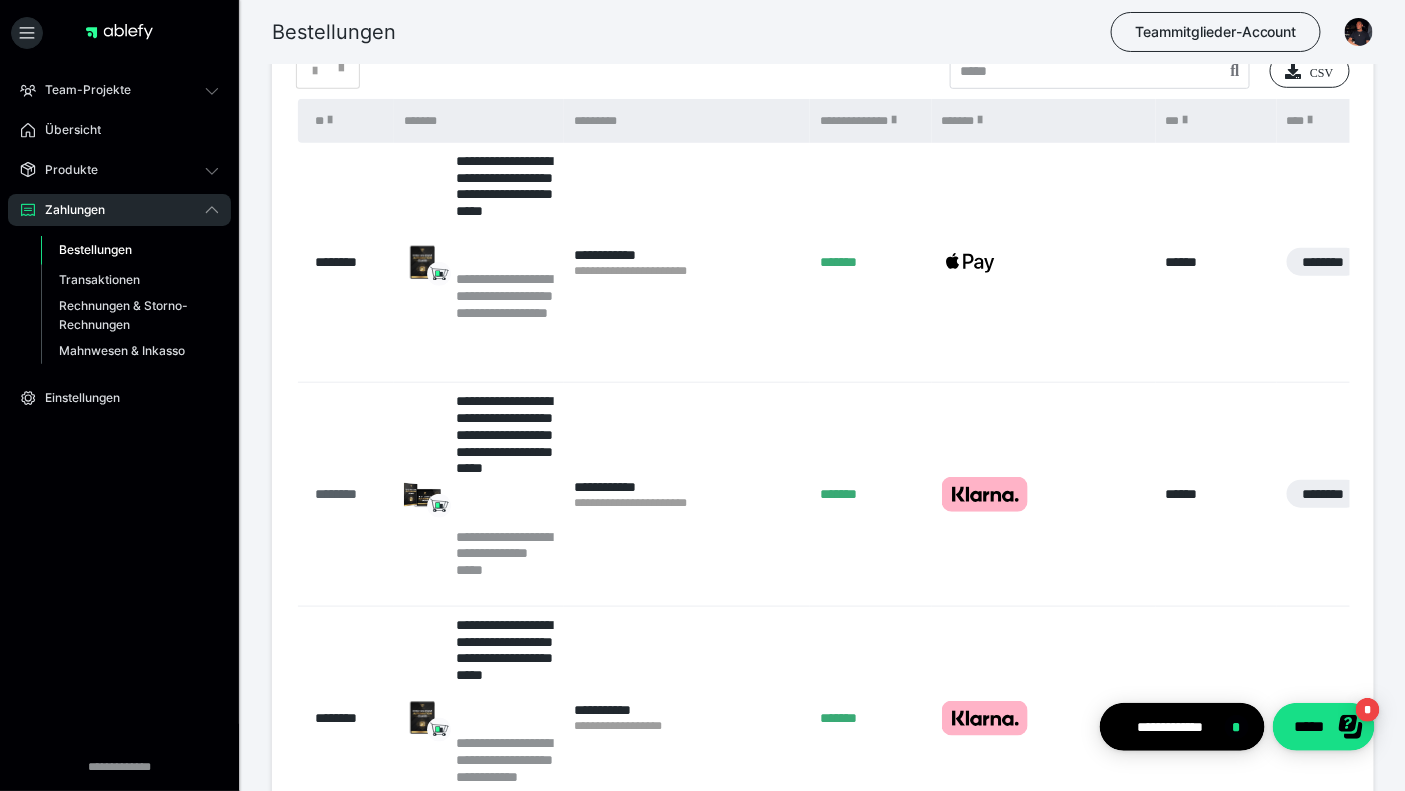 click on "********" at bounding box center [350, 494] 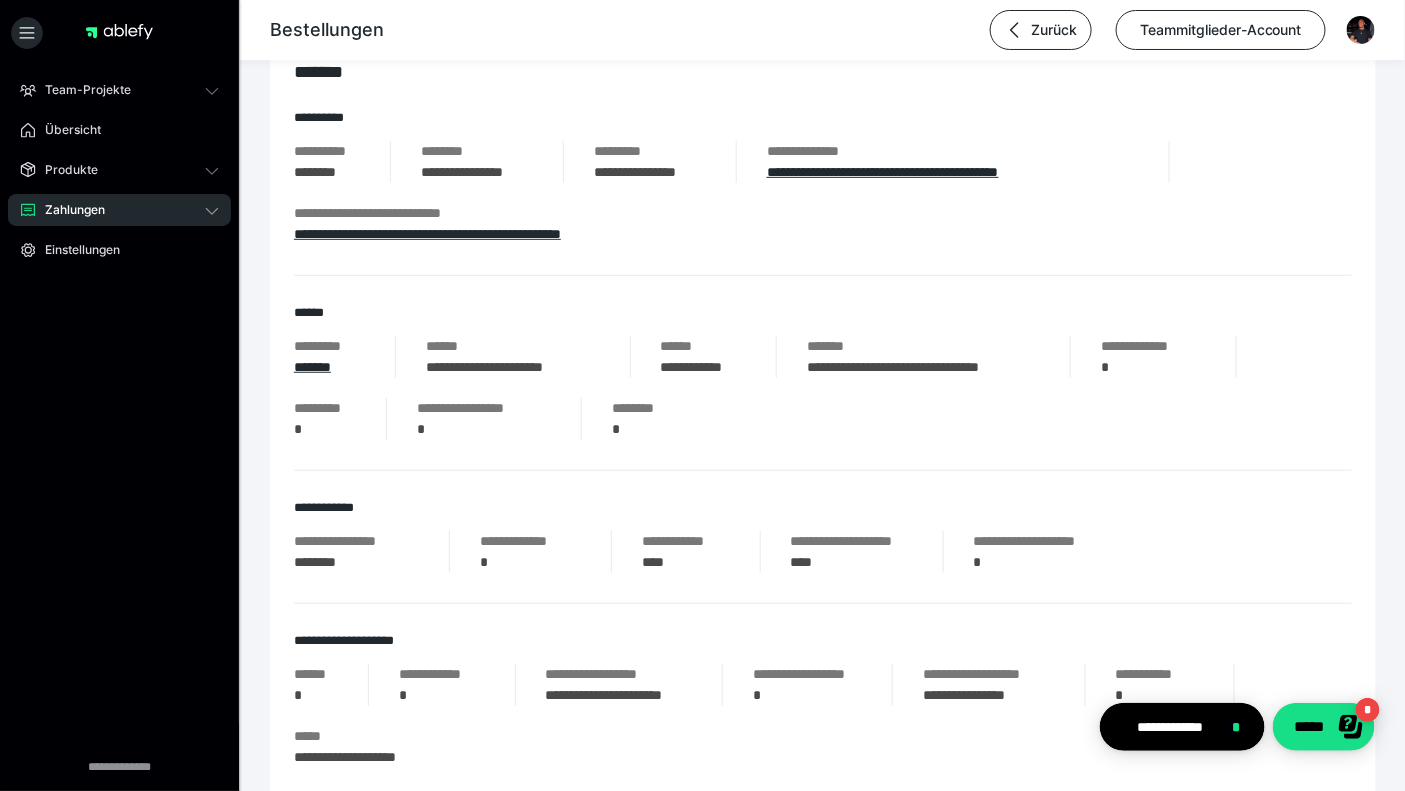 scroll, scrollTop: 0, scrollLeft: 0, axis: both 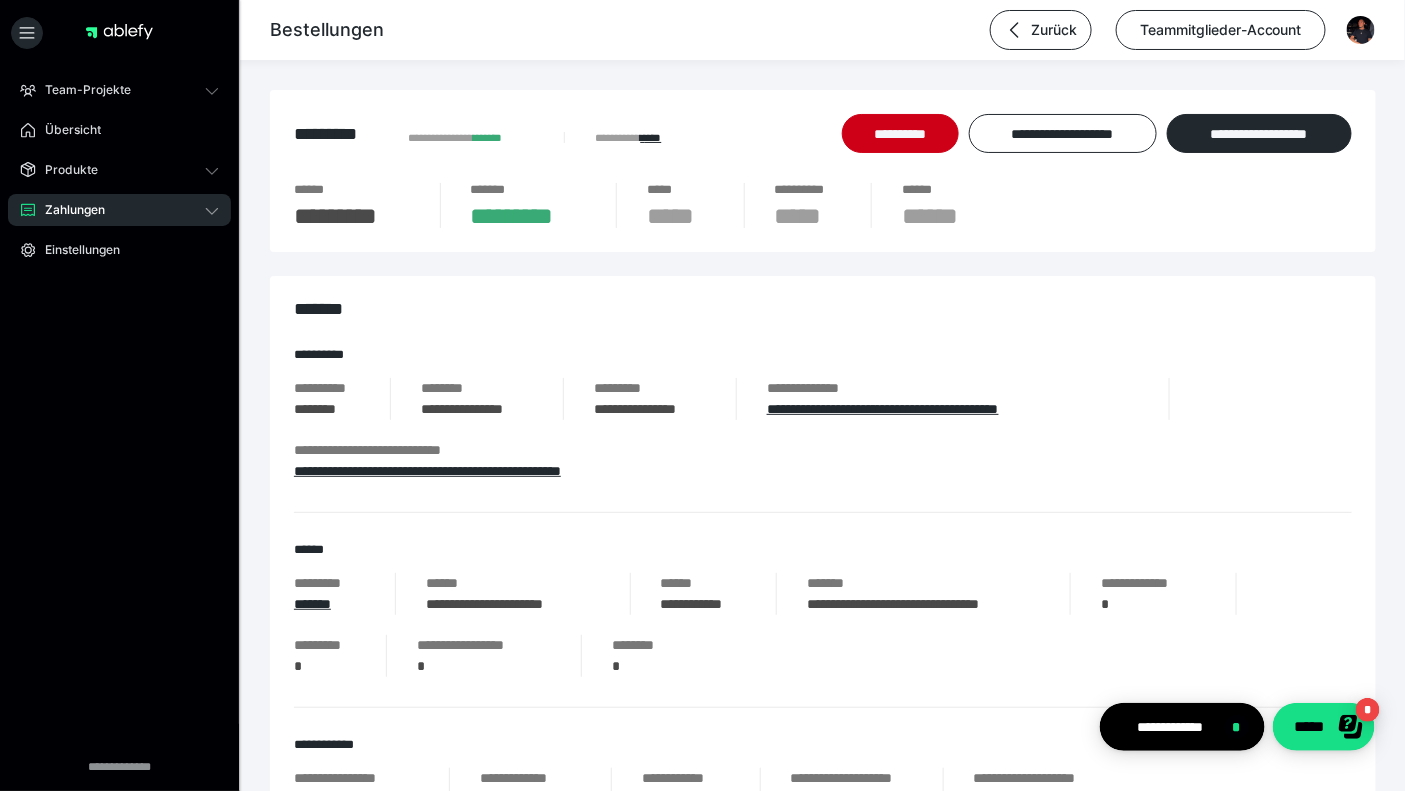 click on "Zahlungen" at bounding box center [119, 210] 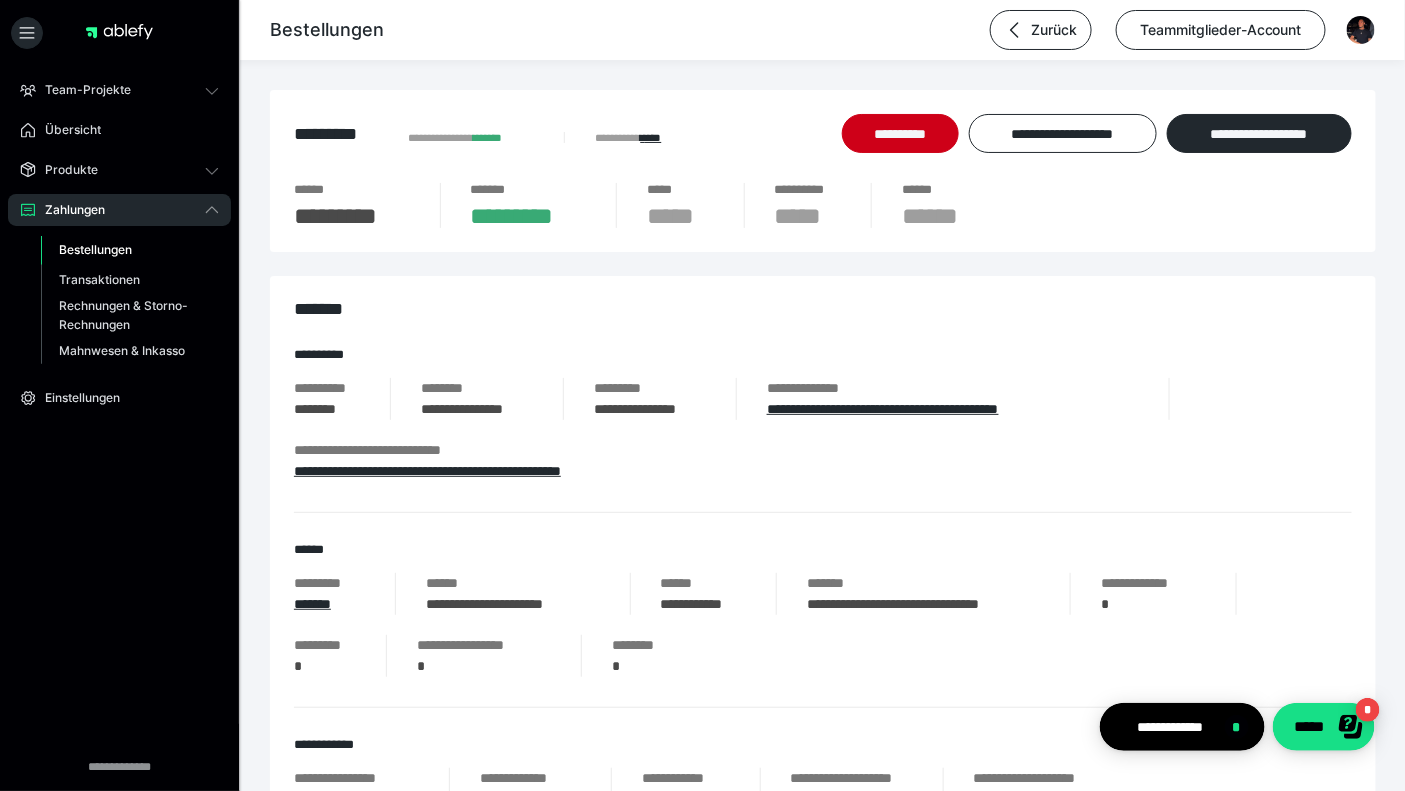 click on "Bestellungen" at bounding box center (95, 249) 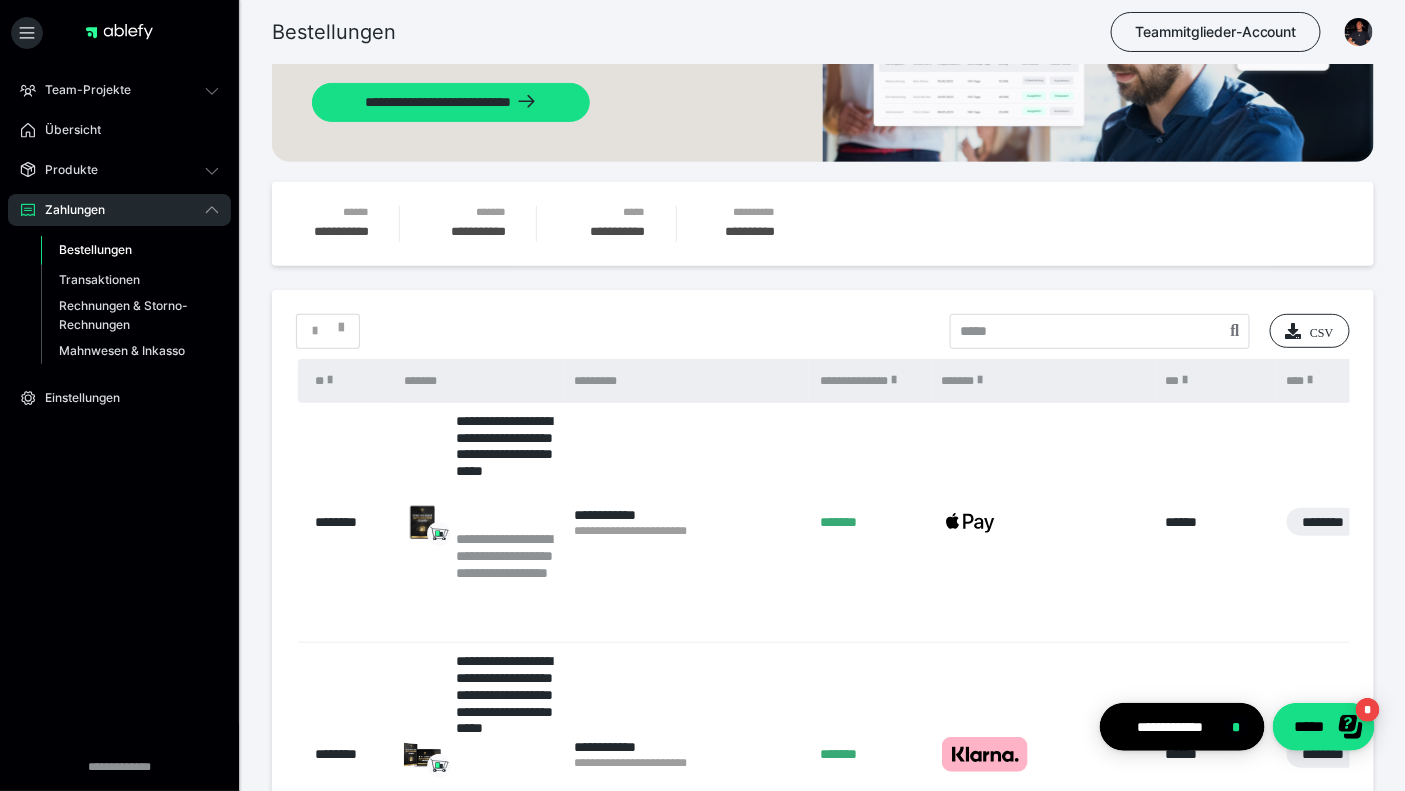 scroll, scrollTop: 0, scrollLeft: 0, axis: both 